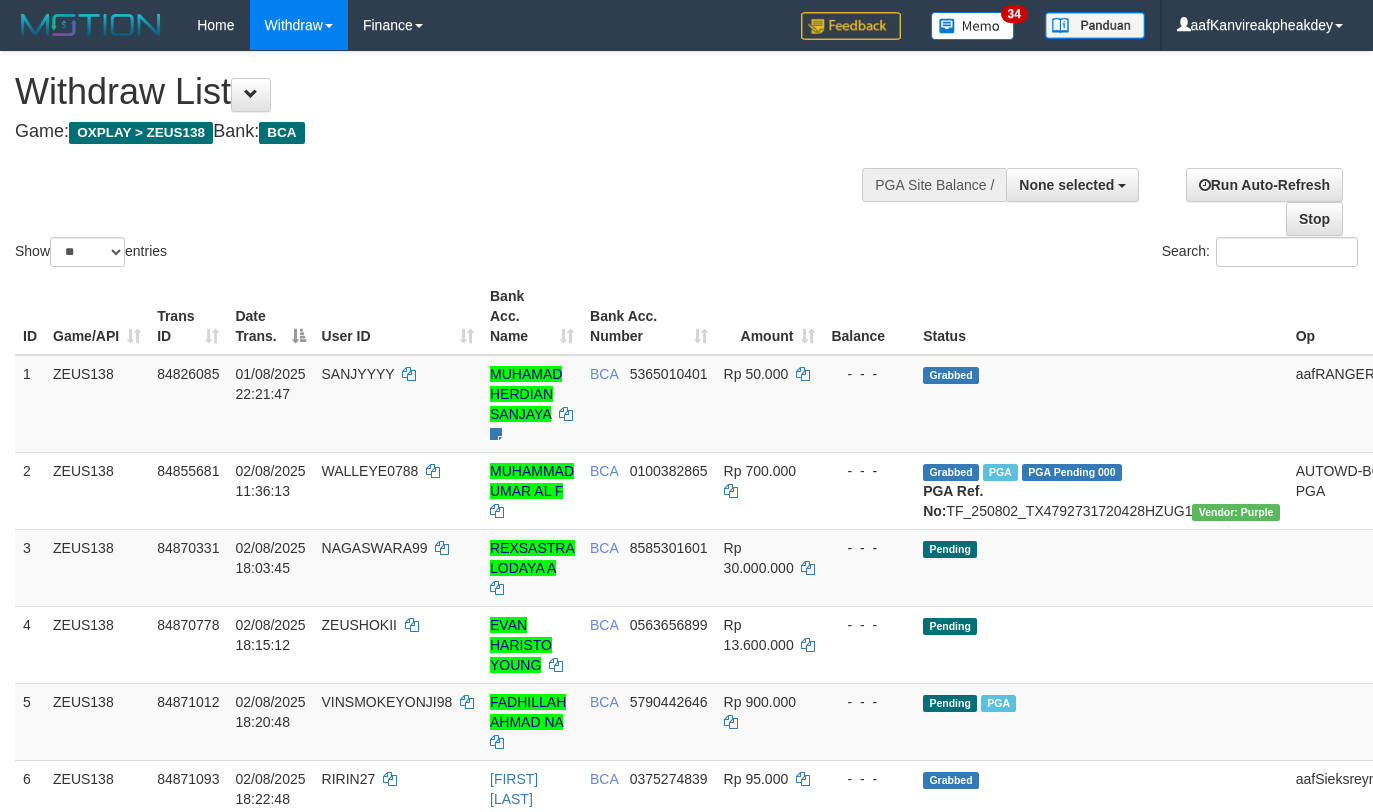 select 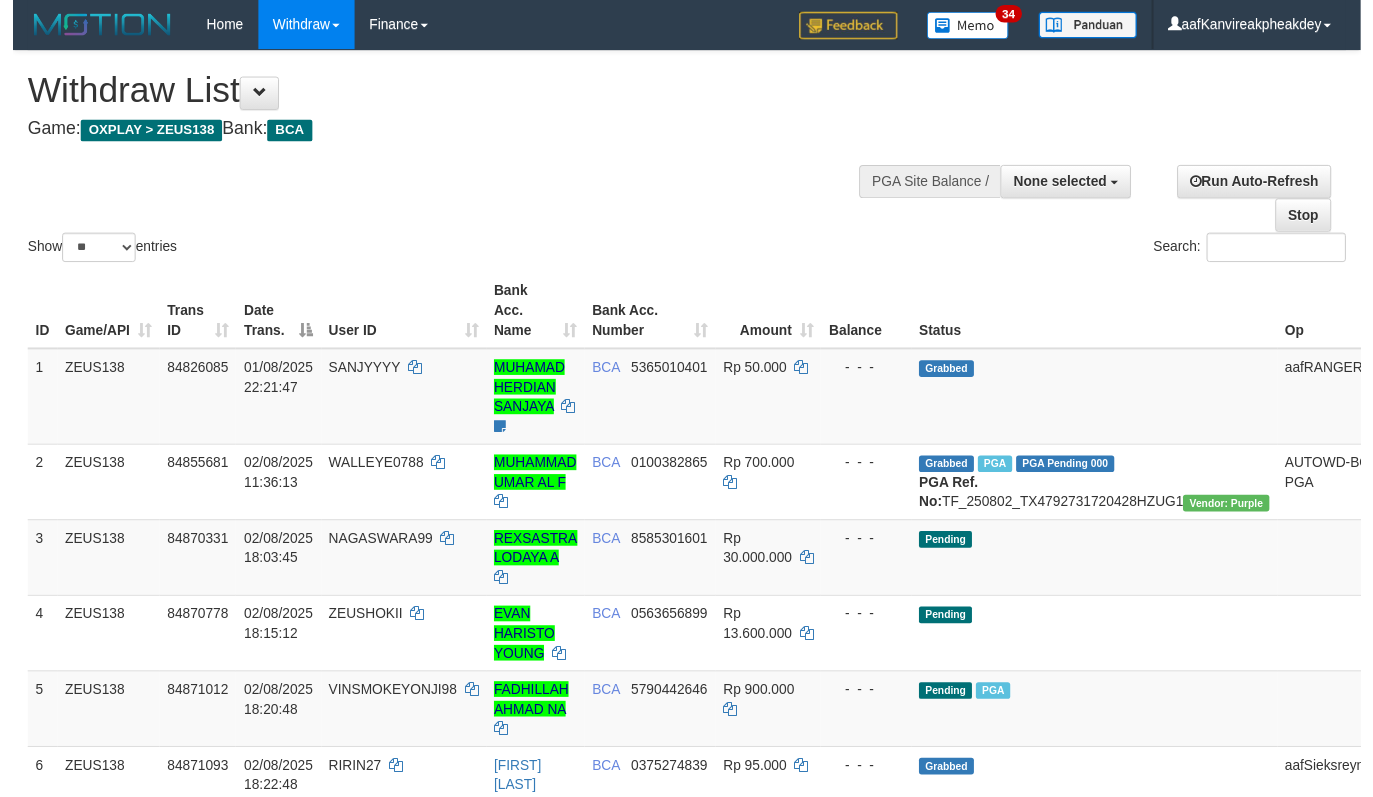 scroll, scrollTop: 0, scrollLeft: 0, axis: both 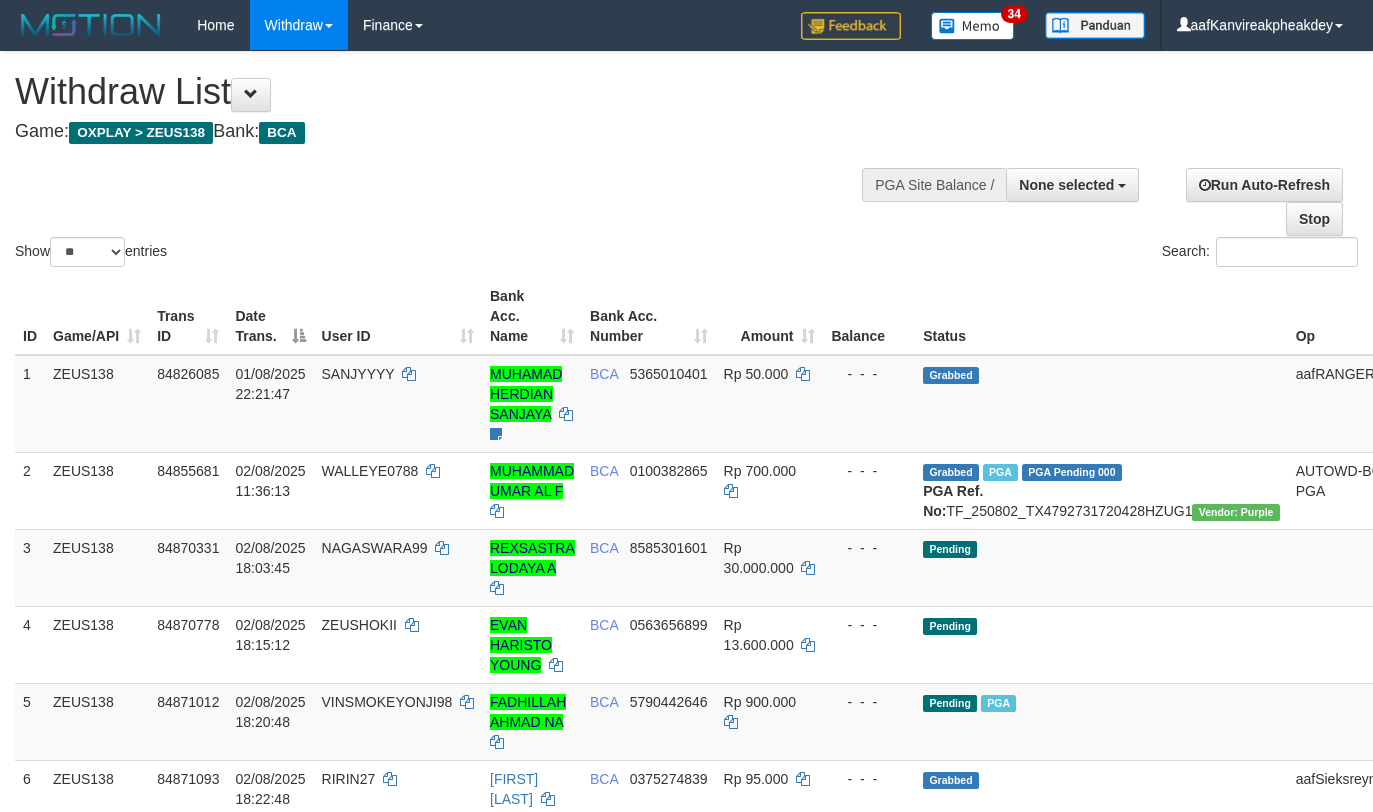 select 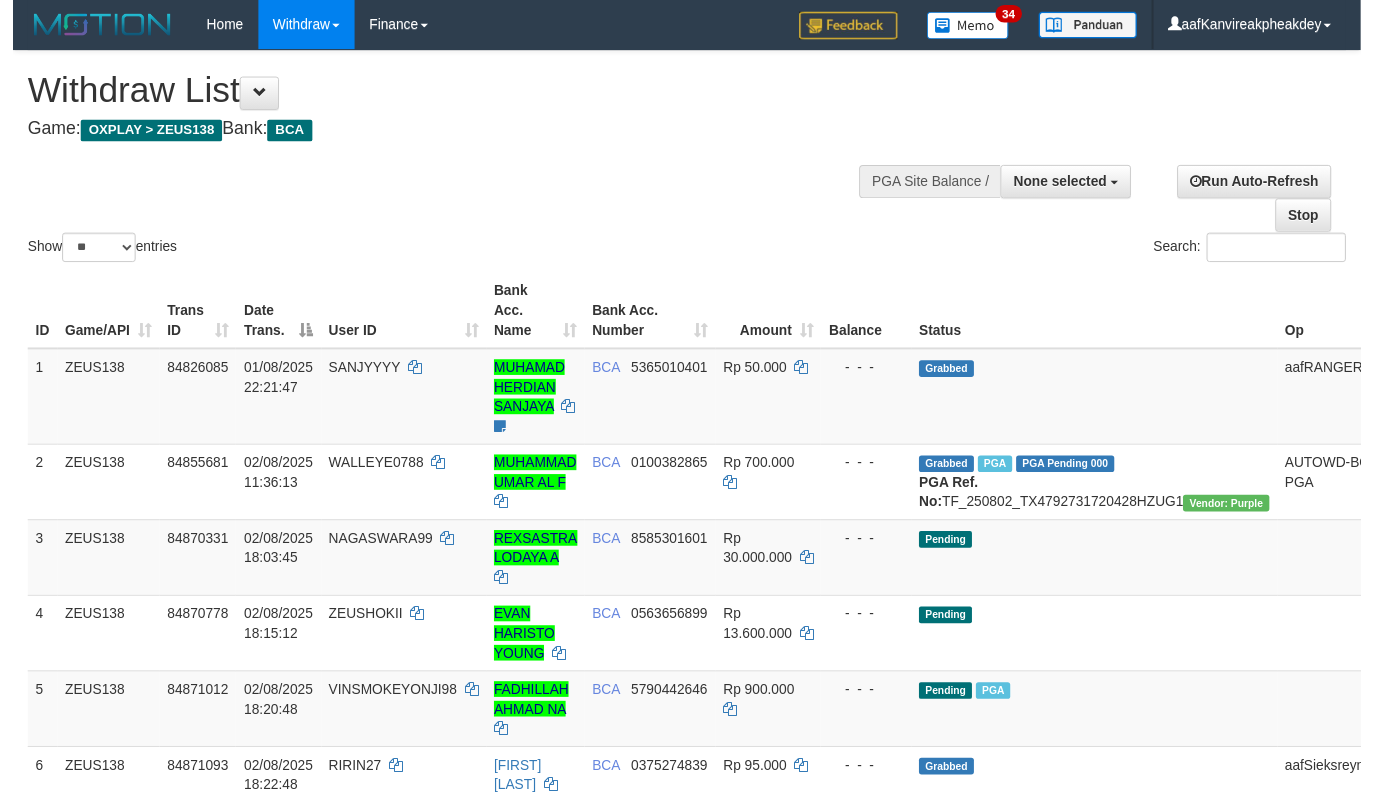 scroll, scrollTop: 0, scrollLeft: 0, axis: both 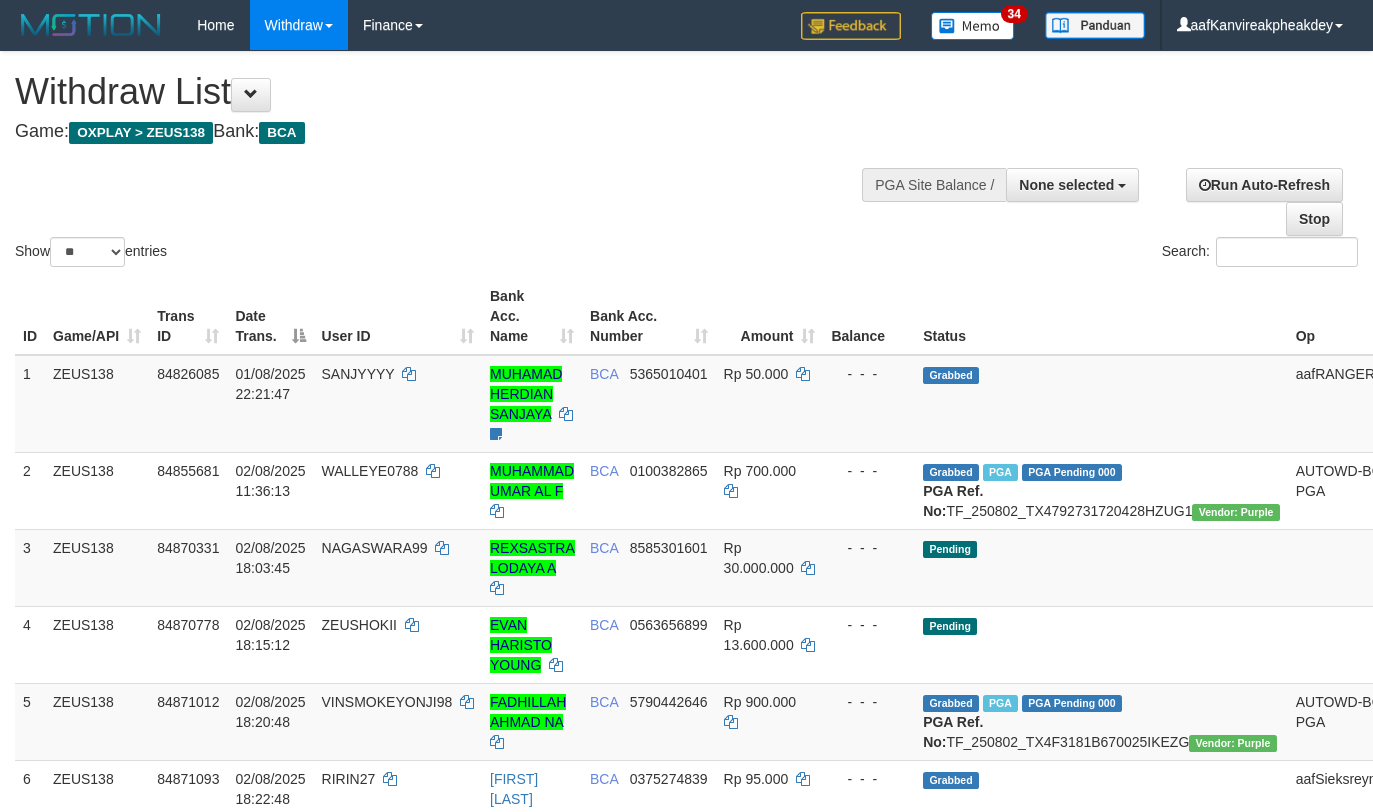 select 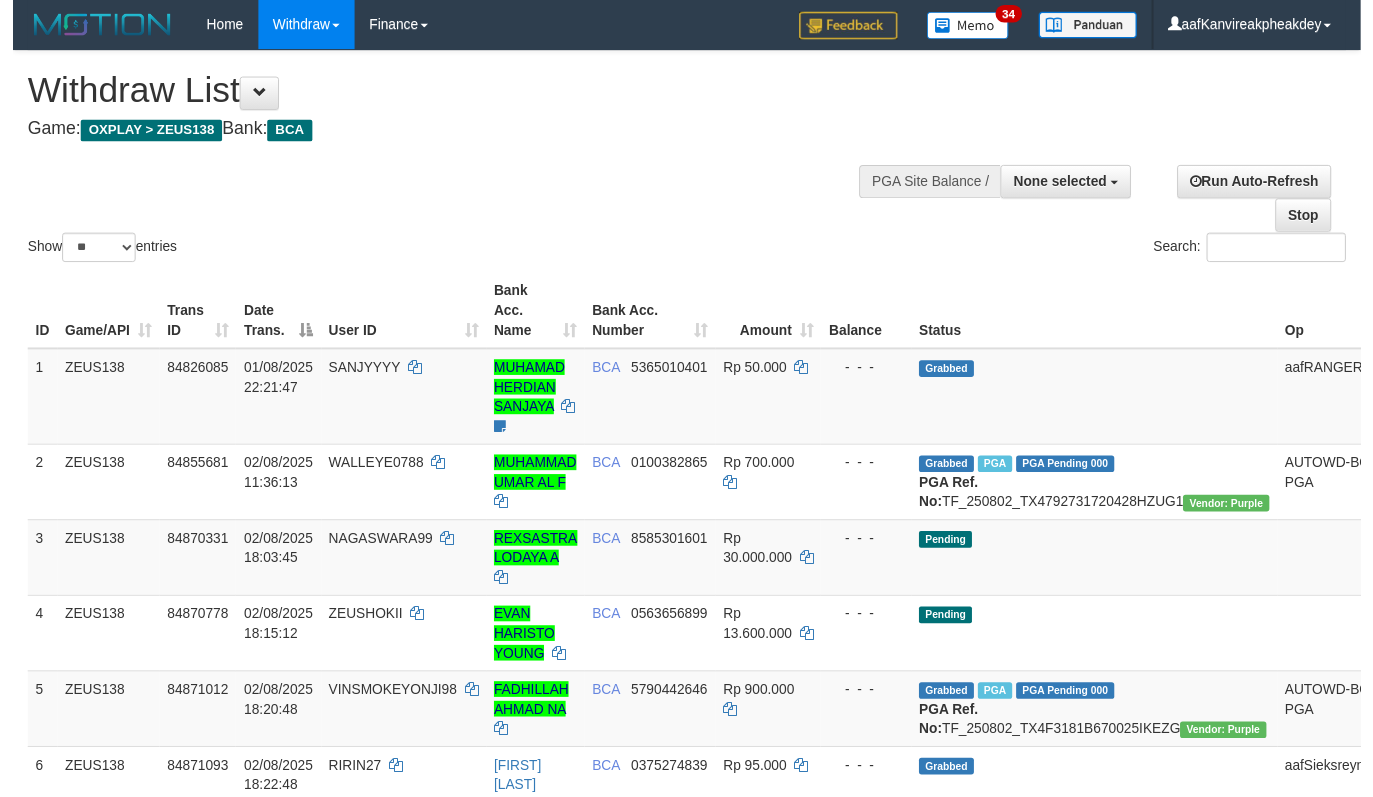 scroll, scrollTop: 0, scrollLeft: 0, axis: both 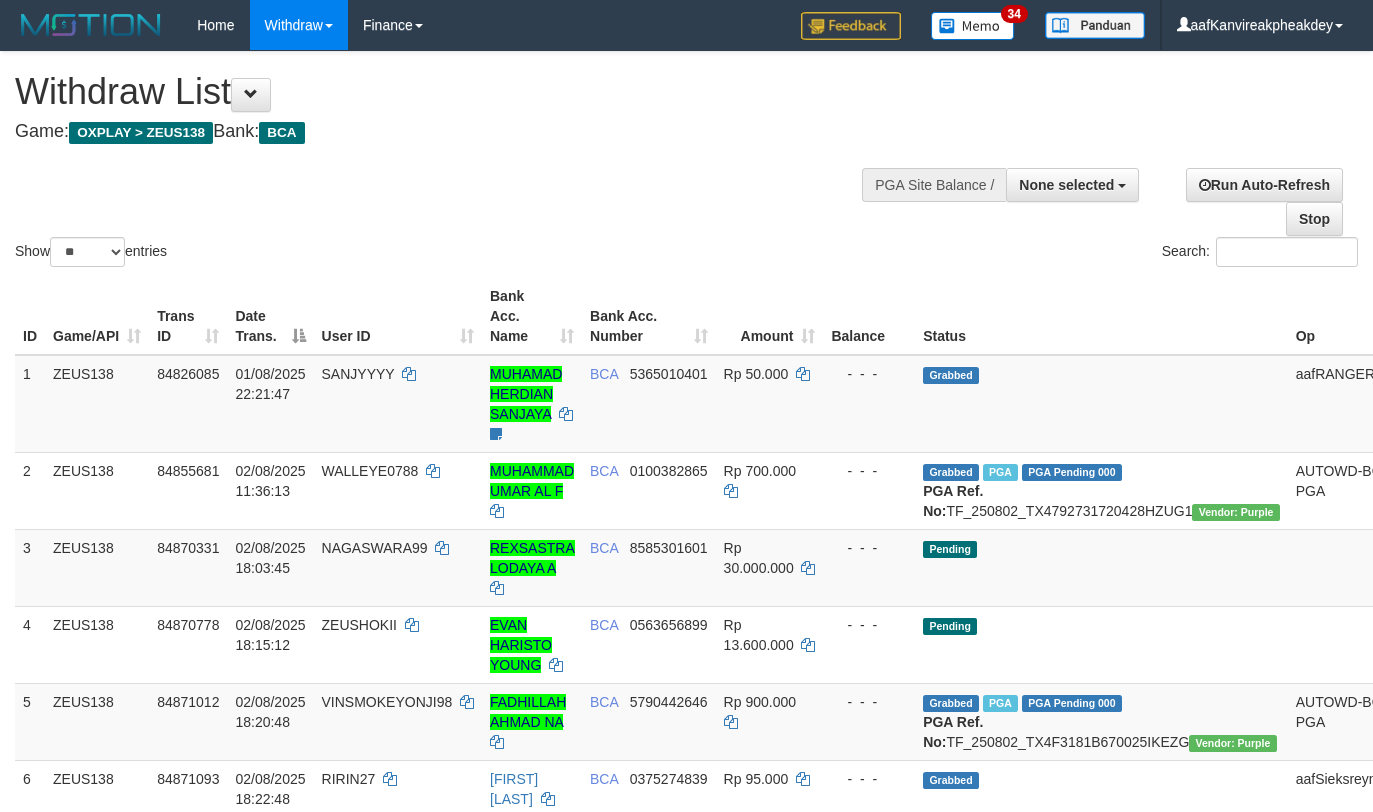 select 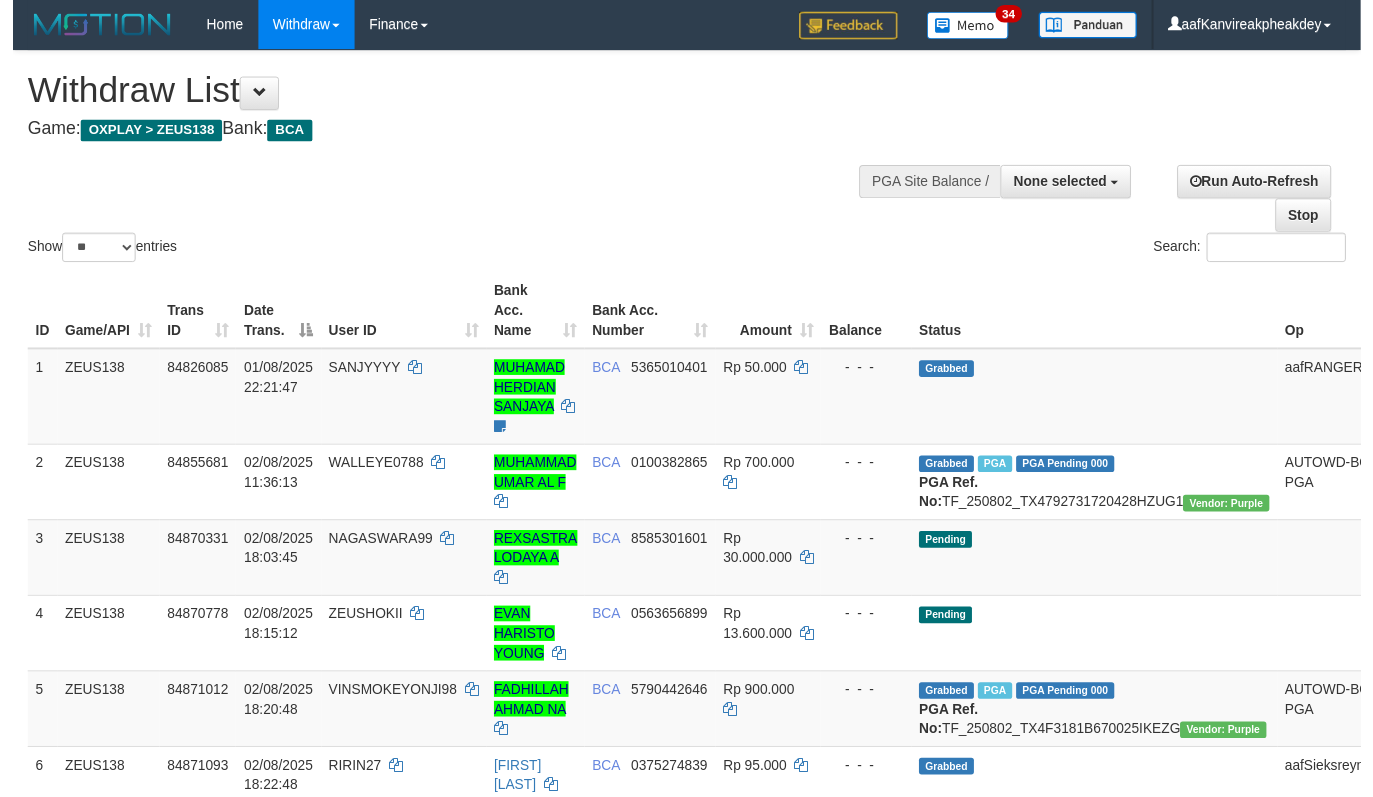 scroll, scrollTop: 0, scrollLeft: 0, axis: both 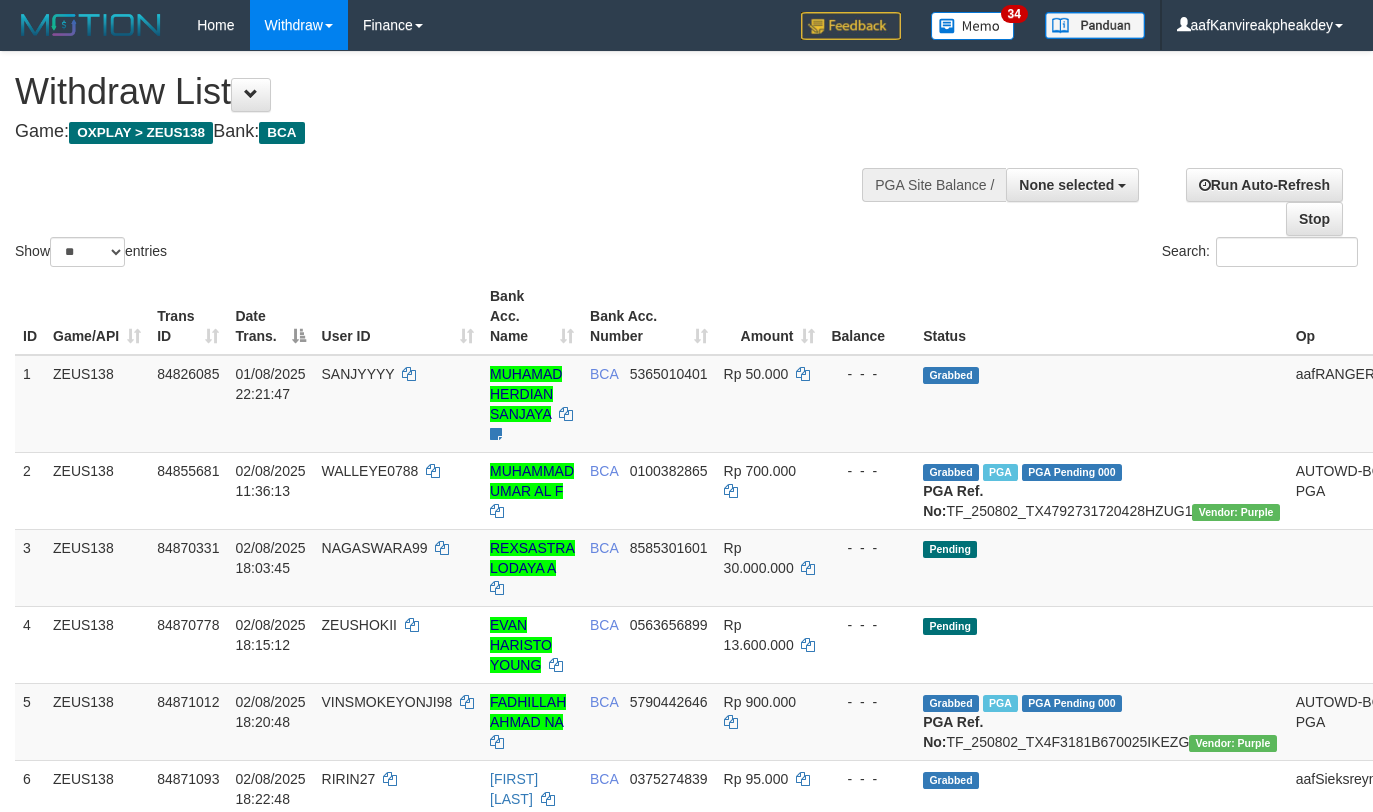 select 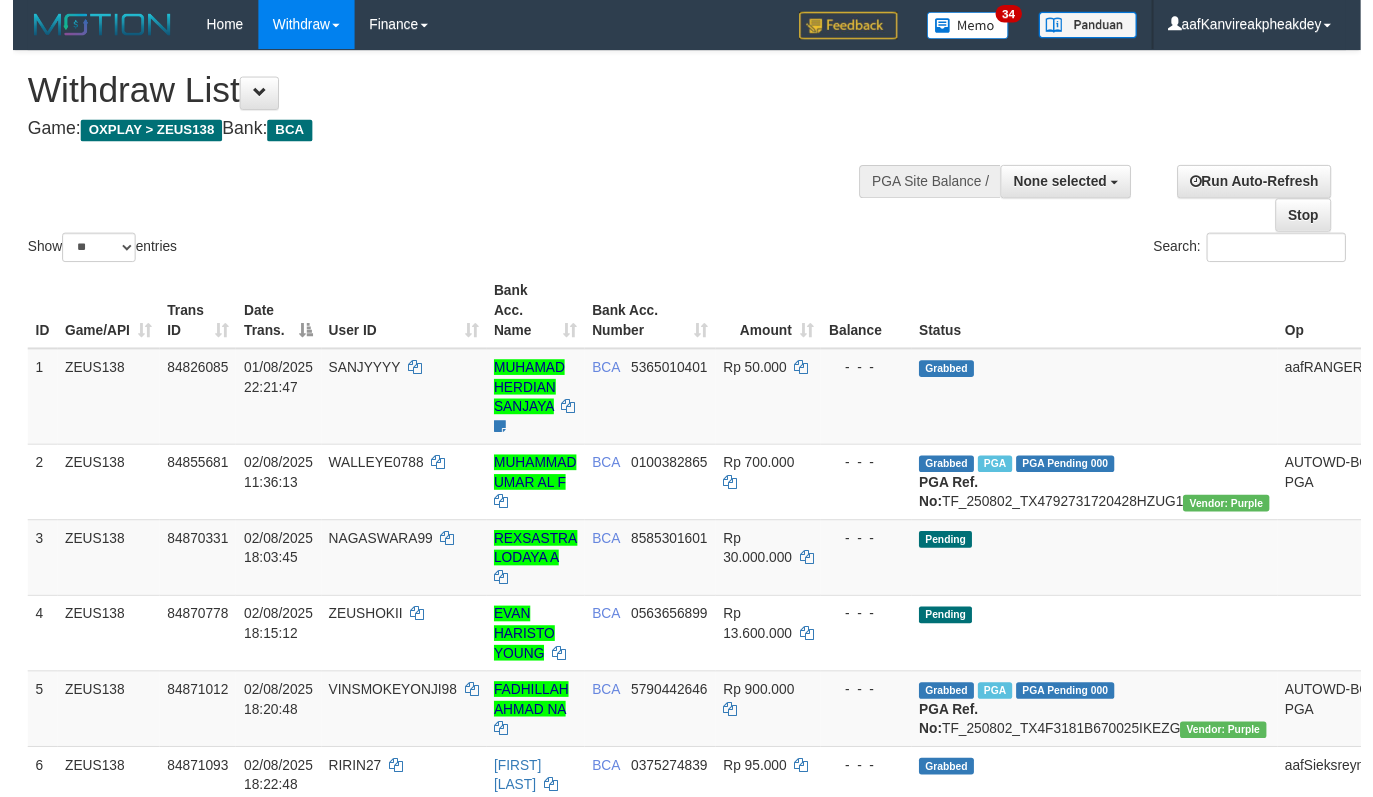 scroll, scrollTop: 0, scrollLeft: 0, axis: both 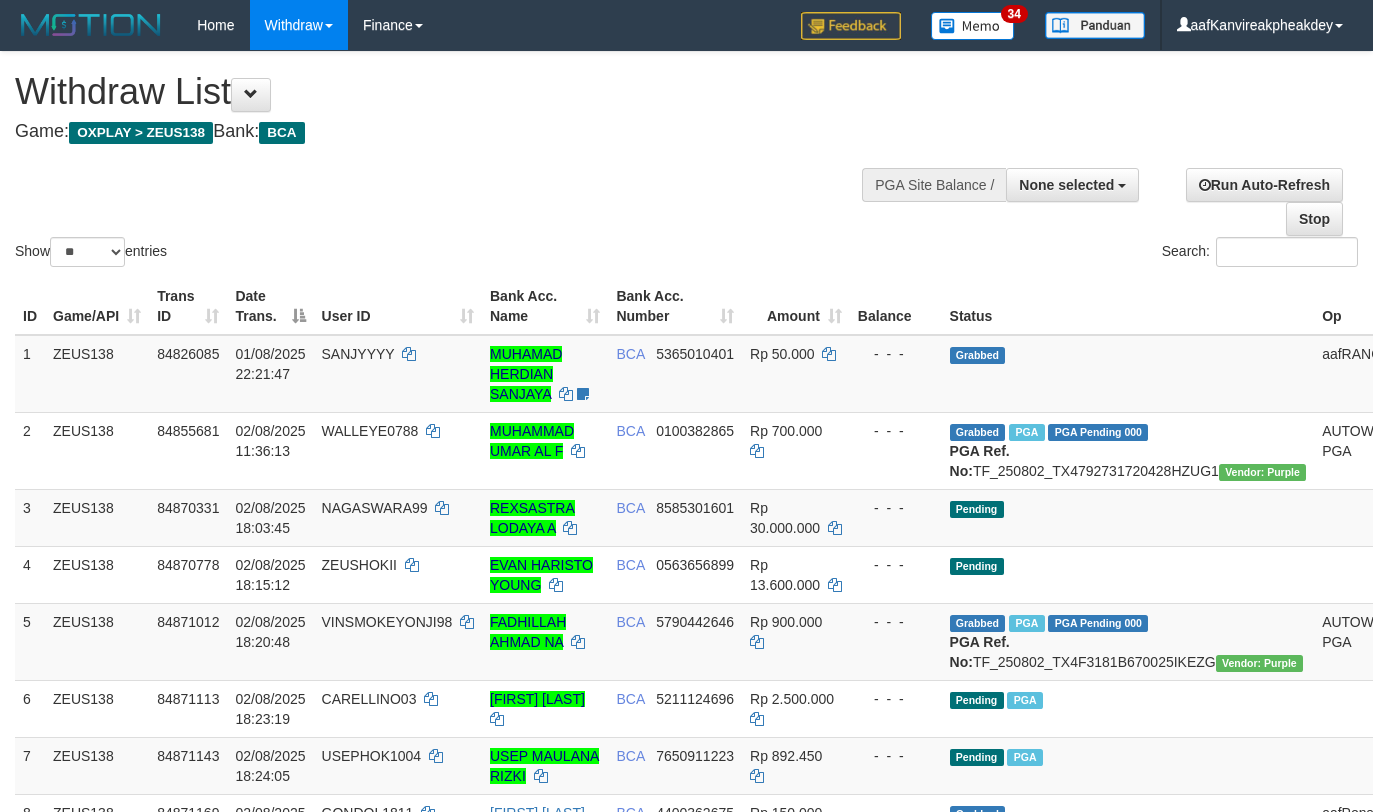 select 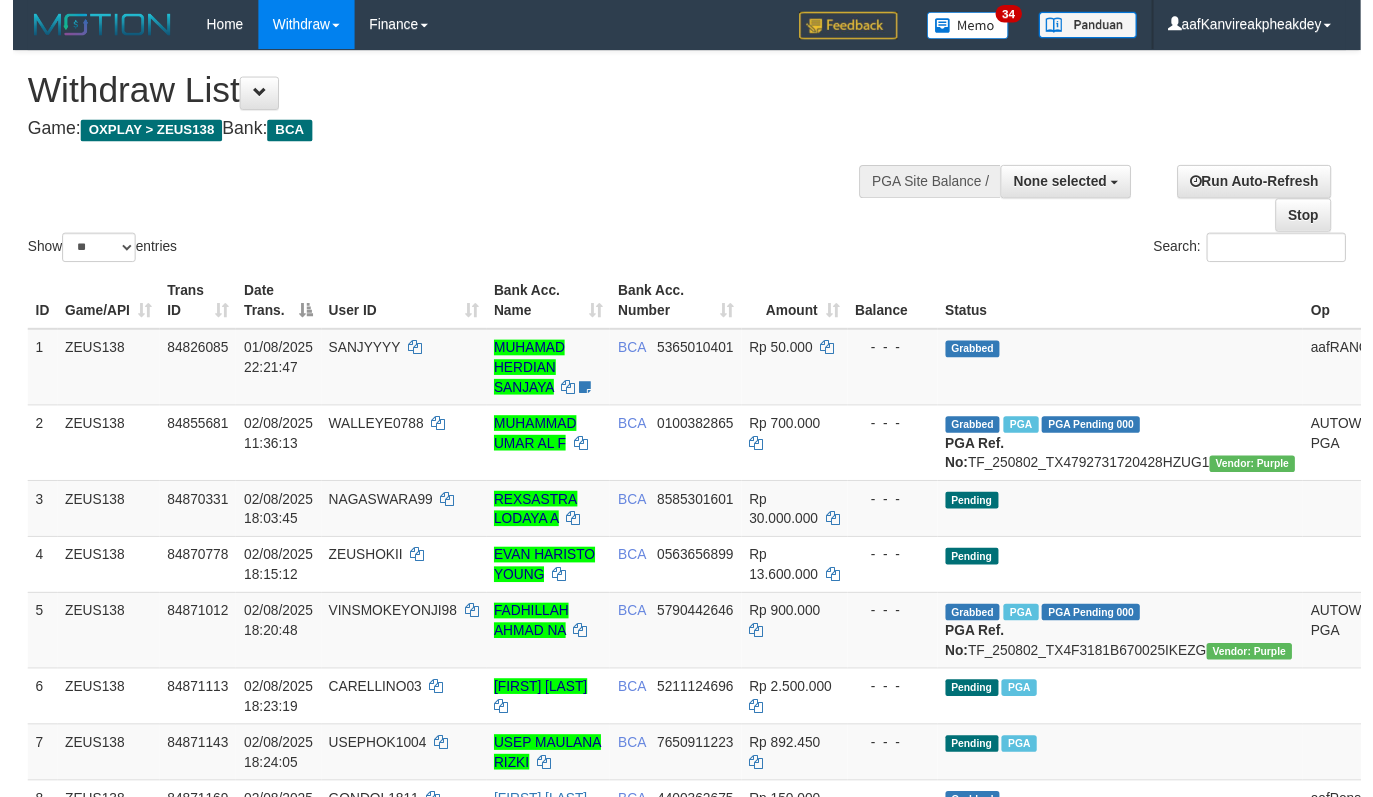 scroll, scrollTop: 0, scrollLeft: 0, axis: both 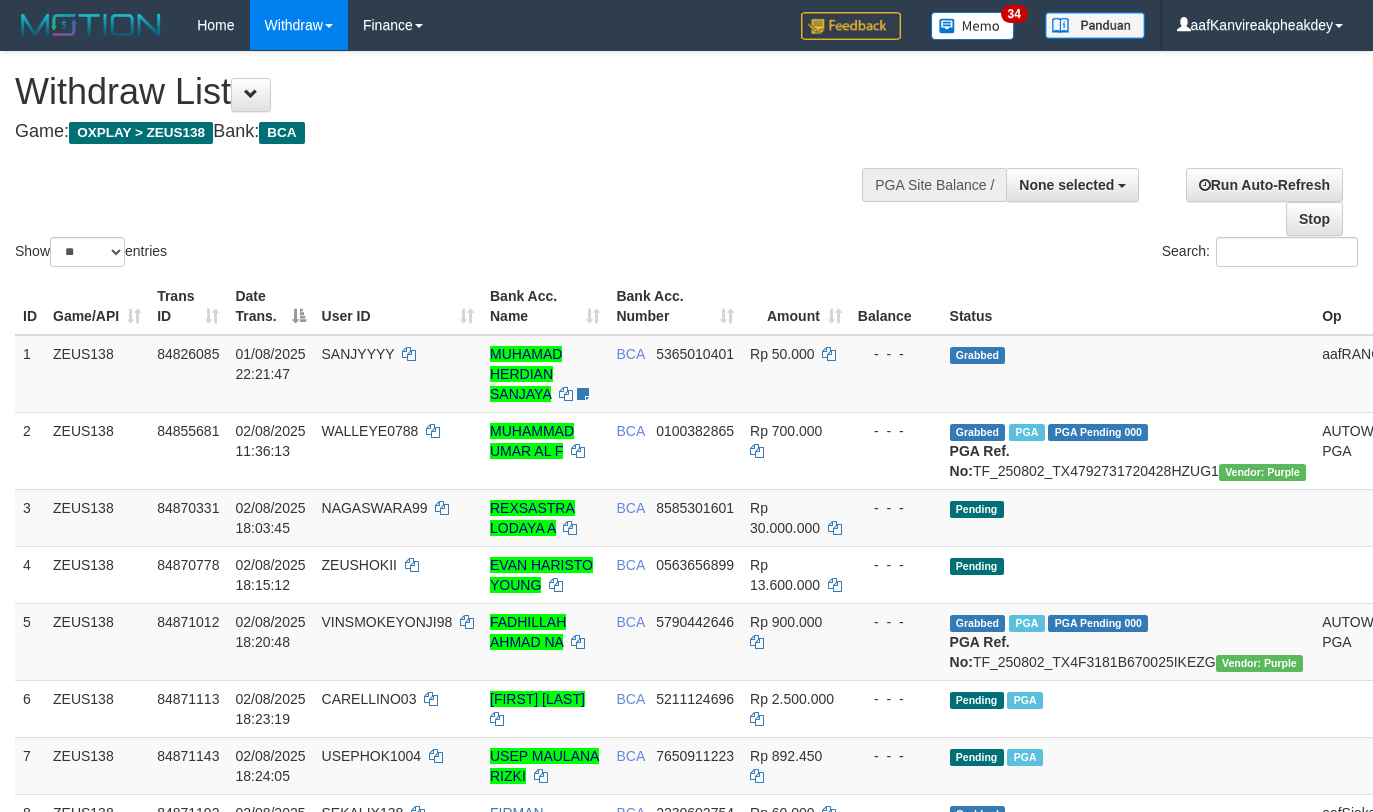 select 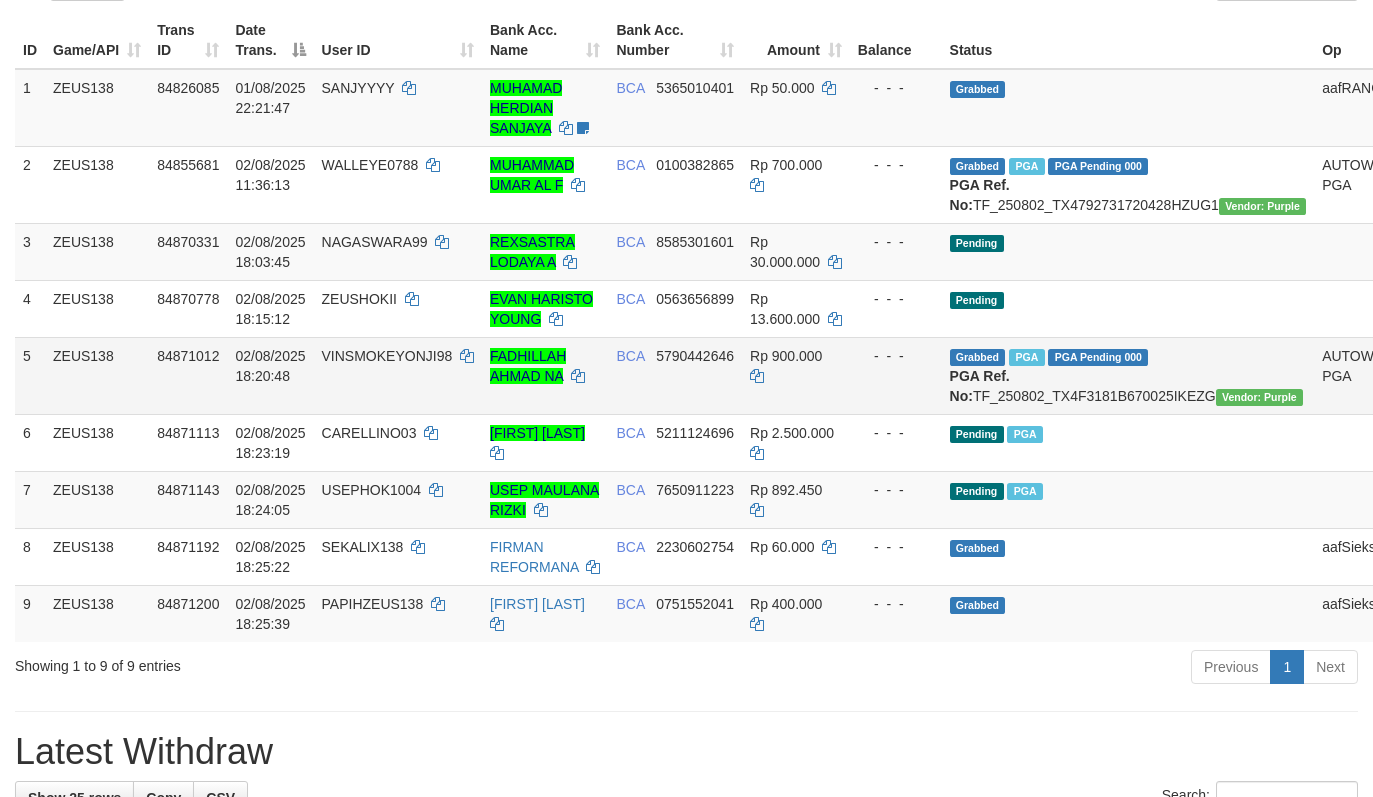 scroll, scrollTop: 267, scrollLeft: 0, axis: vertical 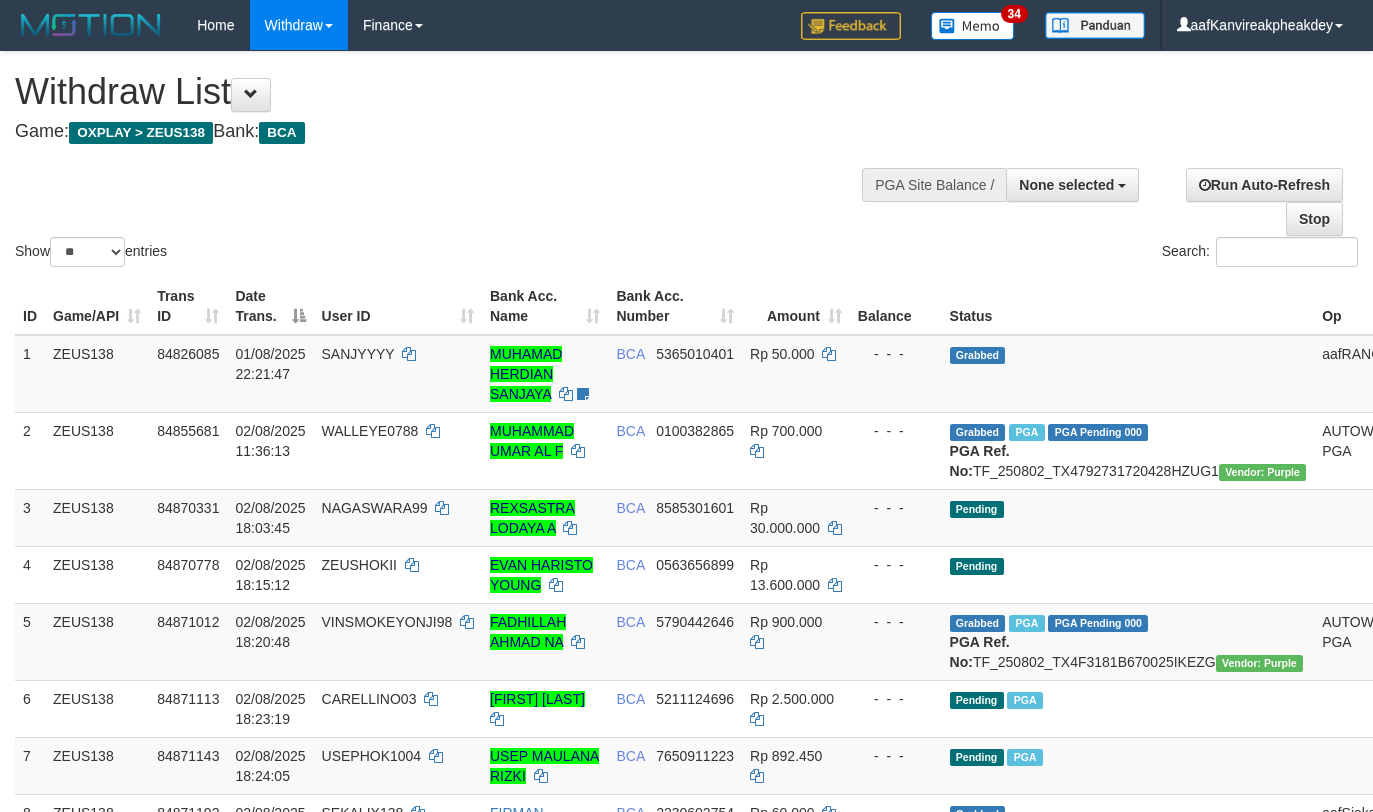select 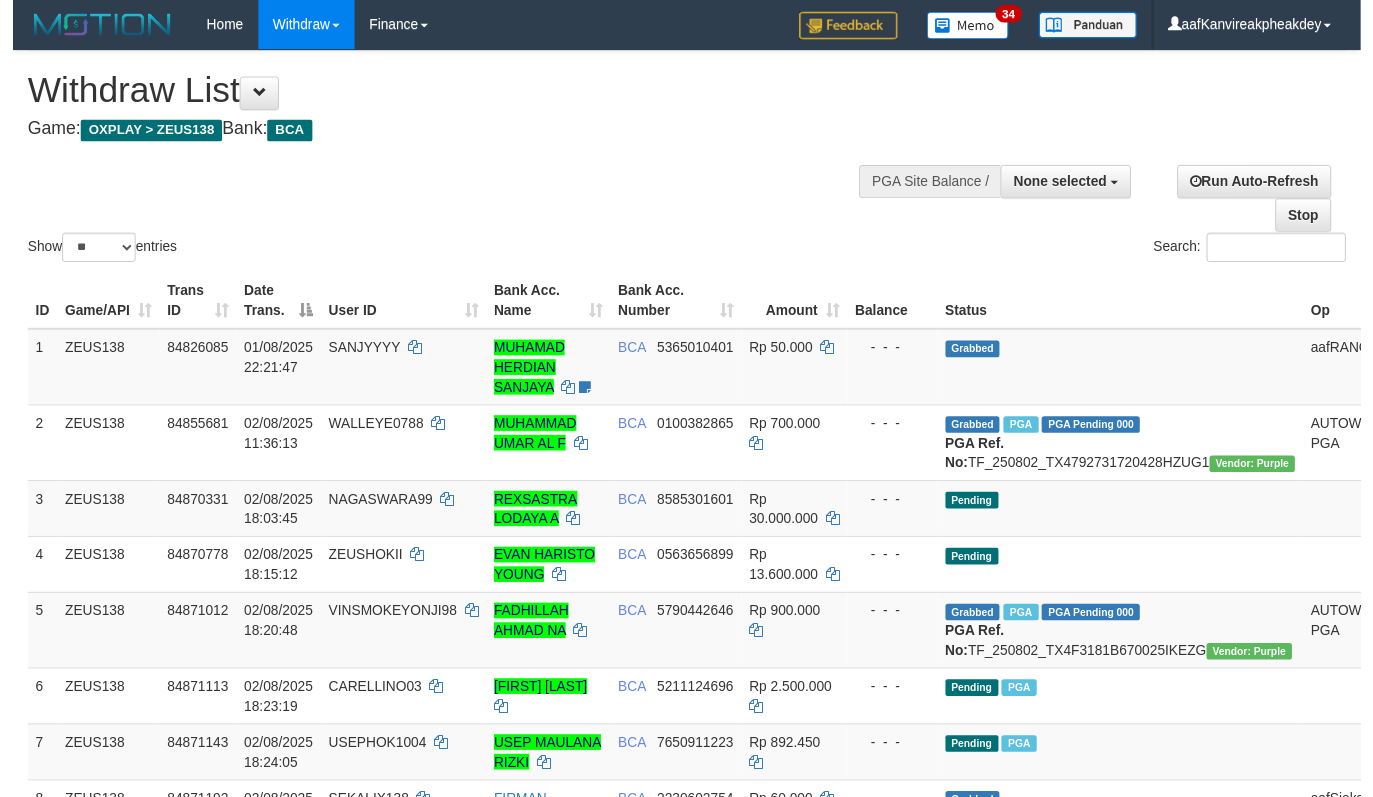 scroll, scrollTop: 267, scrollLeft: 0, axis: vertical 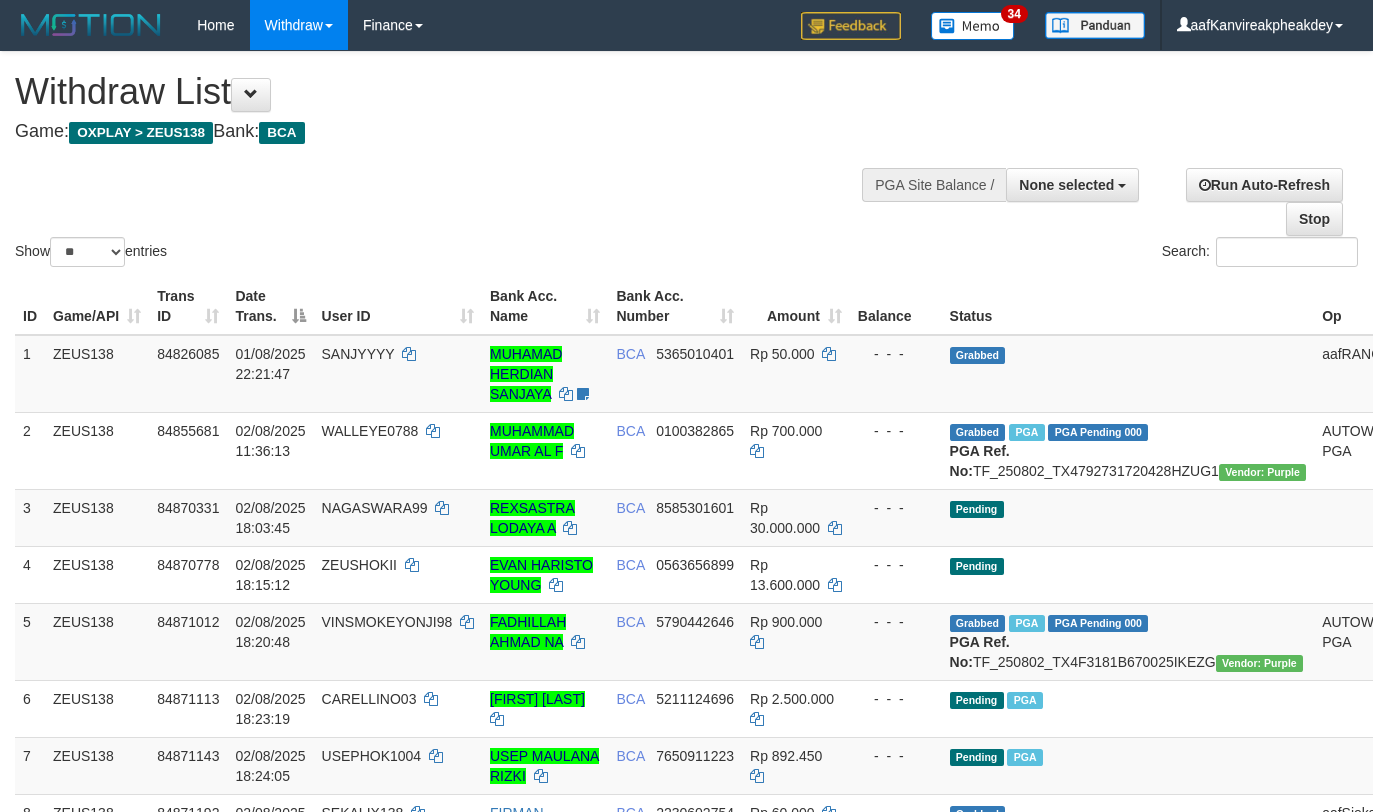 select 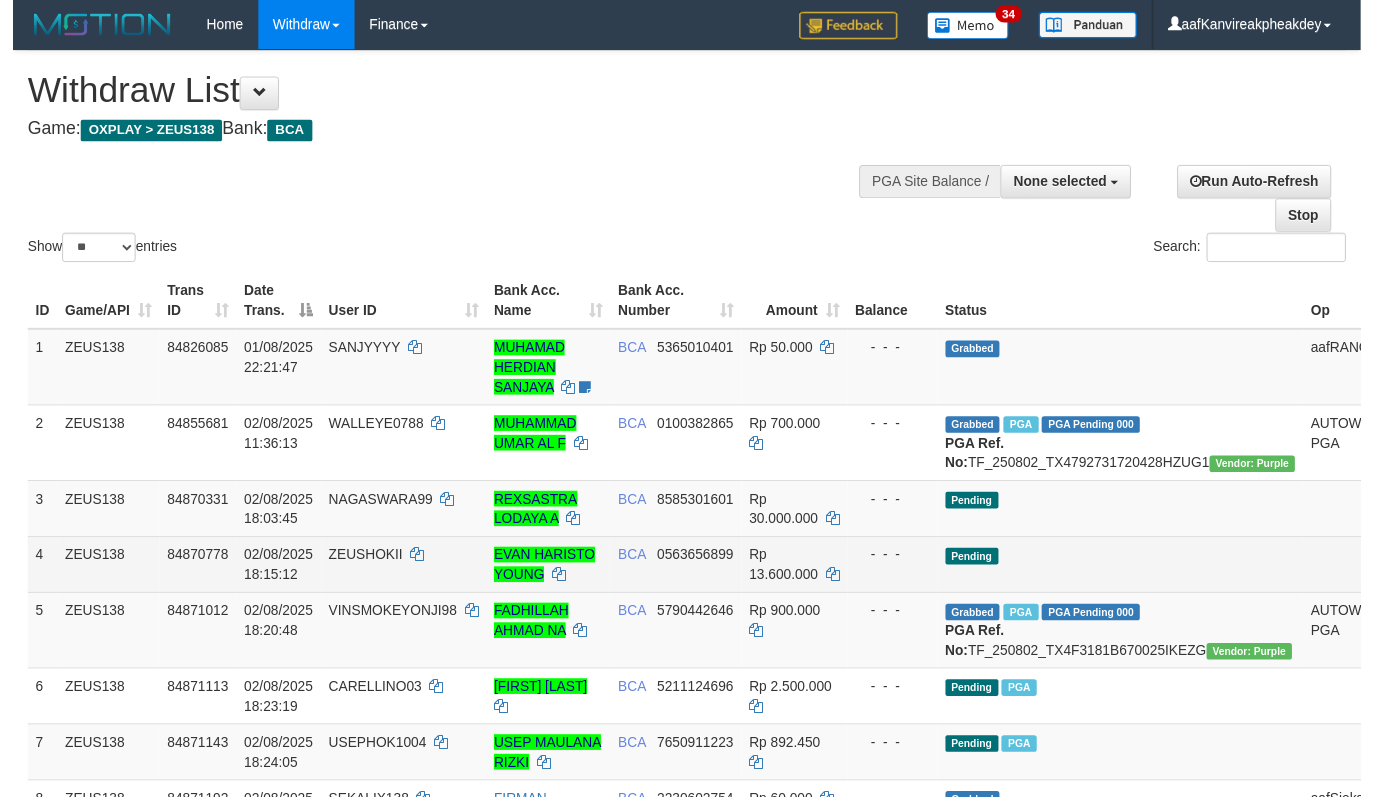 scroll, scrollTop: 267, scrollLeft: 0, axis: vertical 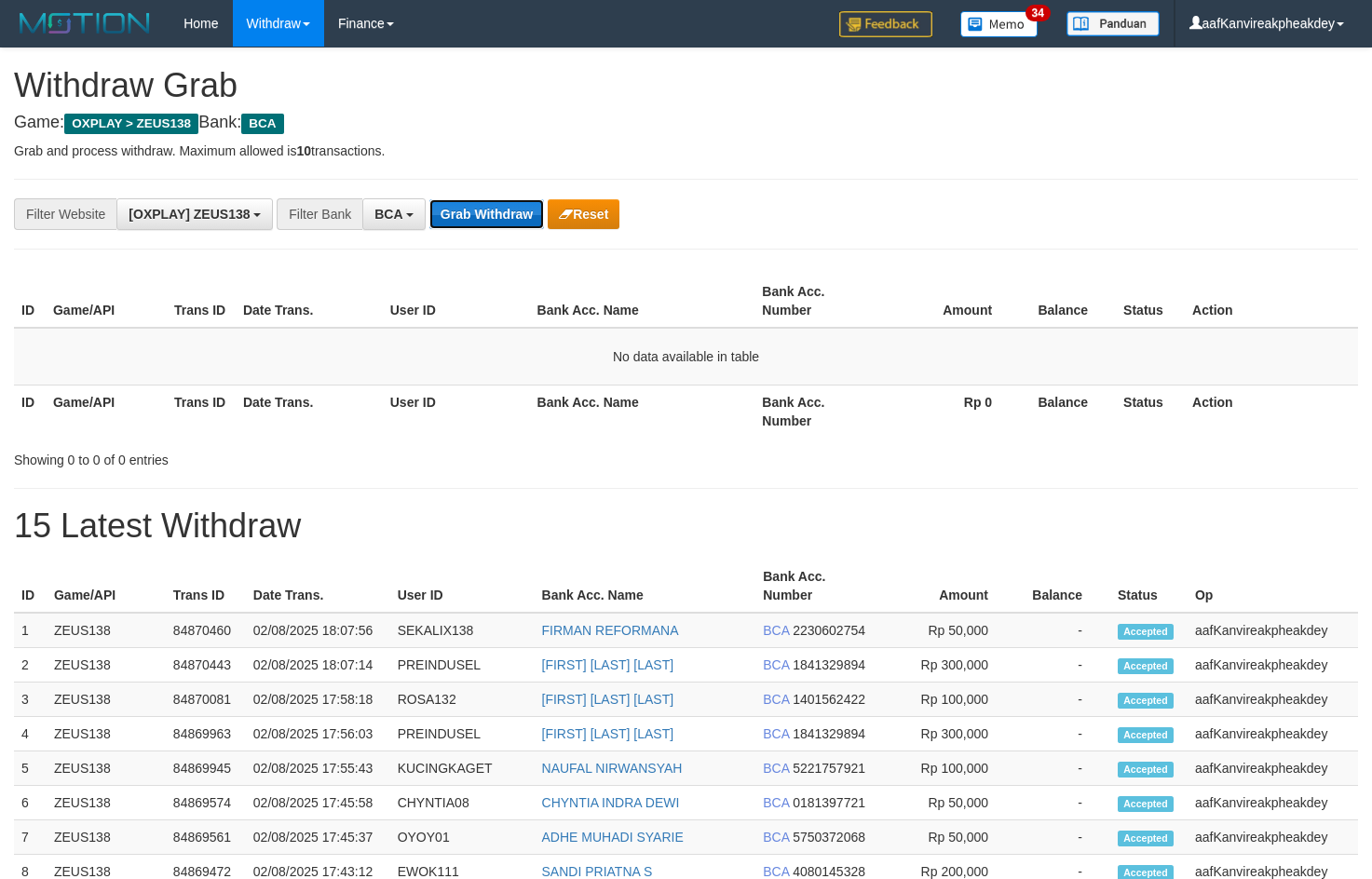 click on "Grab Withdraw" at bounding box center [486, 214] 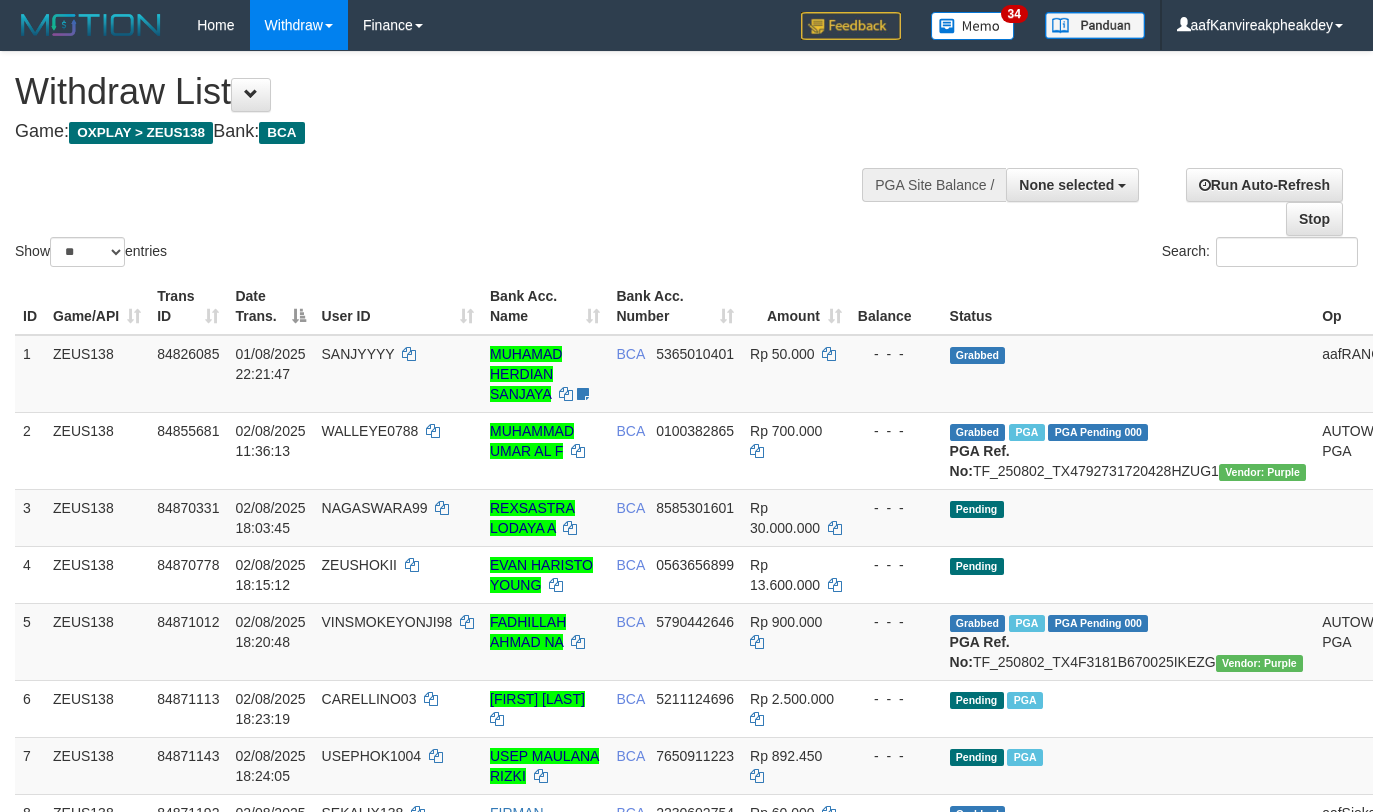 select 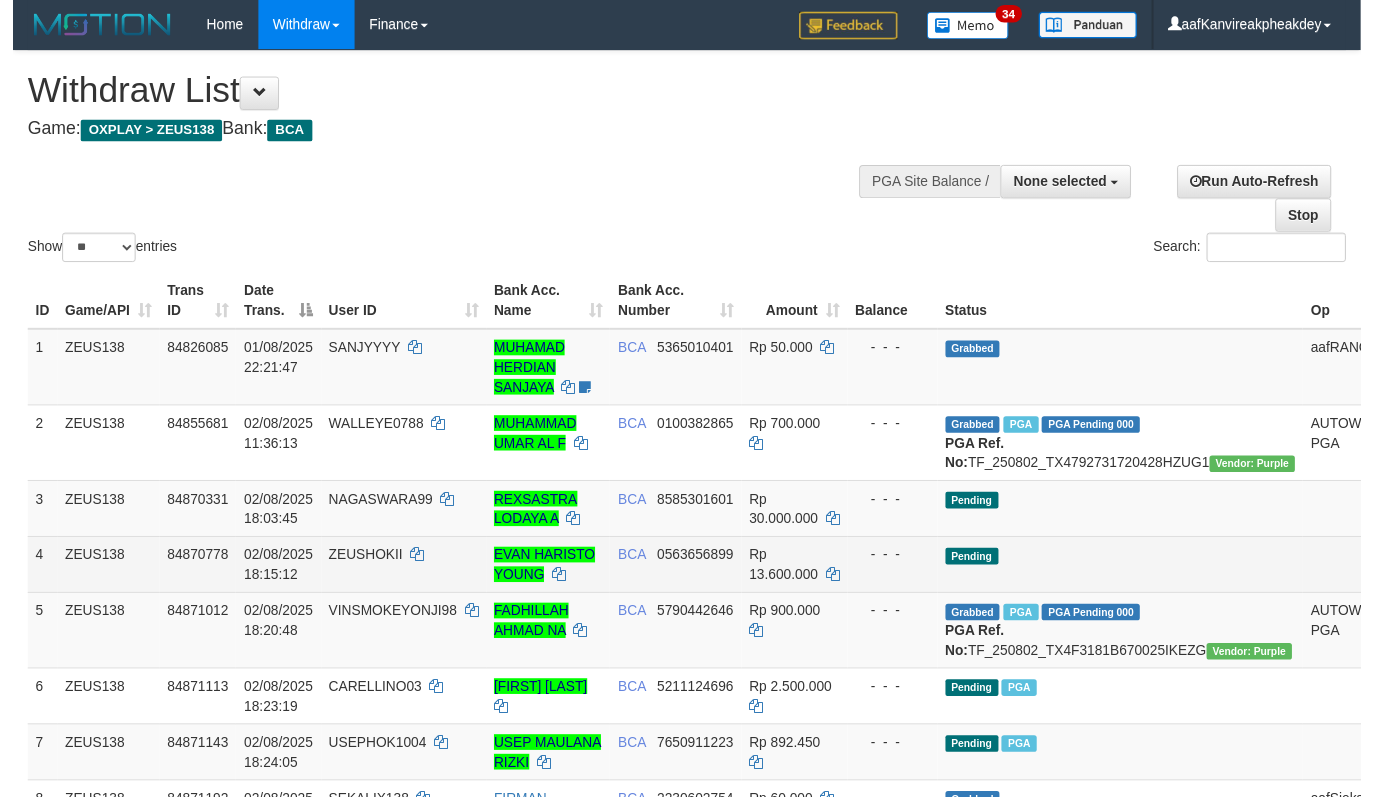 scroll, scrollTop: 267, scrollLeft: 0, axis: vertical 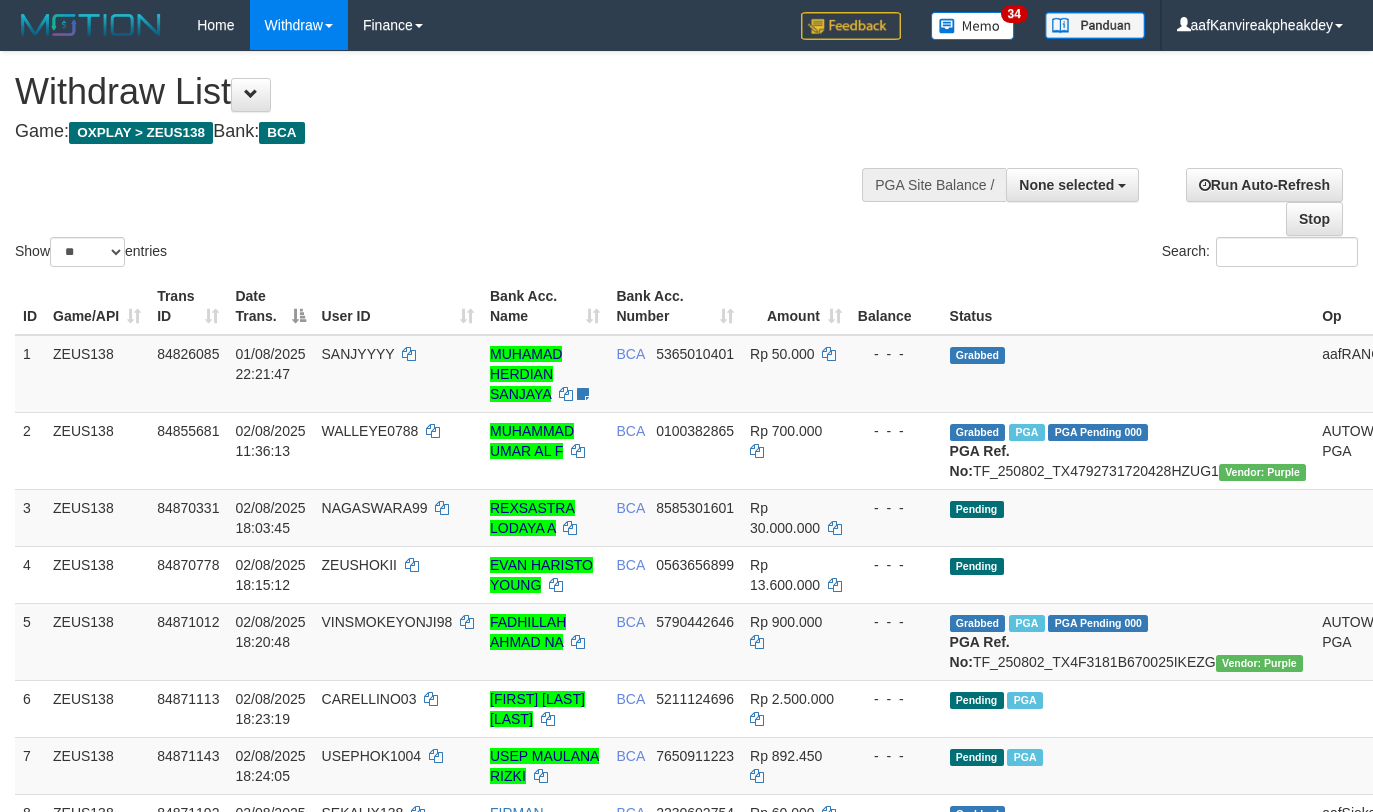select 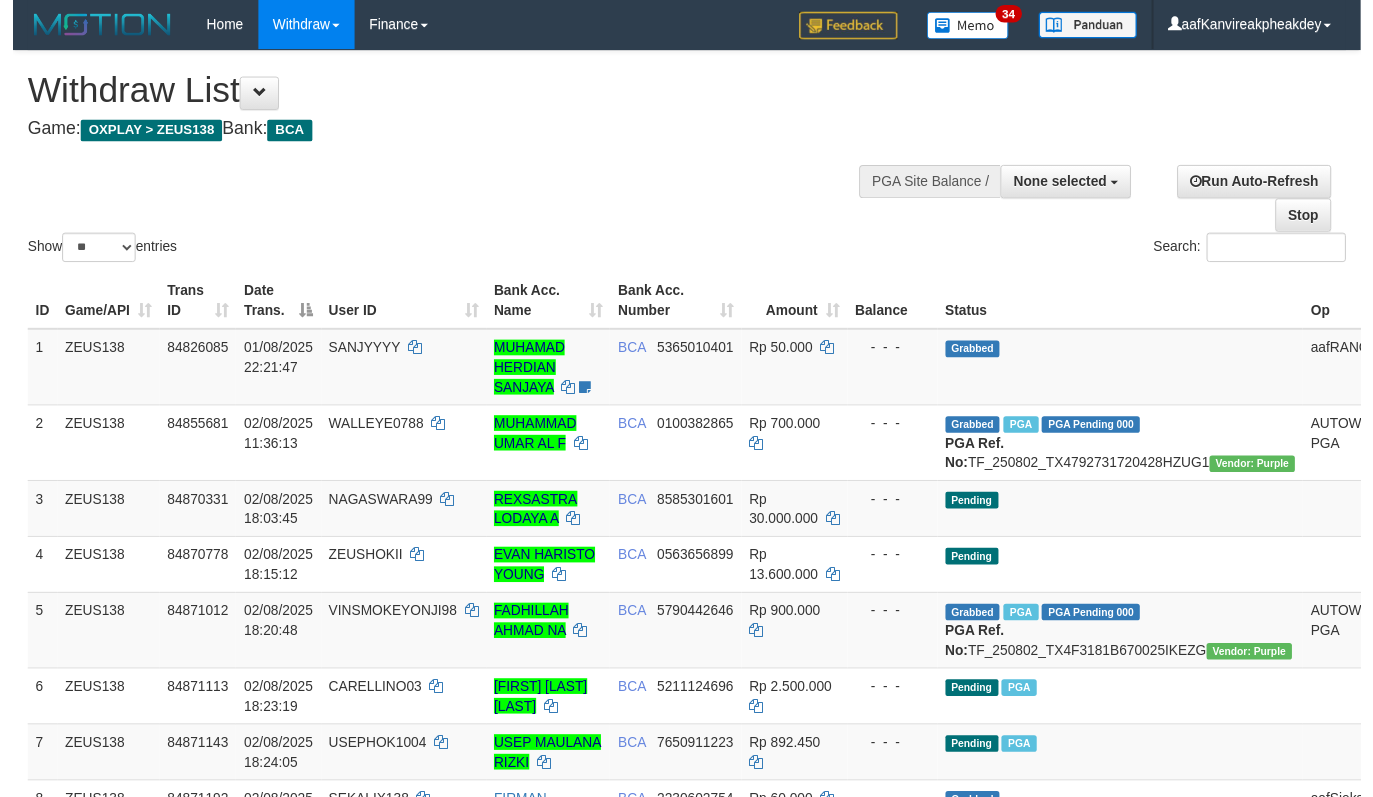 scroll, scrollTop: 267, scrollLeft: 0, axis: vertical 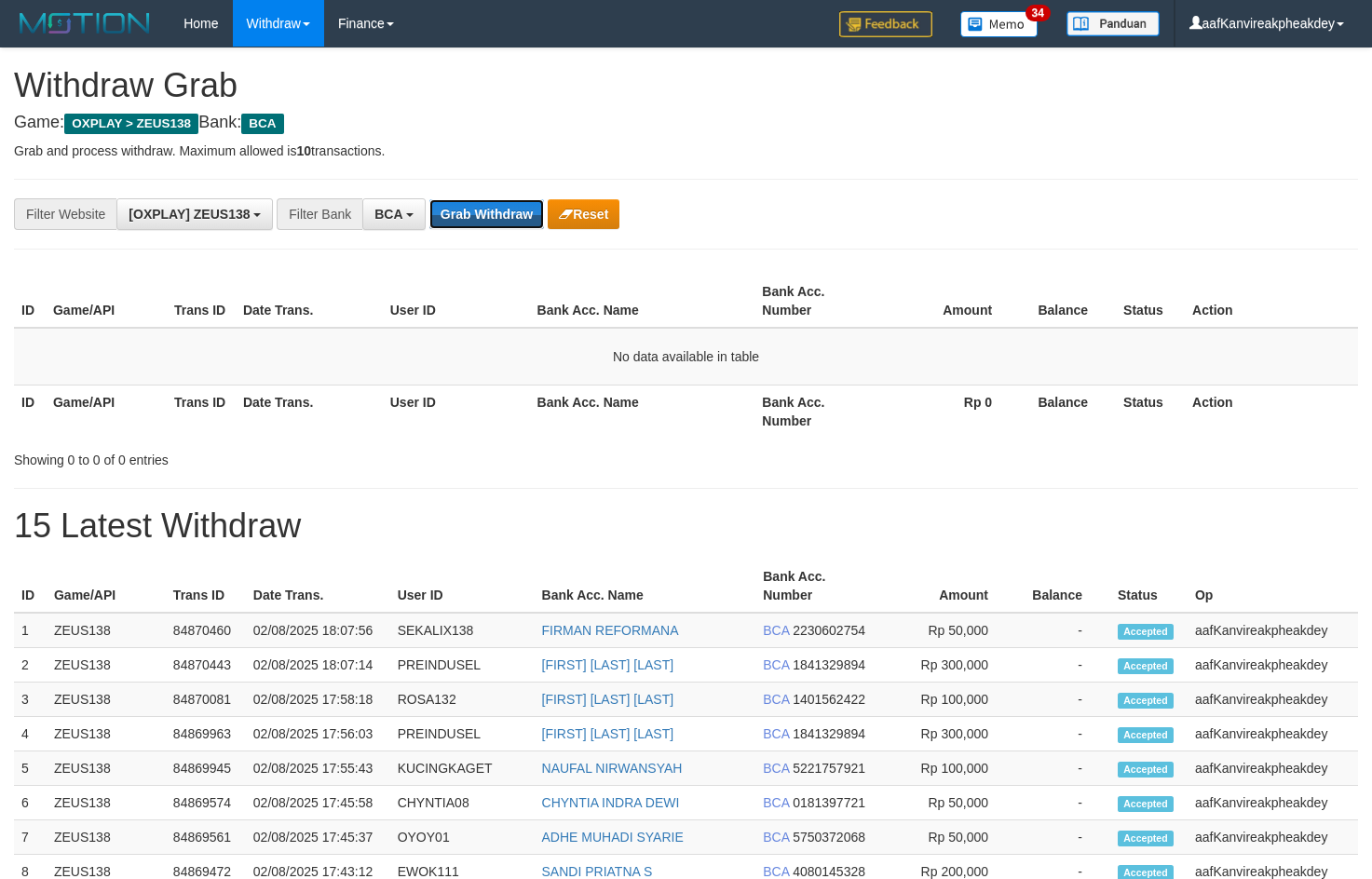 click on "Grab Withdraw" at bounding box center [486, 214] 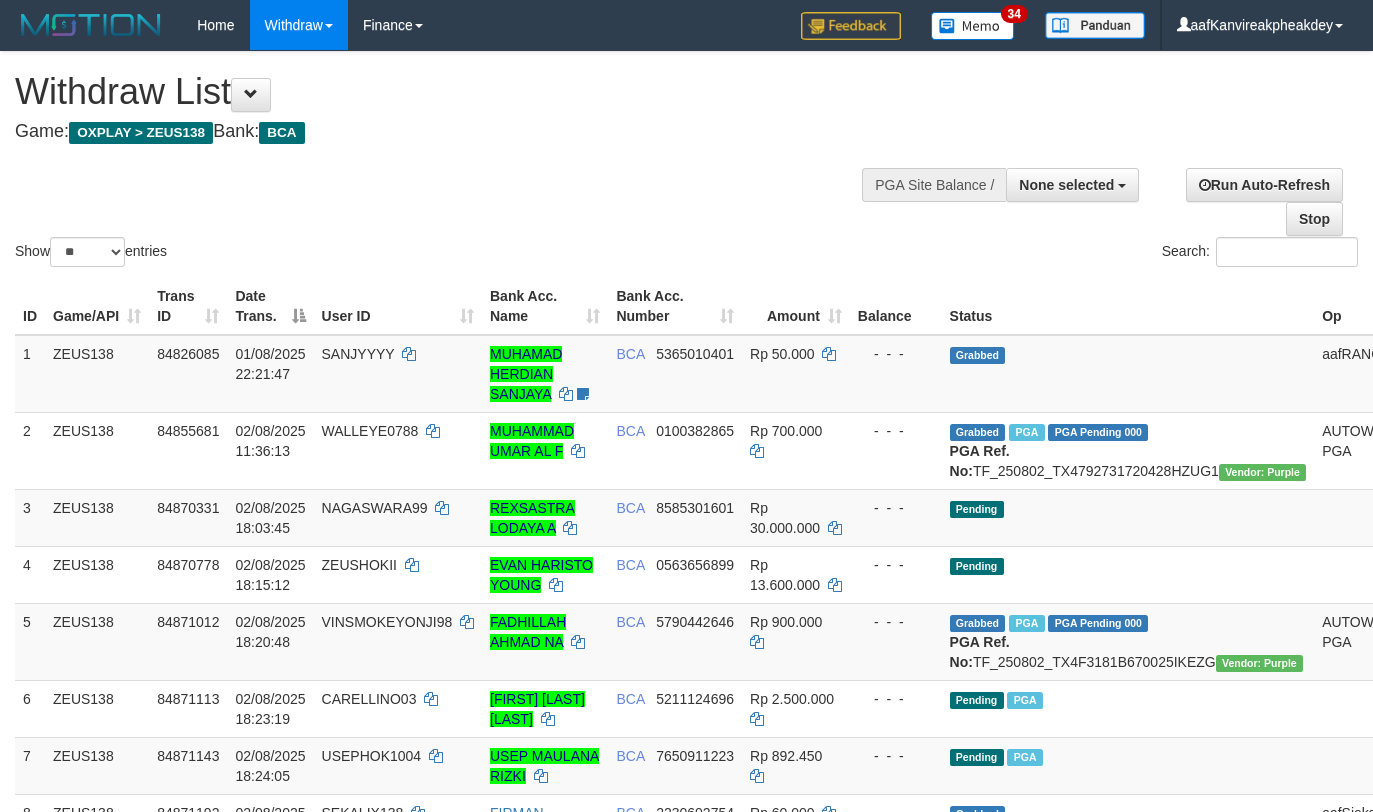 select 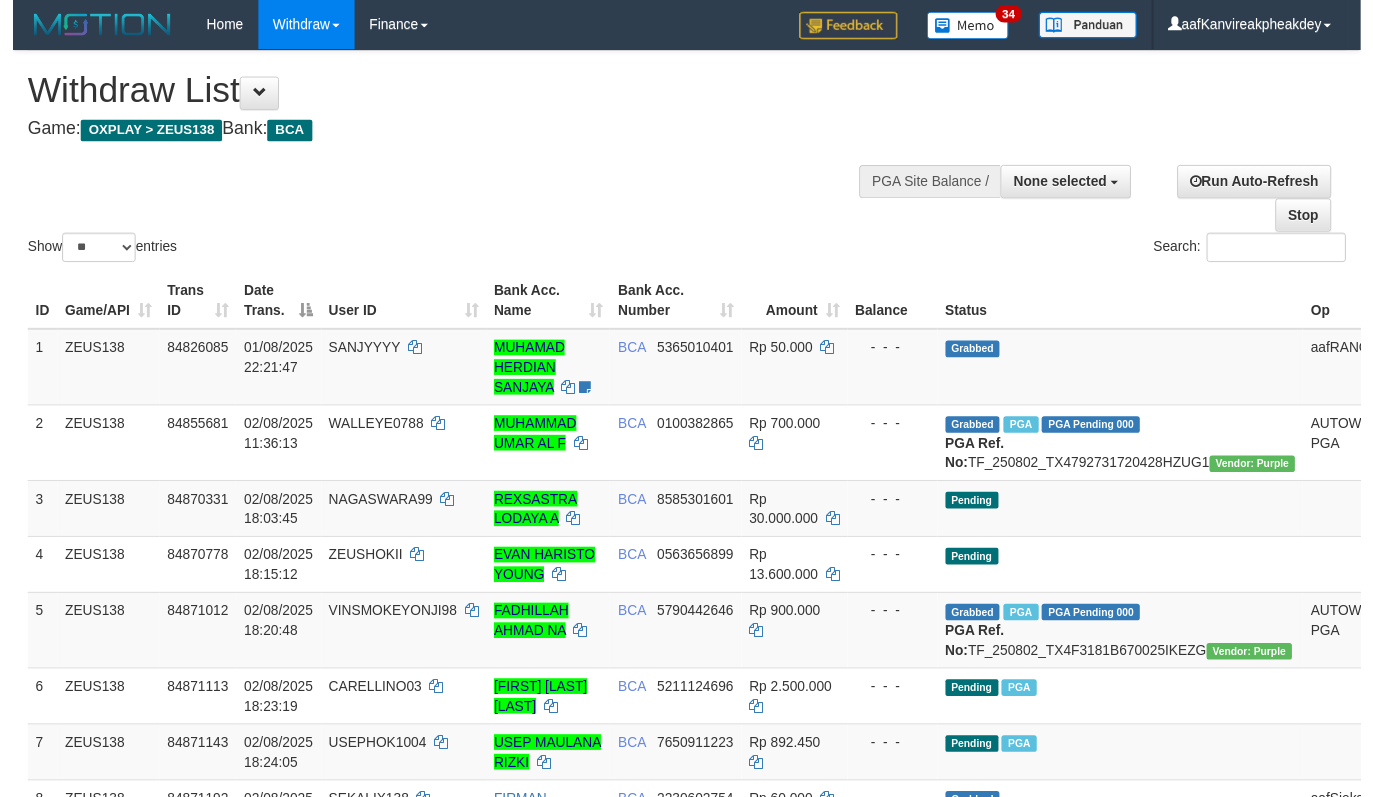 scroll, scrollTop: 267, scrollLeft: 0, axis: vertical 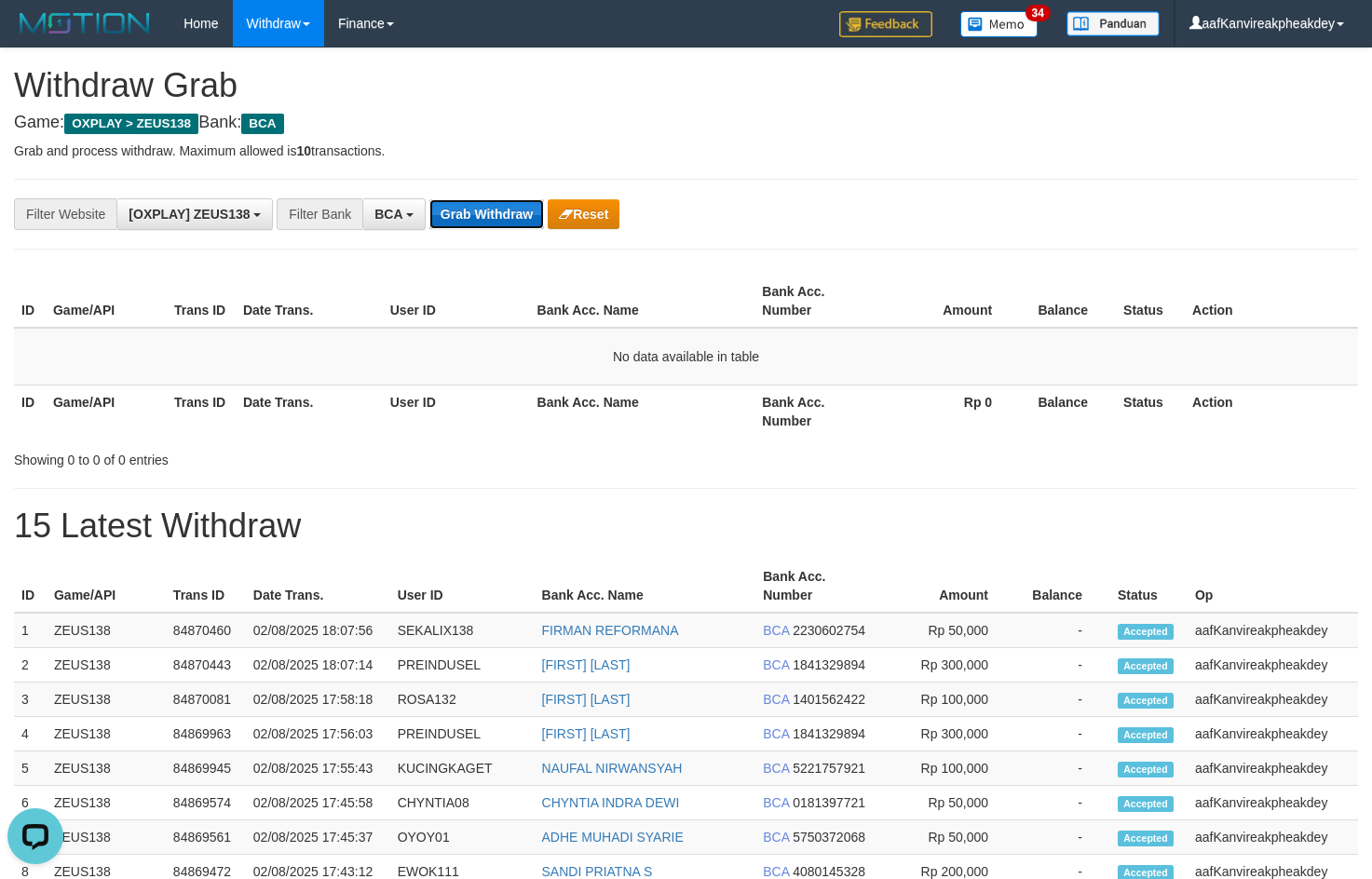 click on "Grab Withdraw" at bounding box center (486, 214) 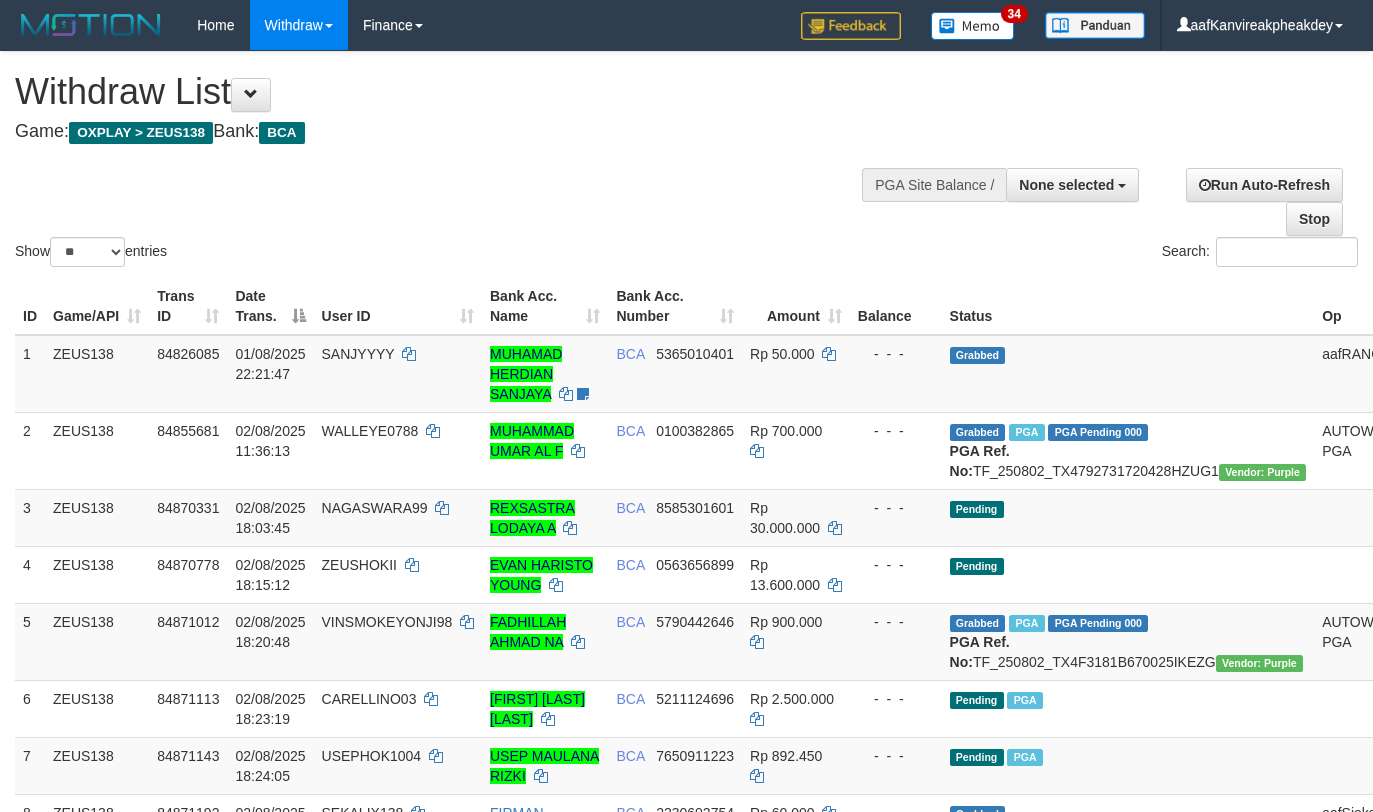 select 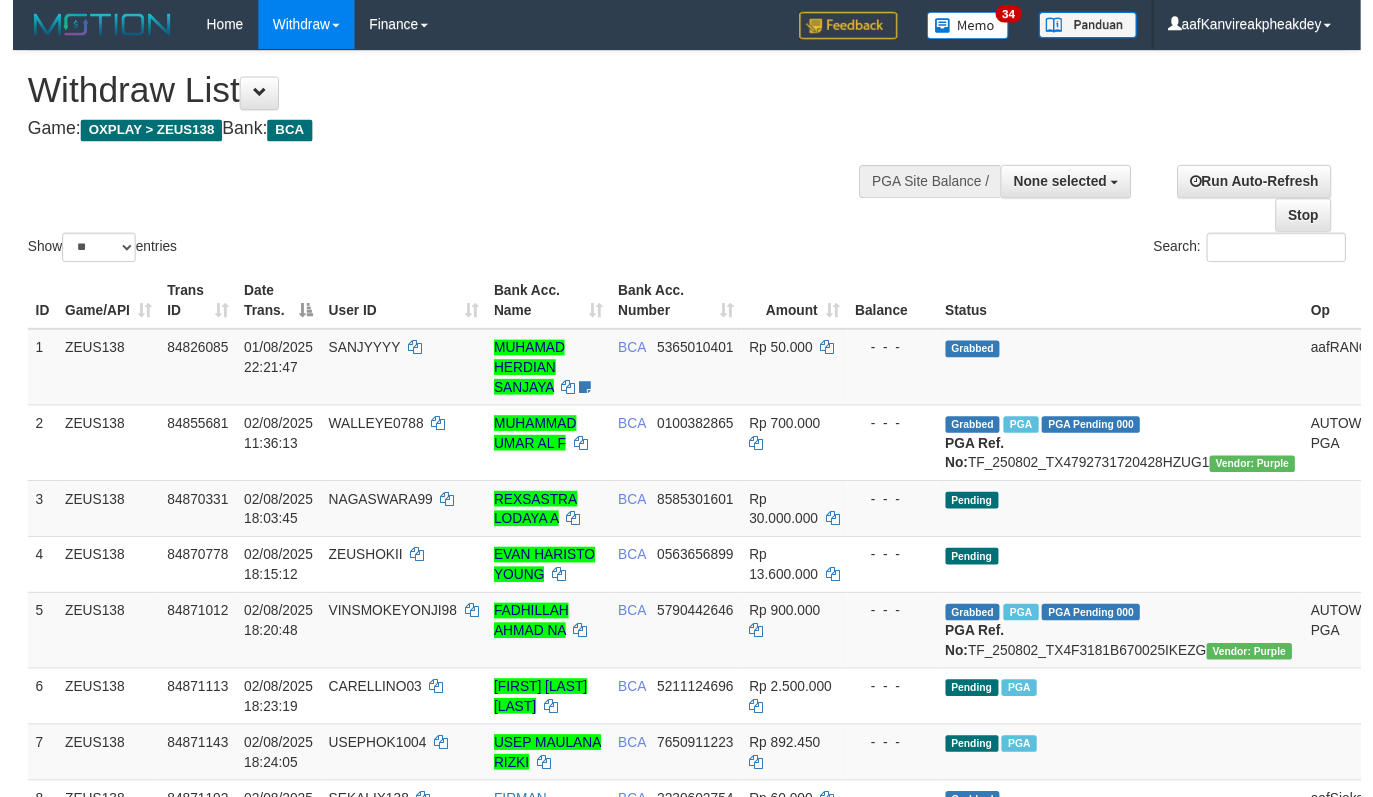 scroll, scrollTop: 267, scrollLeft: 0, axis: vertical 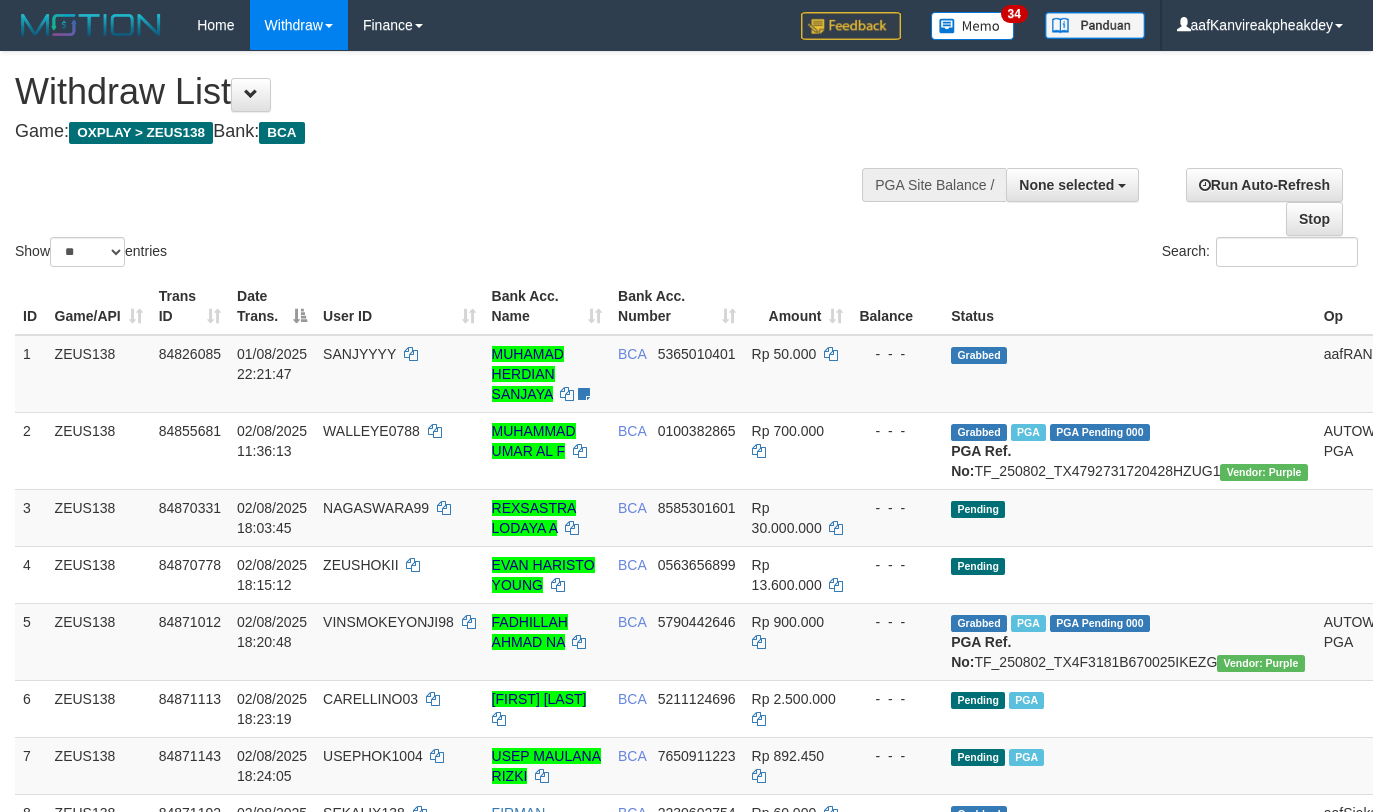 select 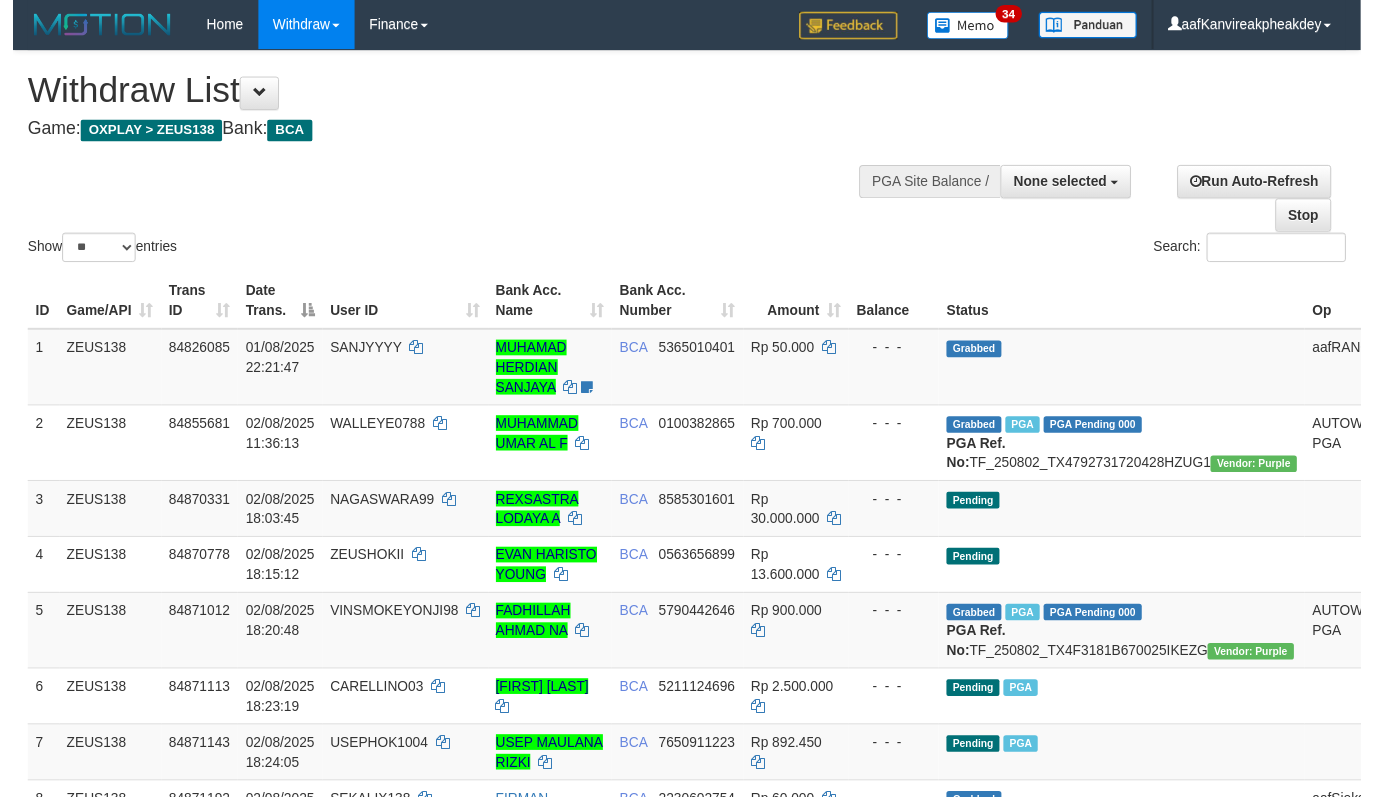 scroll, scrollTop: 267, scrollLeft: 0, axis: vertical 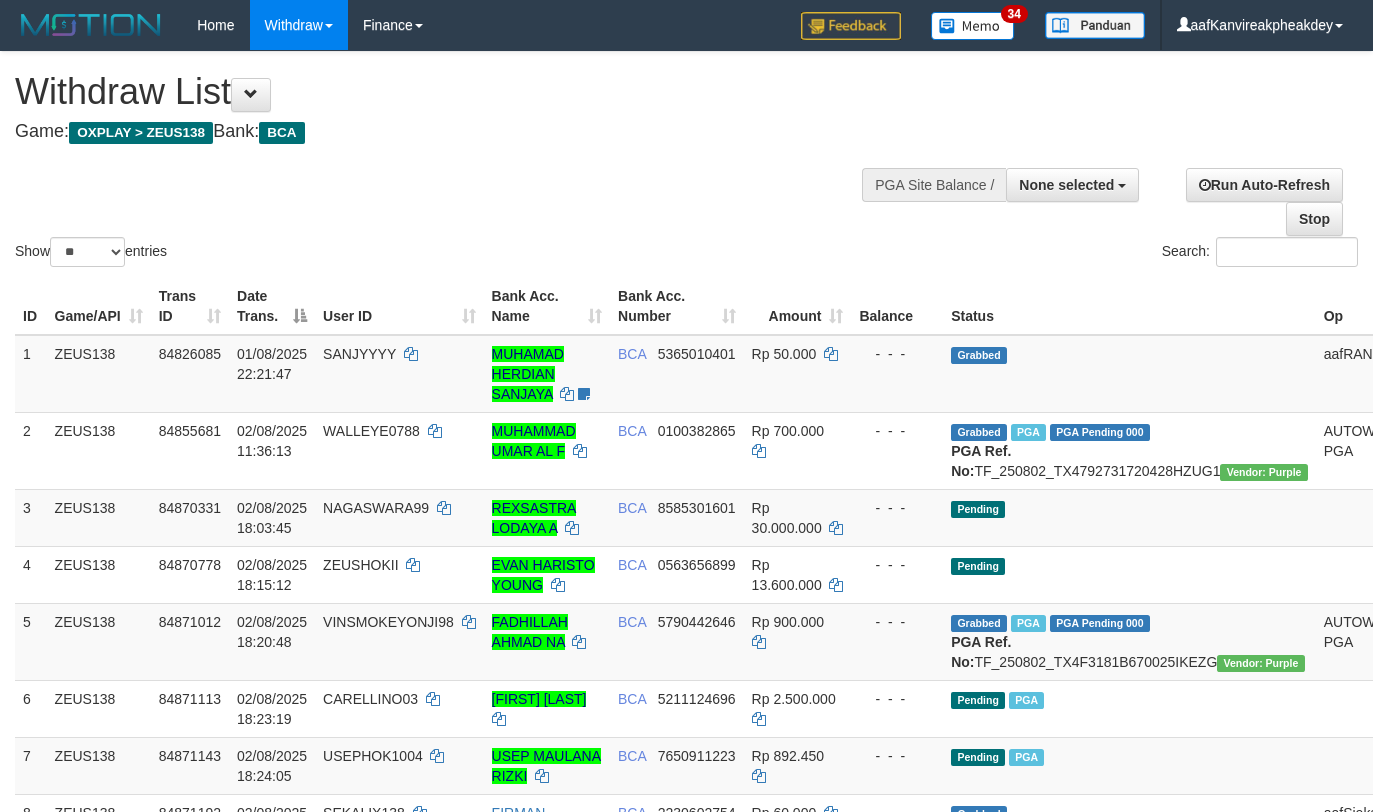 select 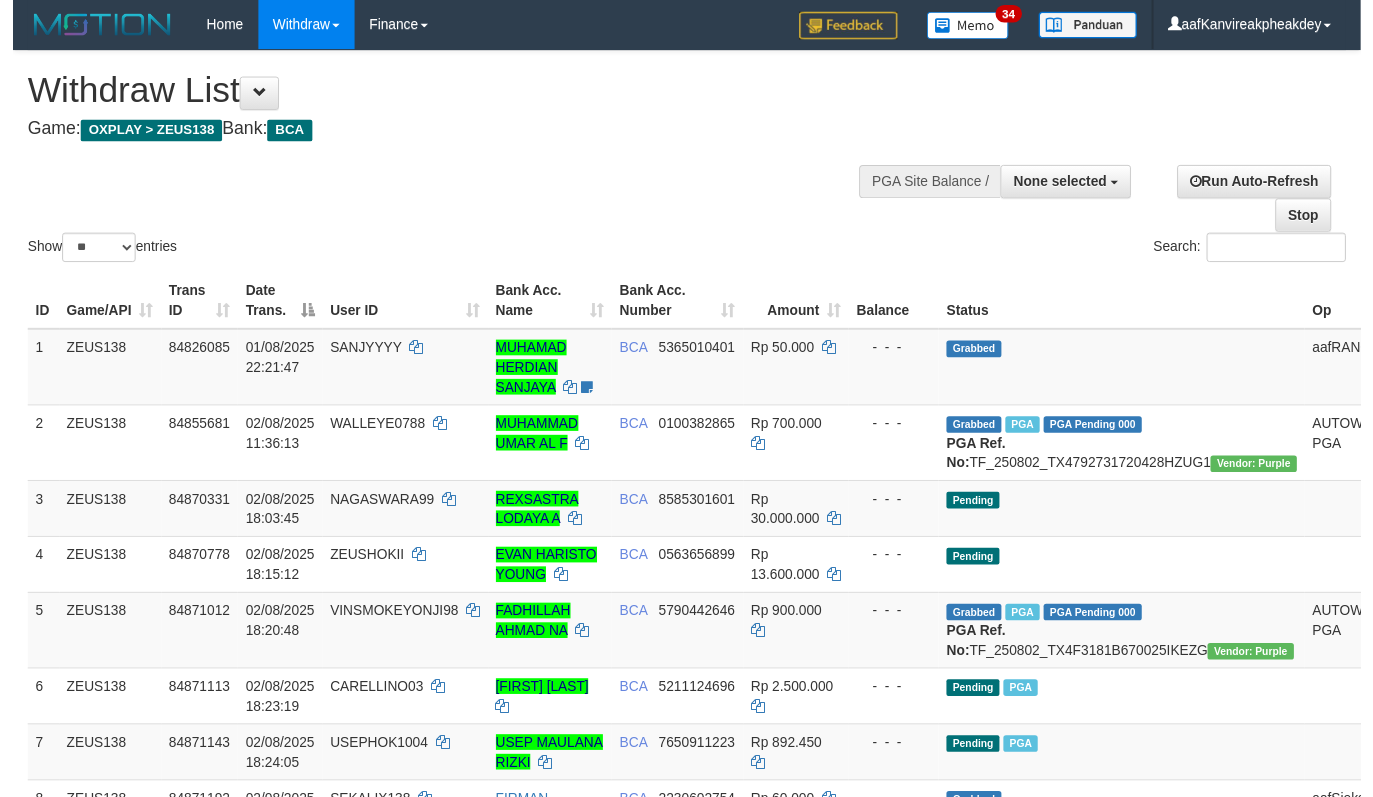 scroll, scrollTop: 267, scrollLeft: 0, axis: vertical 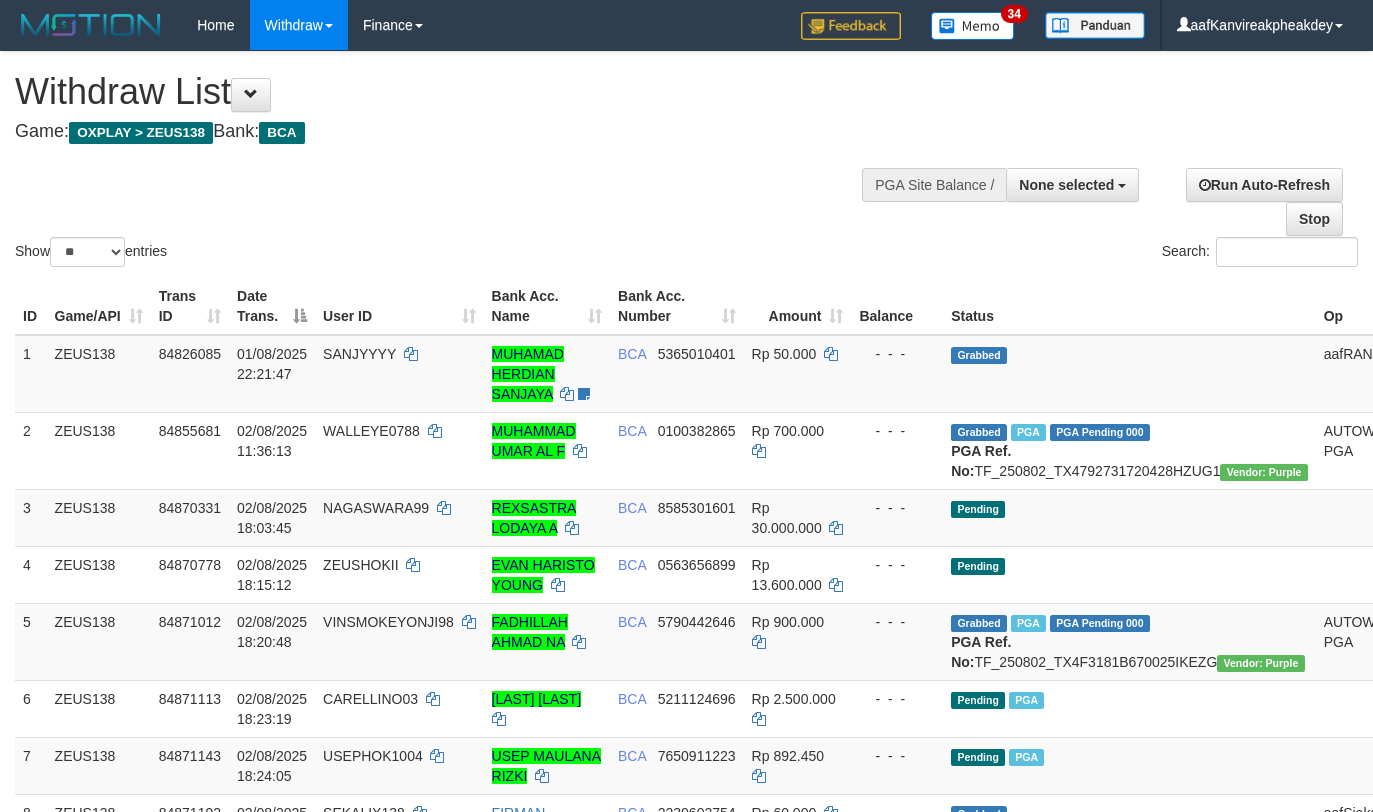 select 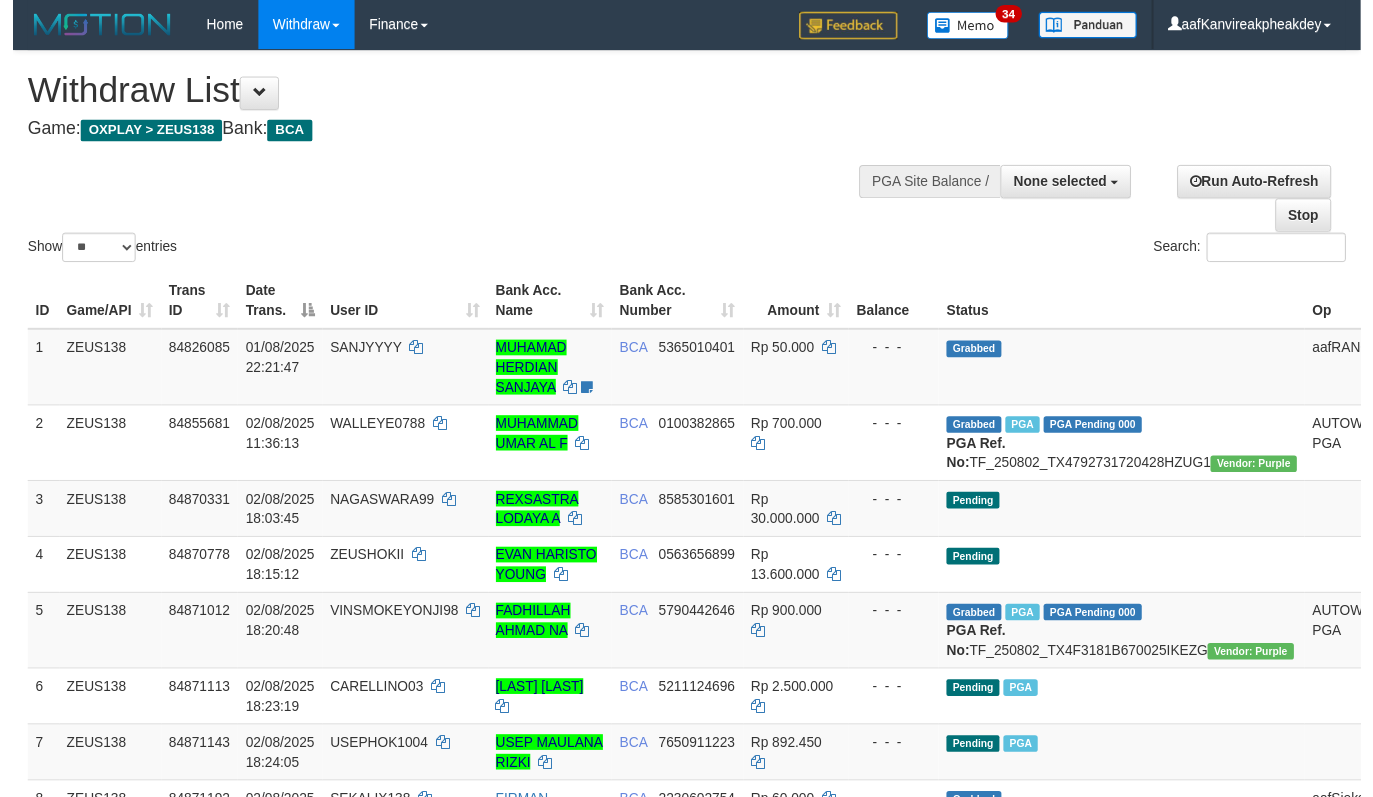scroll, scrollTop: 267, scrollLeft: 0, axis: vertical 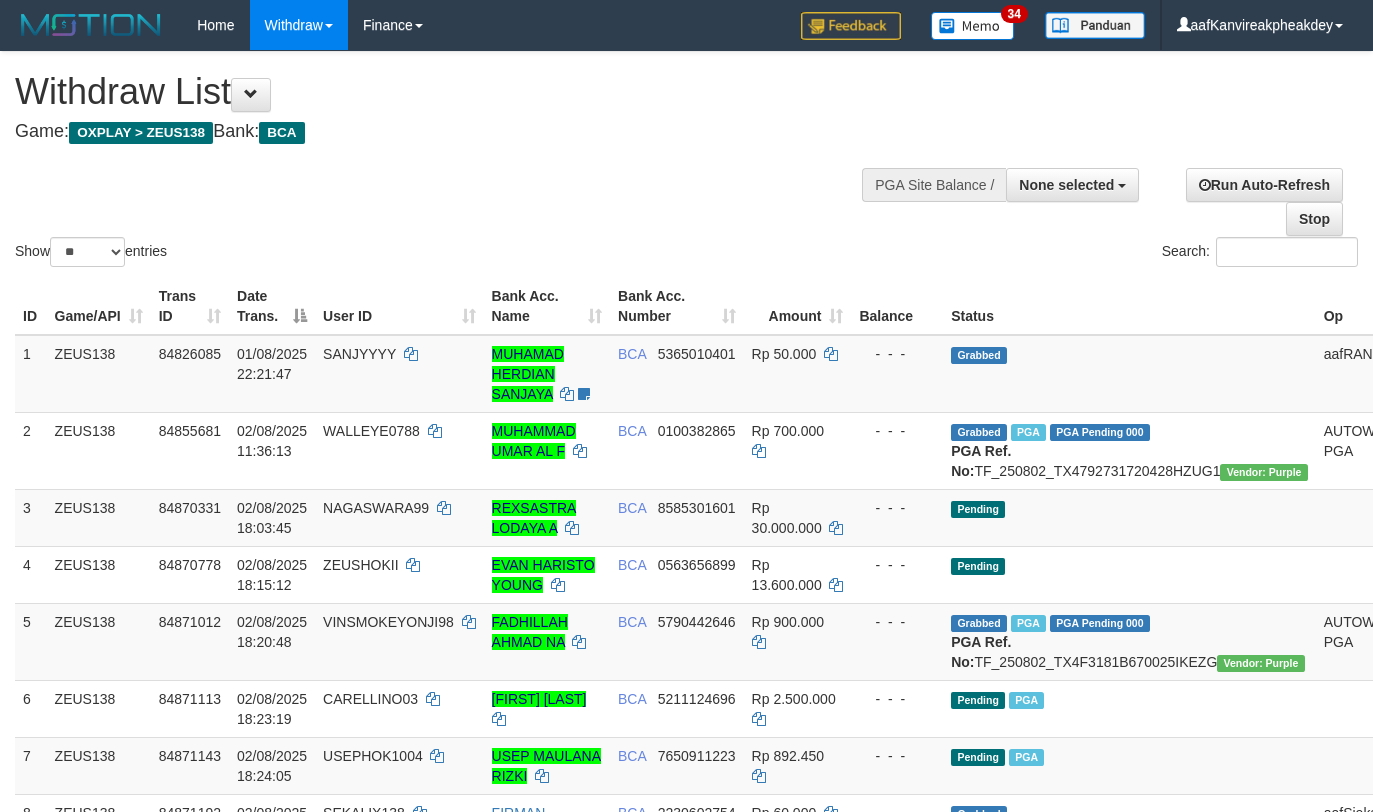 select 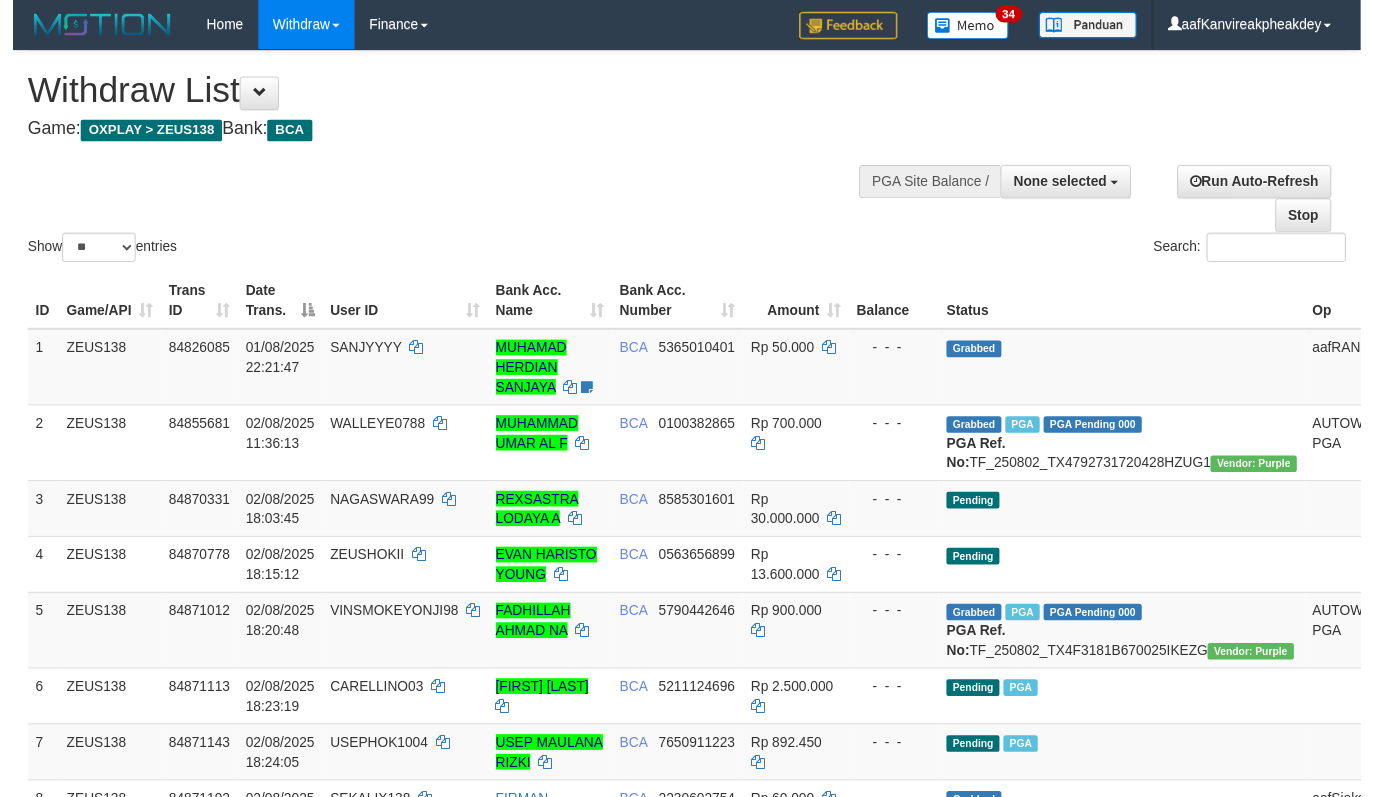 scroll, scrollTop: 267, scrollLeft: 0, axis: vertical 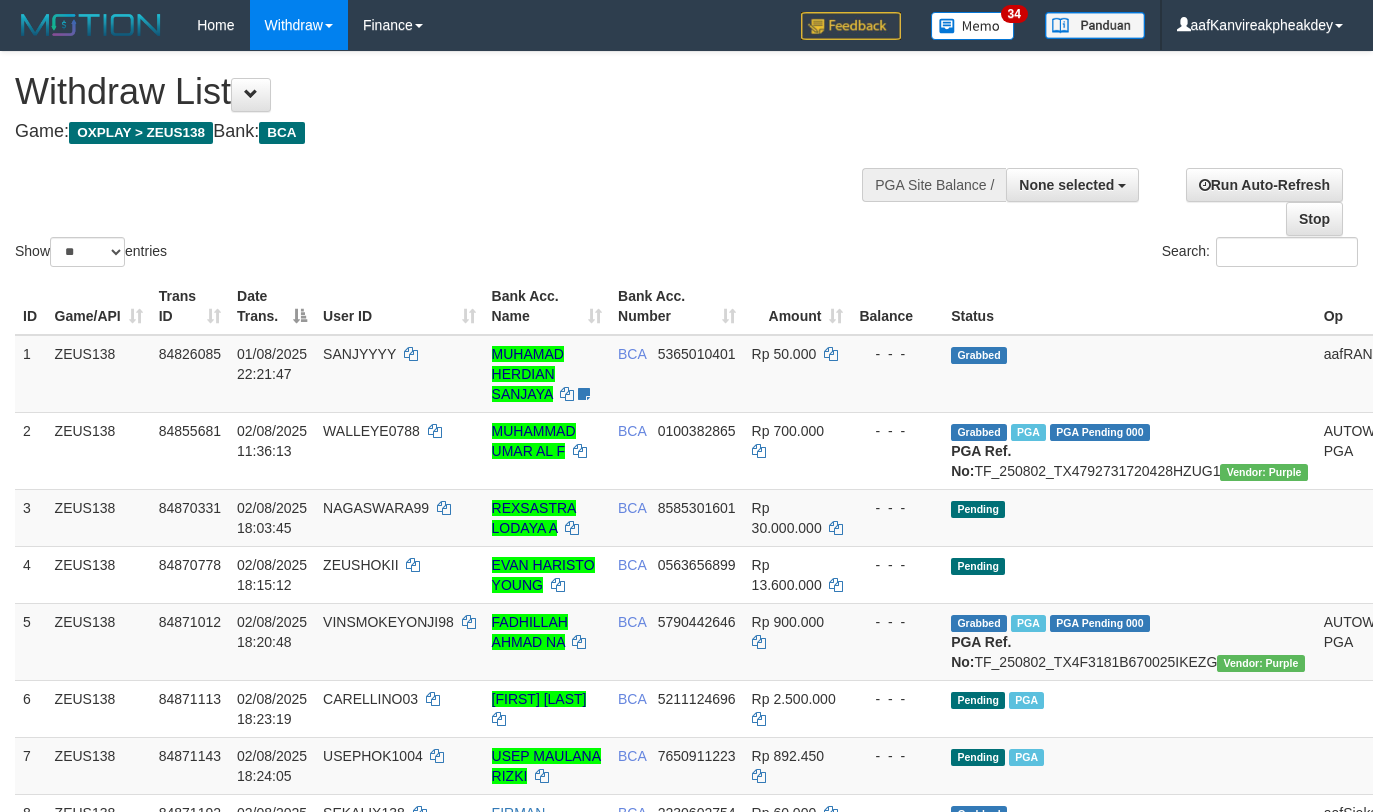 select 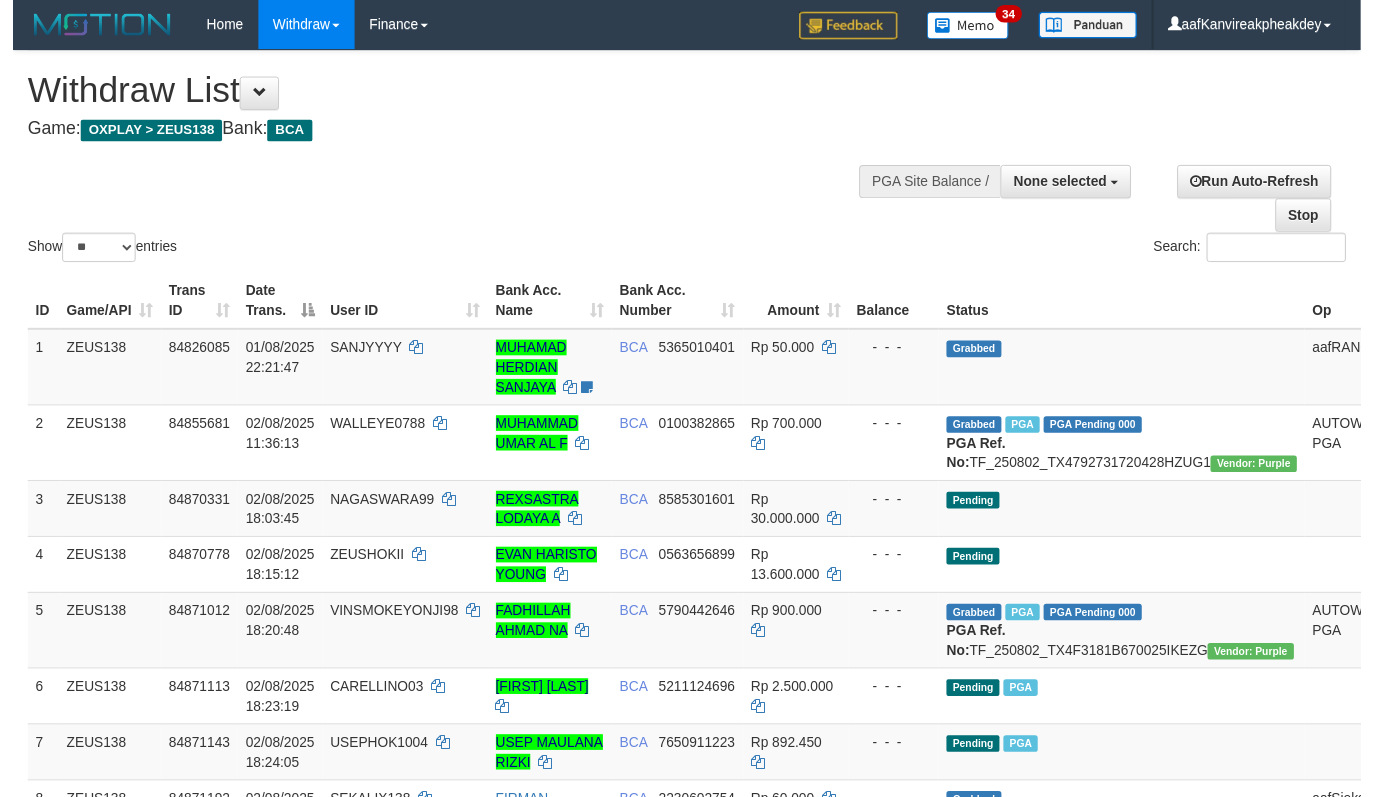 scroll, scrollTop: 267, scrollLeft: 0, axis: vertical 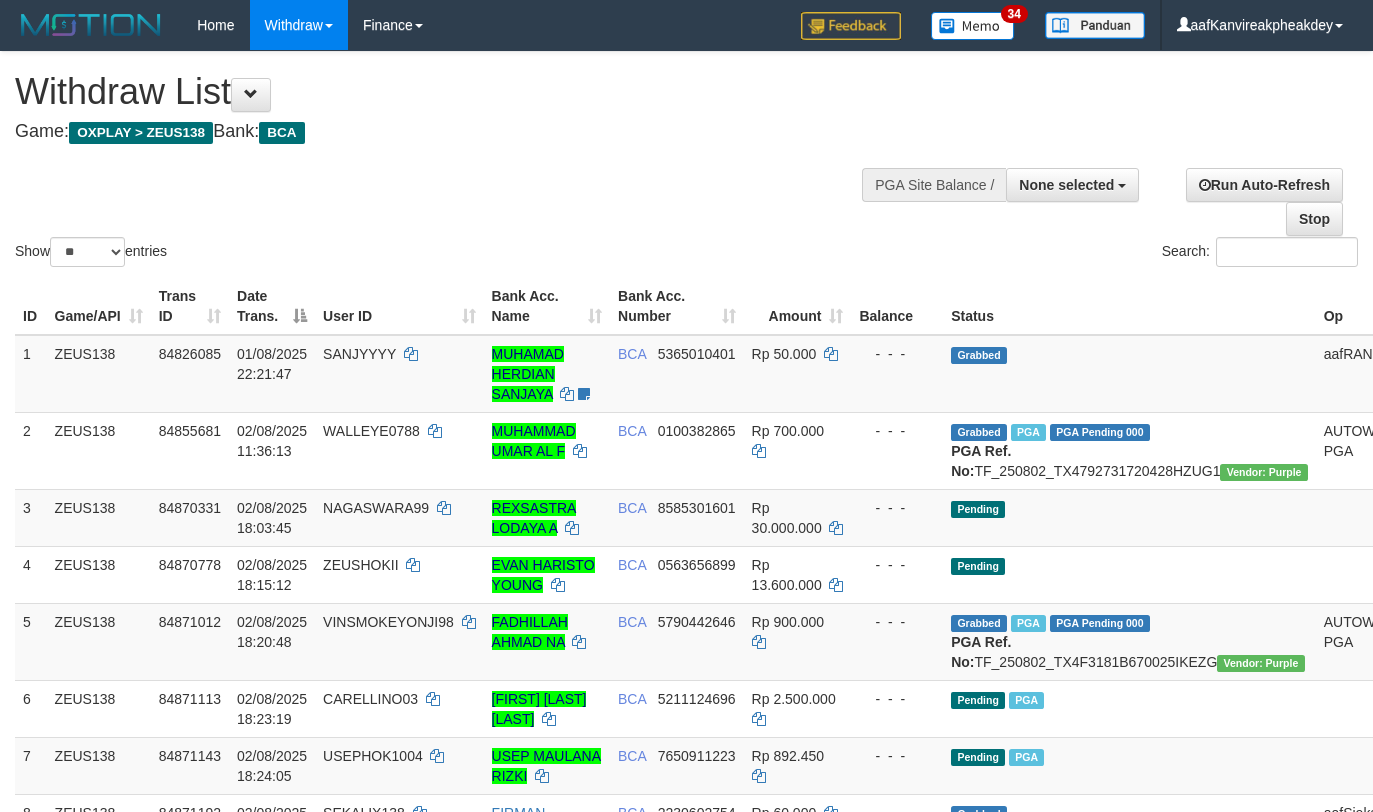 select 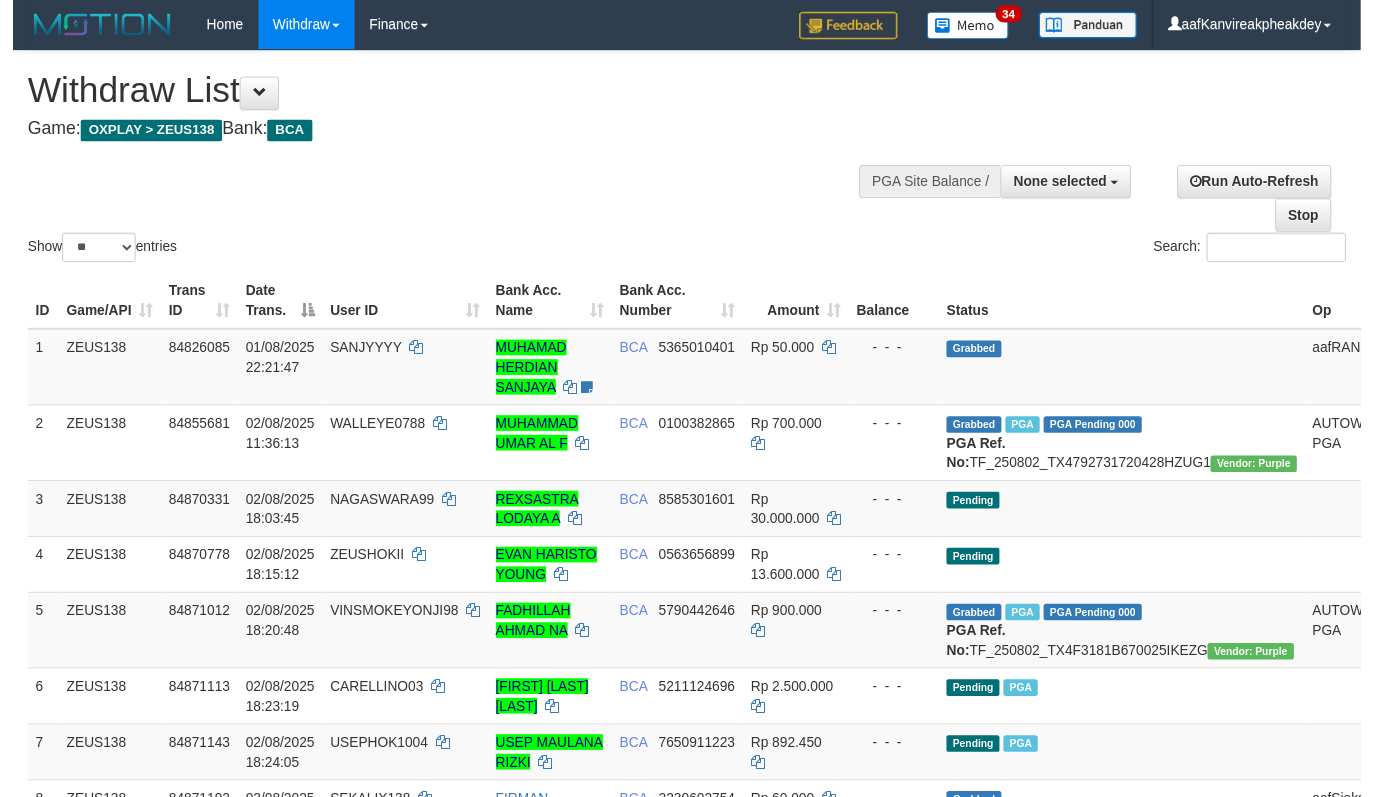 scroll, scrollTop: 267, scrollLeft: 0, axis: vertical 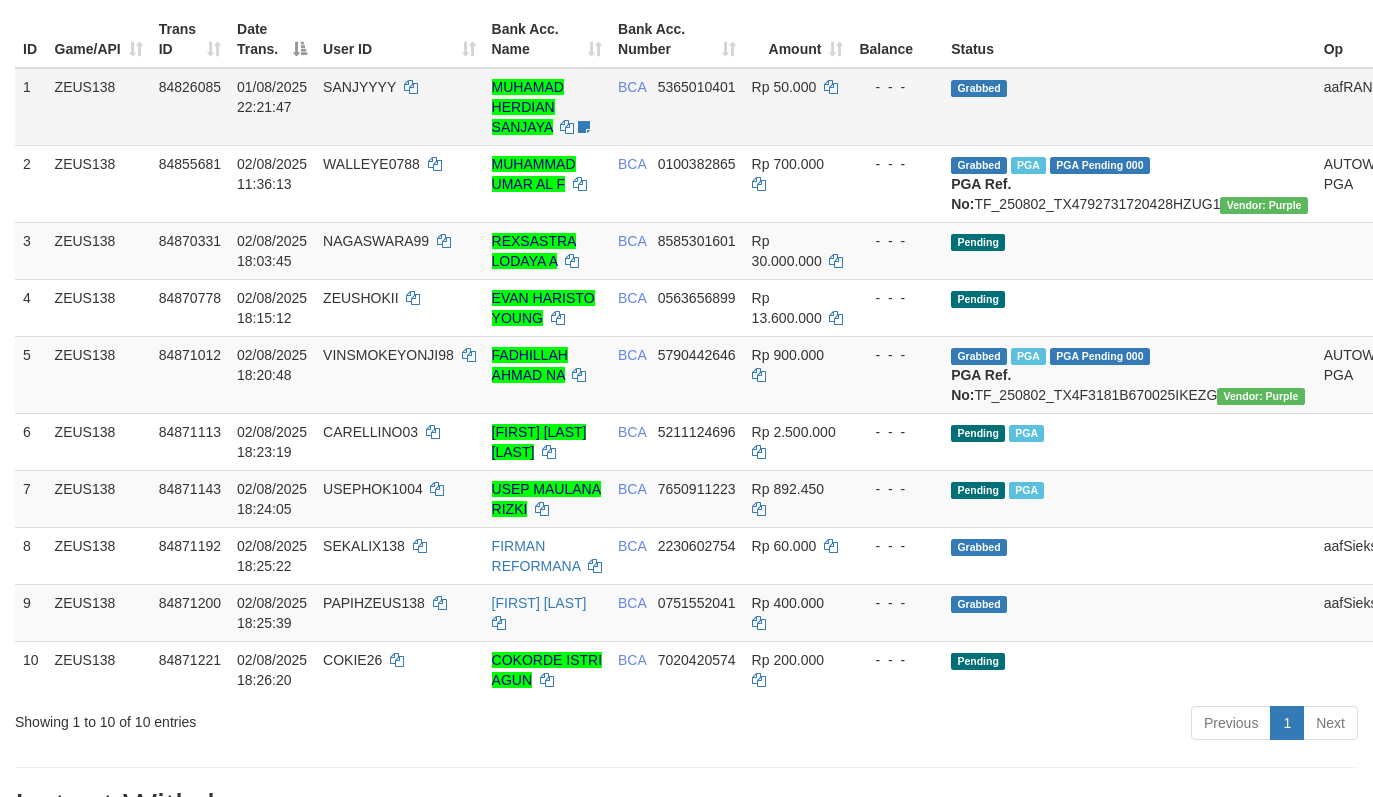 click on "Rp 50.000" at bounding box center (798, 107) 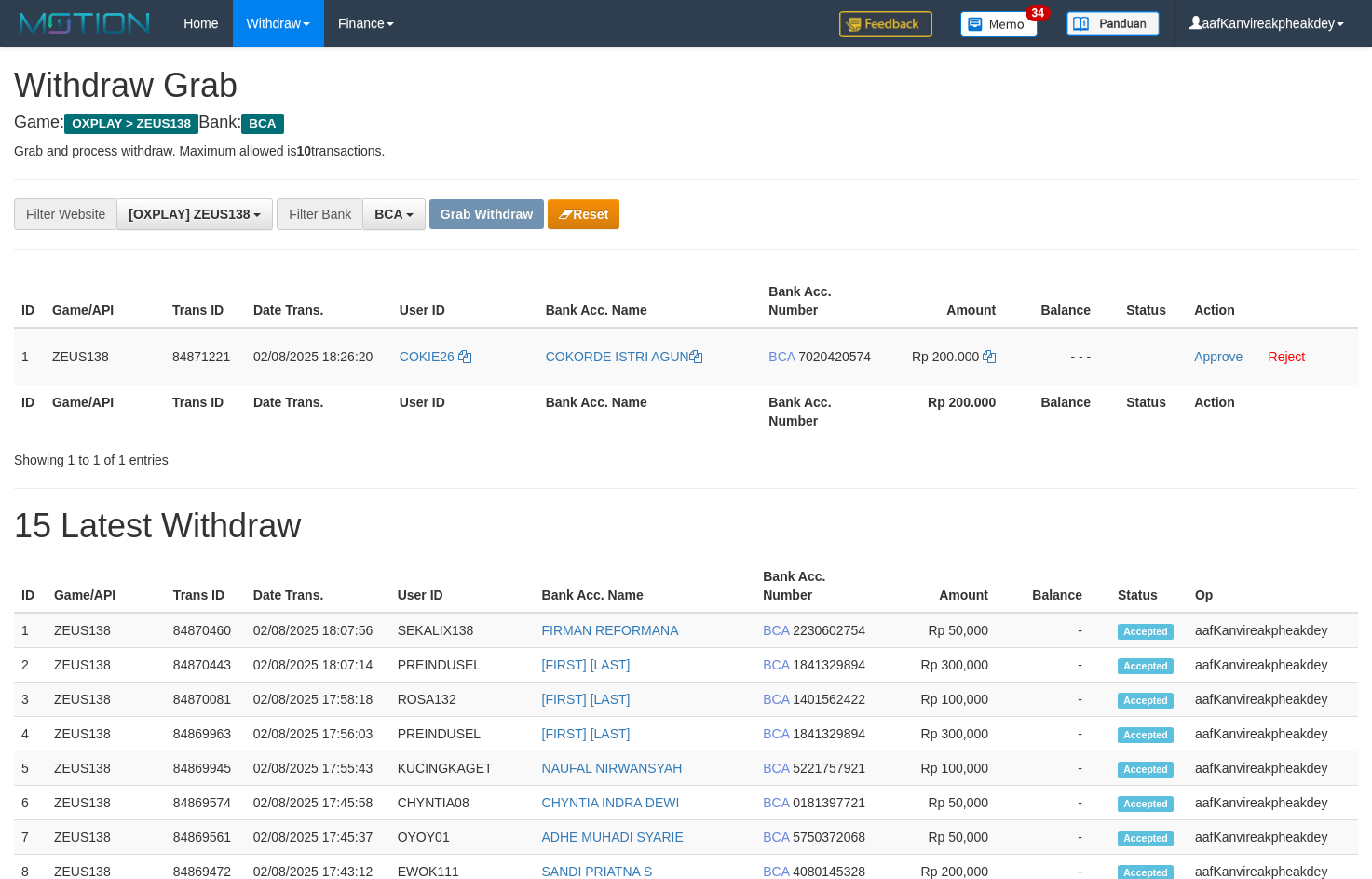 scroll, scrollTop: 0, scrollLeft: 0, axis: both 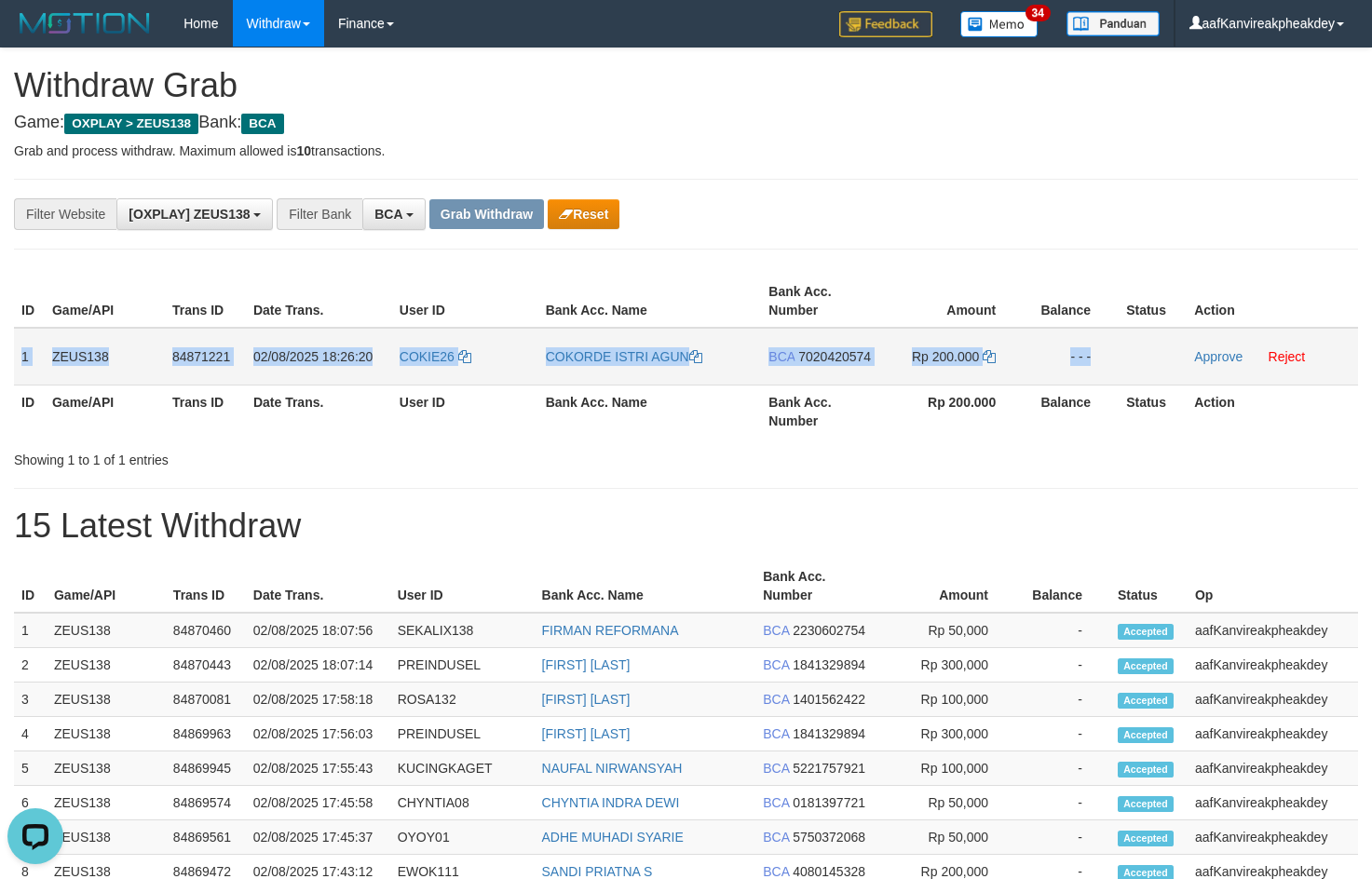 copy on "1
ZEUS138
84871221
[DATE] [TIME]
COKIE26
COKORDE ISTRI AGUN
BCA
[PHONE]
Rp 200.000
- - -" 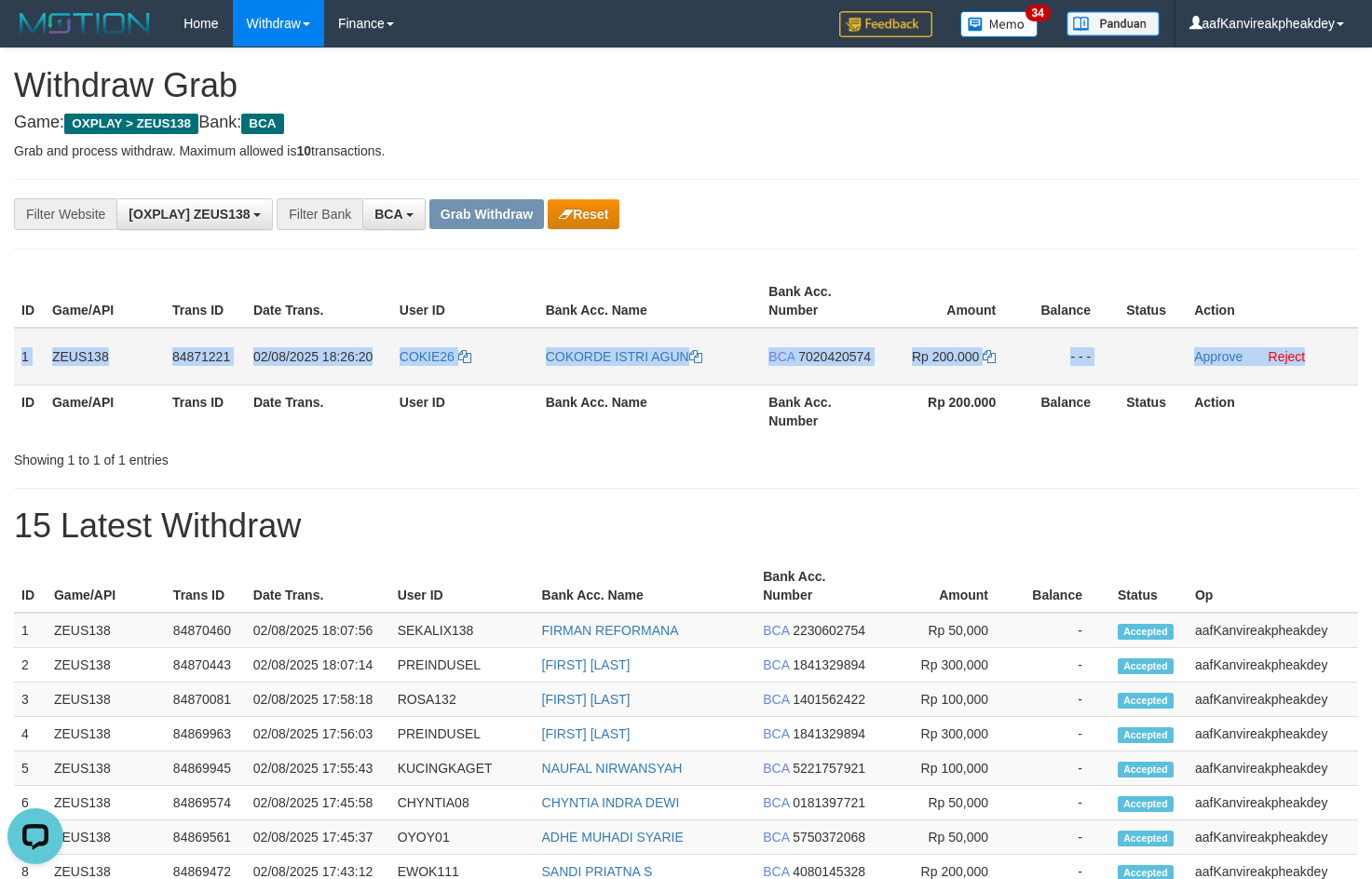 copy on "1
ZEUS138
84871221
[DATE] [TIME]
COKIE26
COKORDE ISTRI AGUN
BCA
[PHONE]
Rp 200.000
- - -
Approve
Reject" 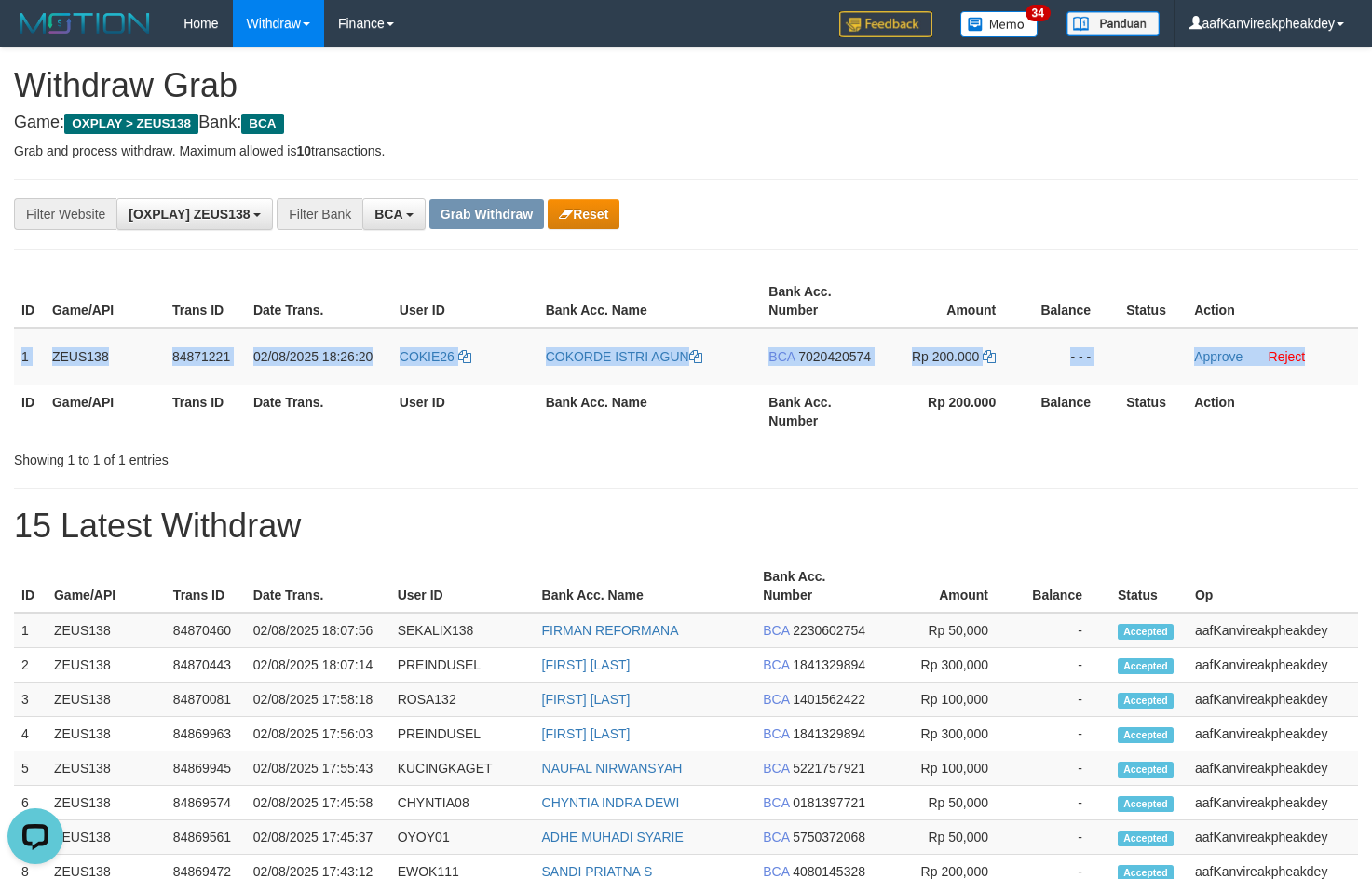 drag, startPoint x: 20, startPoint y: 357, endPoint x: 1378, endPoint y: 367, distance: 1358.0368 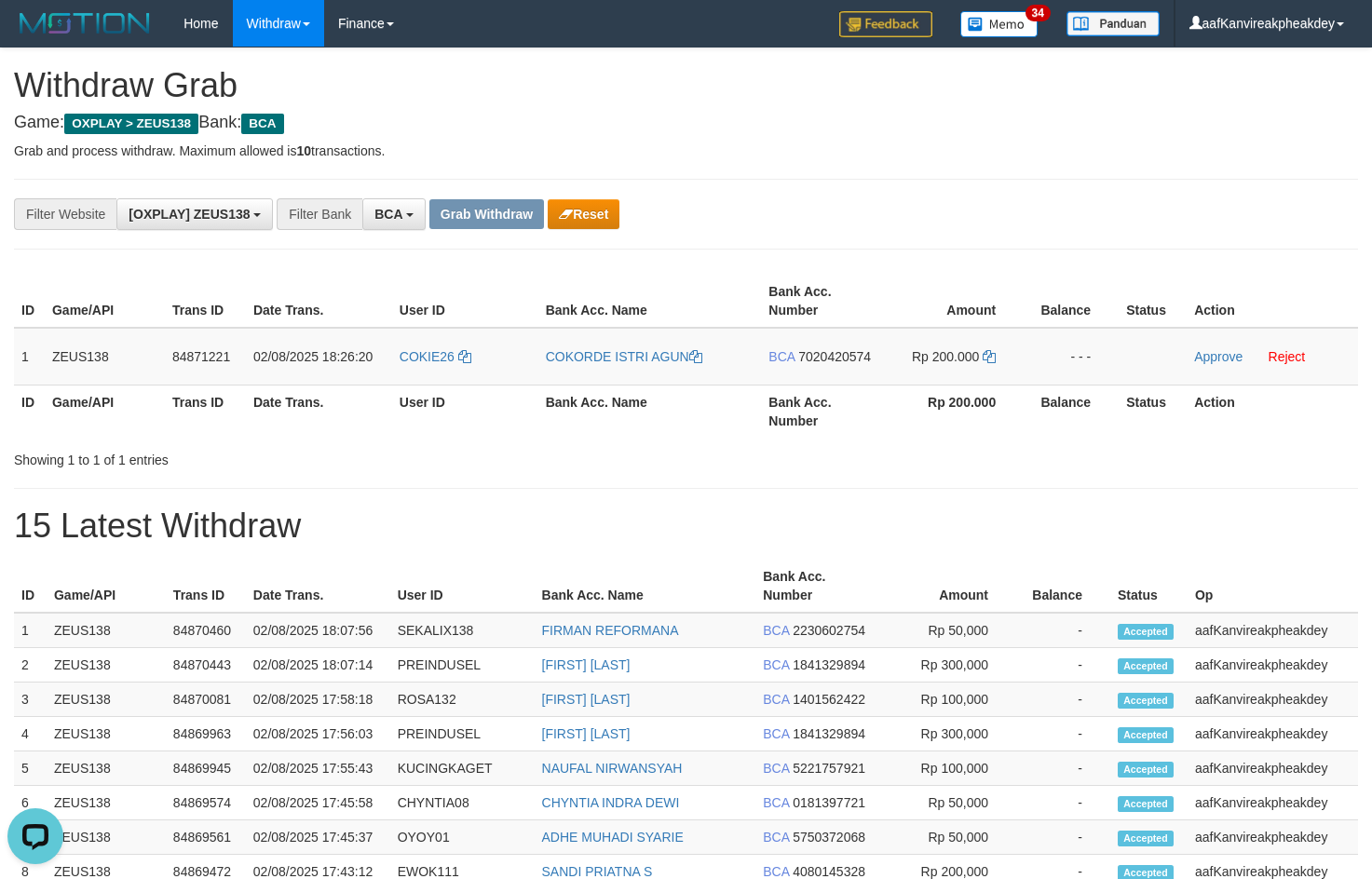 click on "**********" at bounding box center [686, 214] 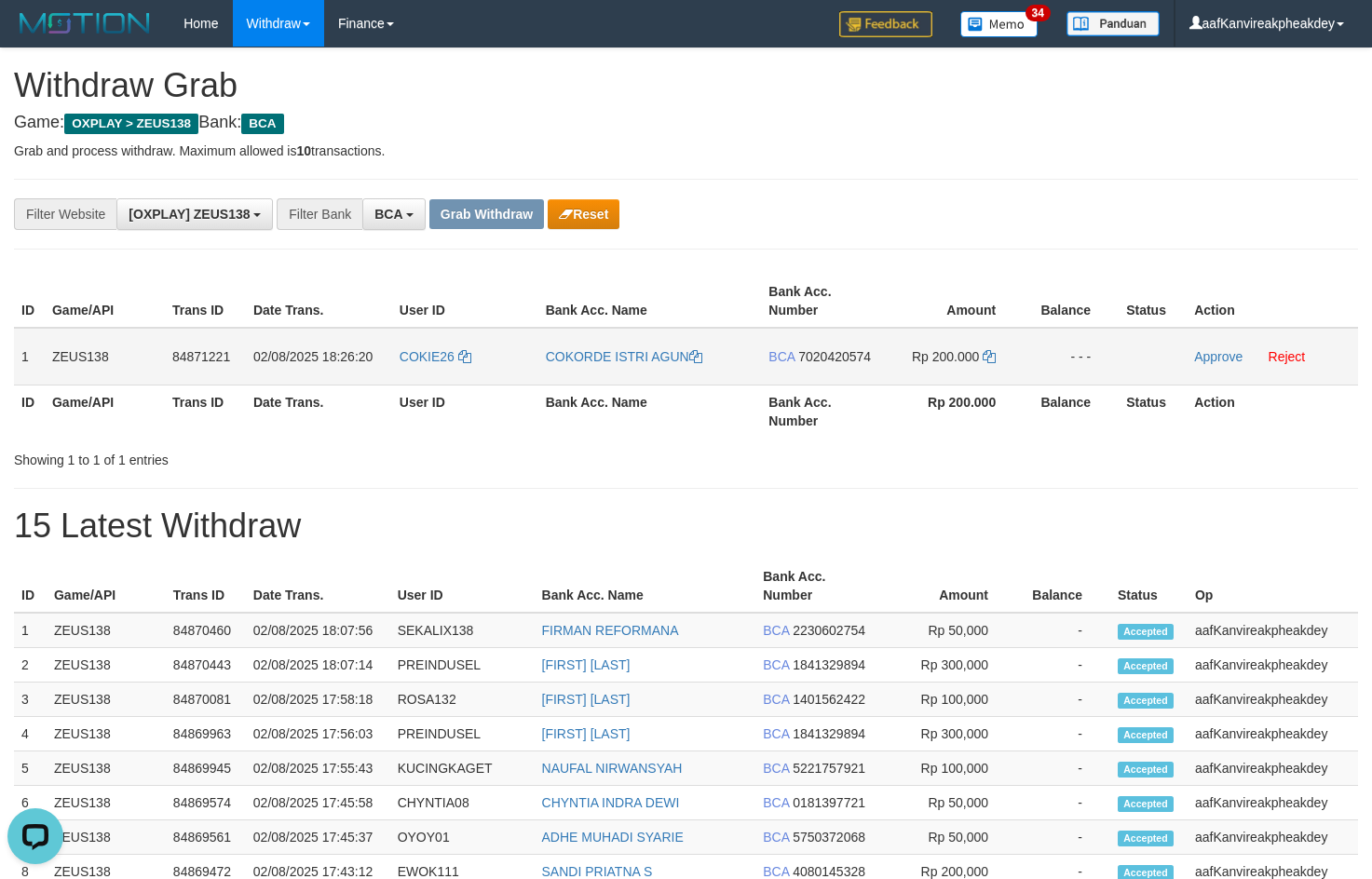 click on "7020420574" at bounding box center [835, 357] 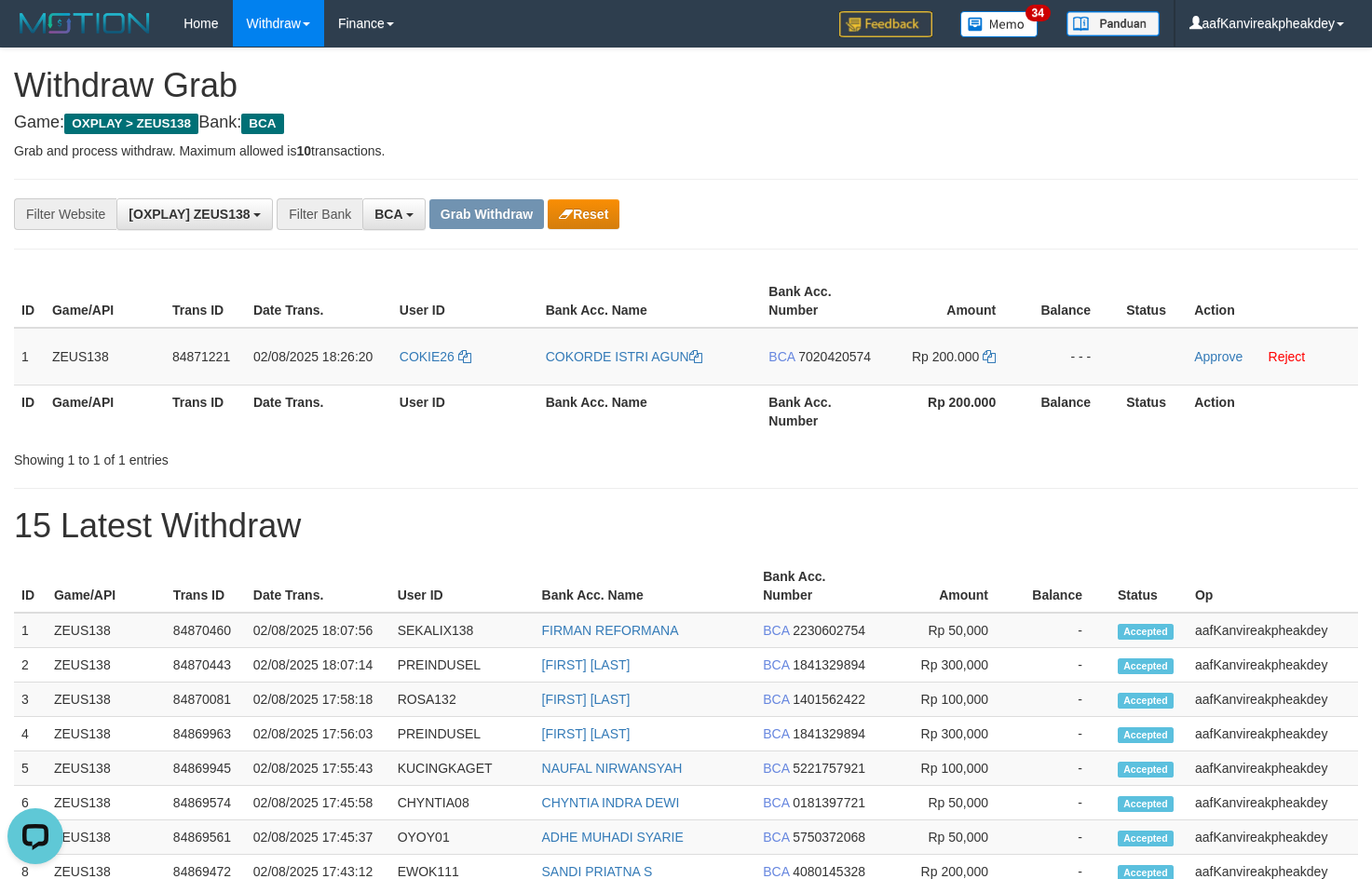 click on "7020420574" at bounding box center [835, 357] 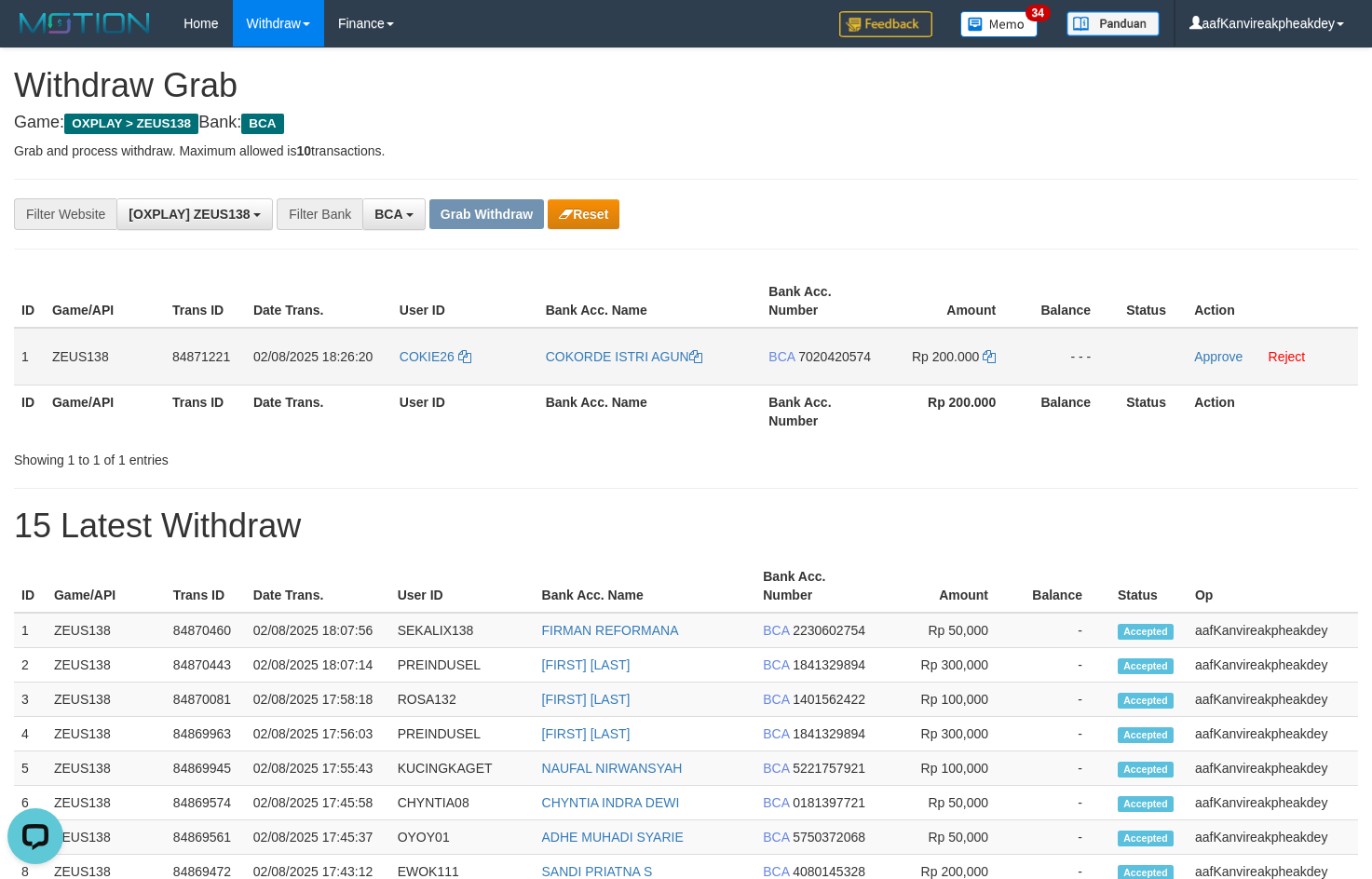 click on "7020420574" at bounding box center [835, 357] 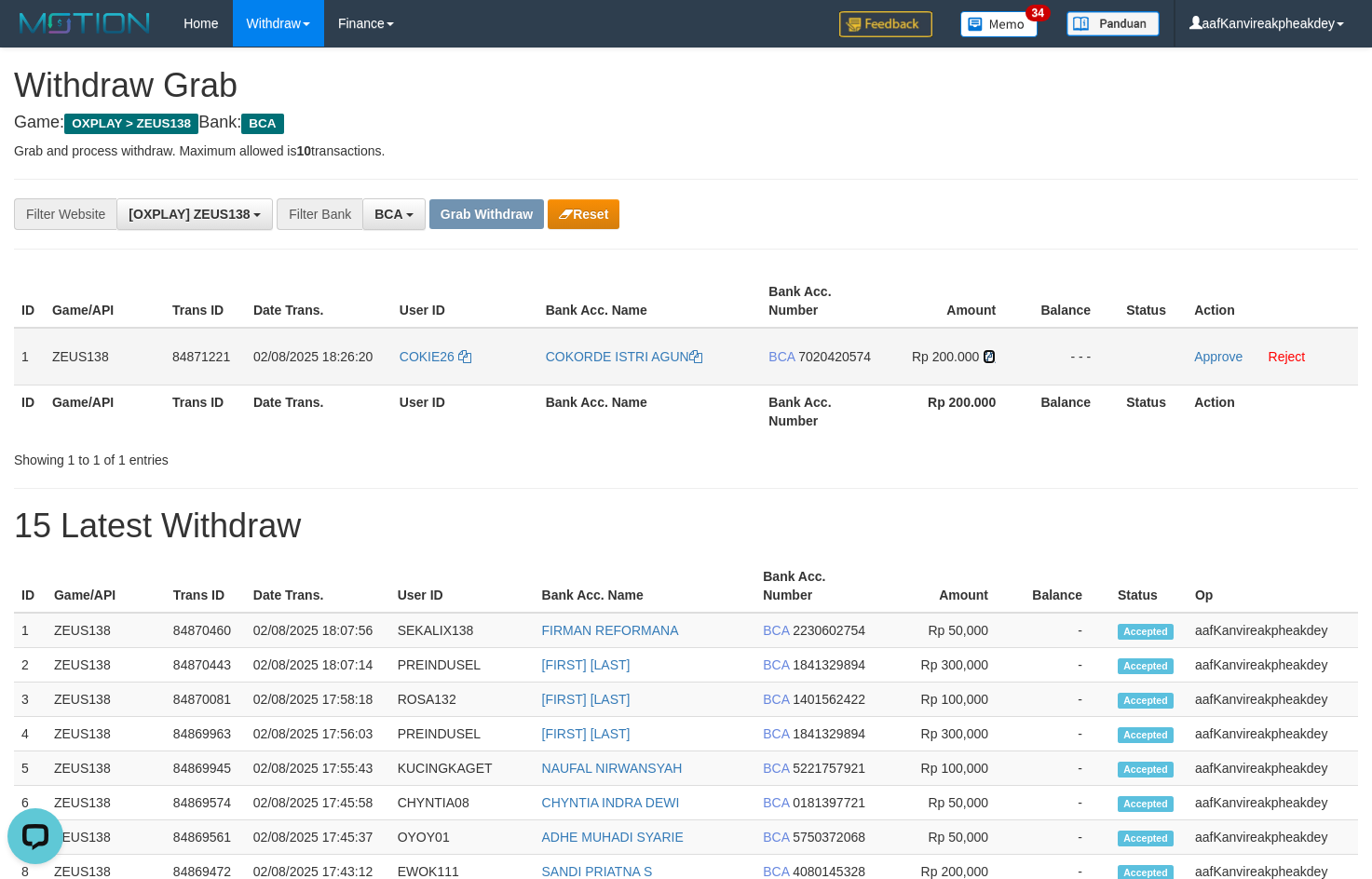 click at bounding box center (989, 357) 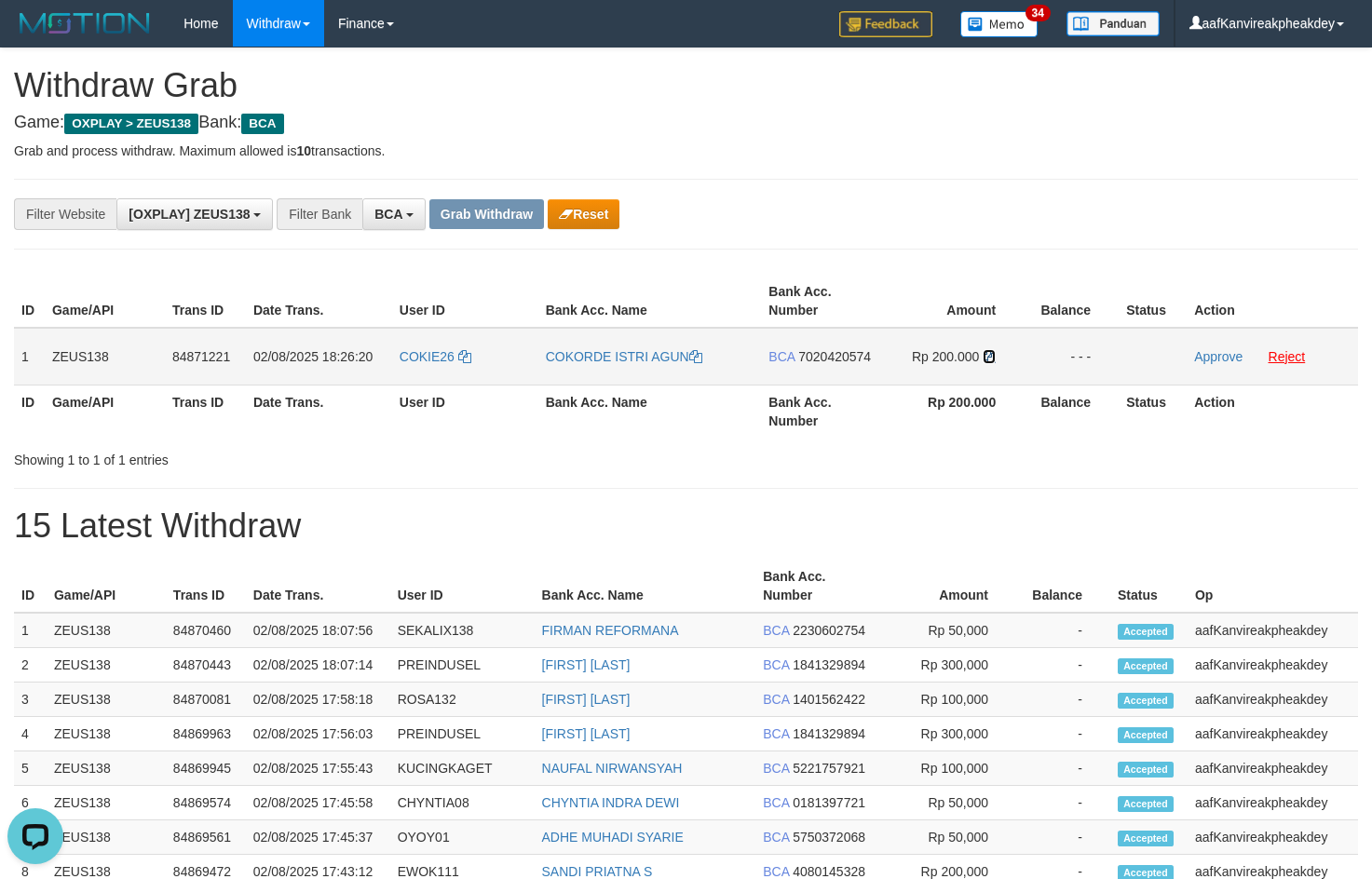 drag, startPoint x: 986, startPoint y: 358, endPoint x: 1292, endPoint y: 359, distance: 306.00163 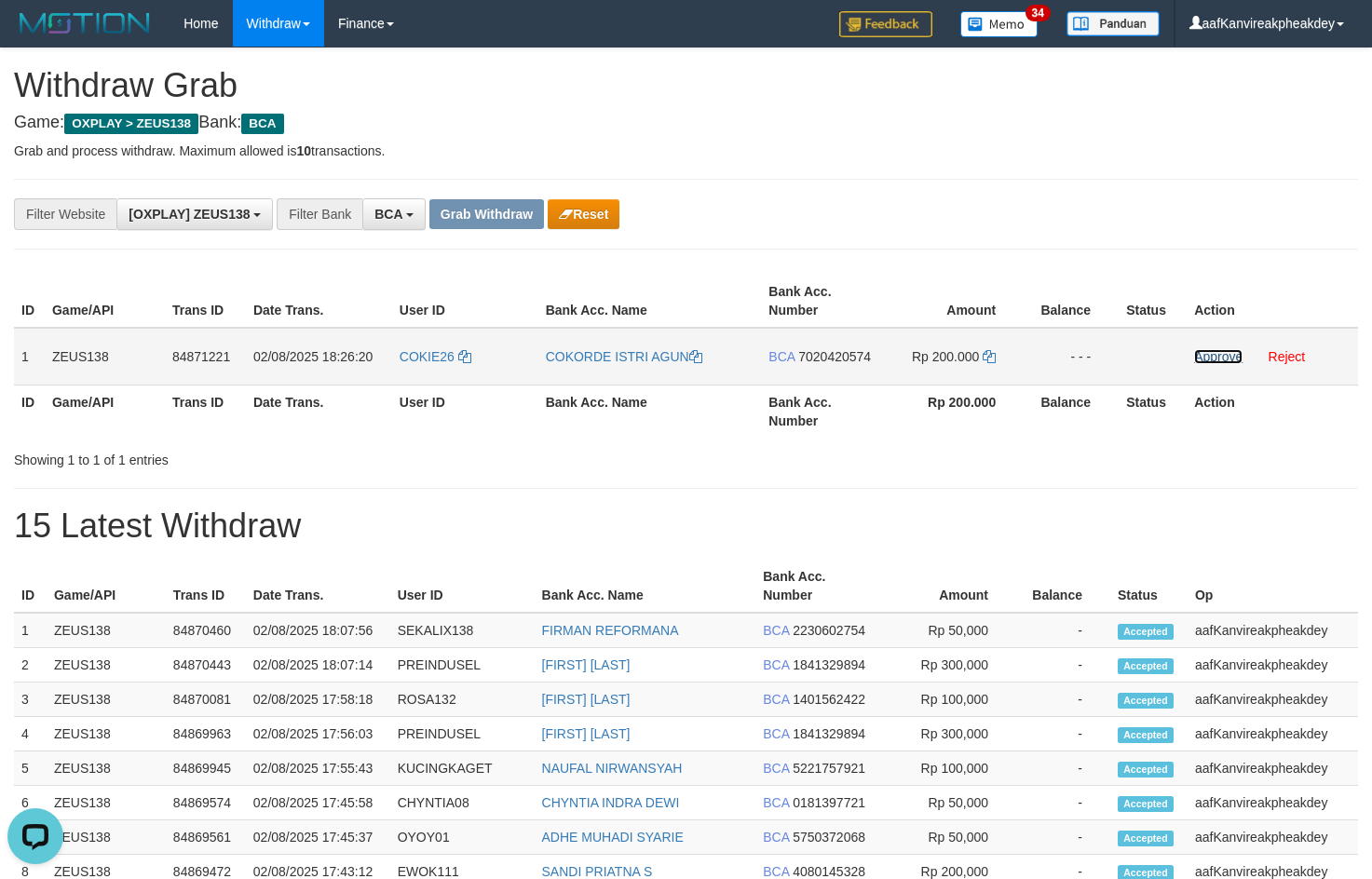 click on "Approve" at bounding box center [1218, 357] 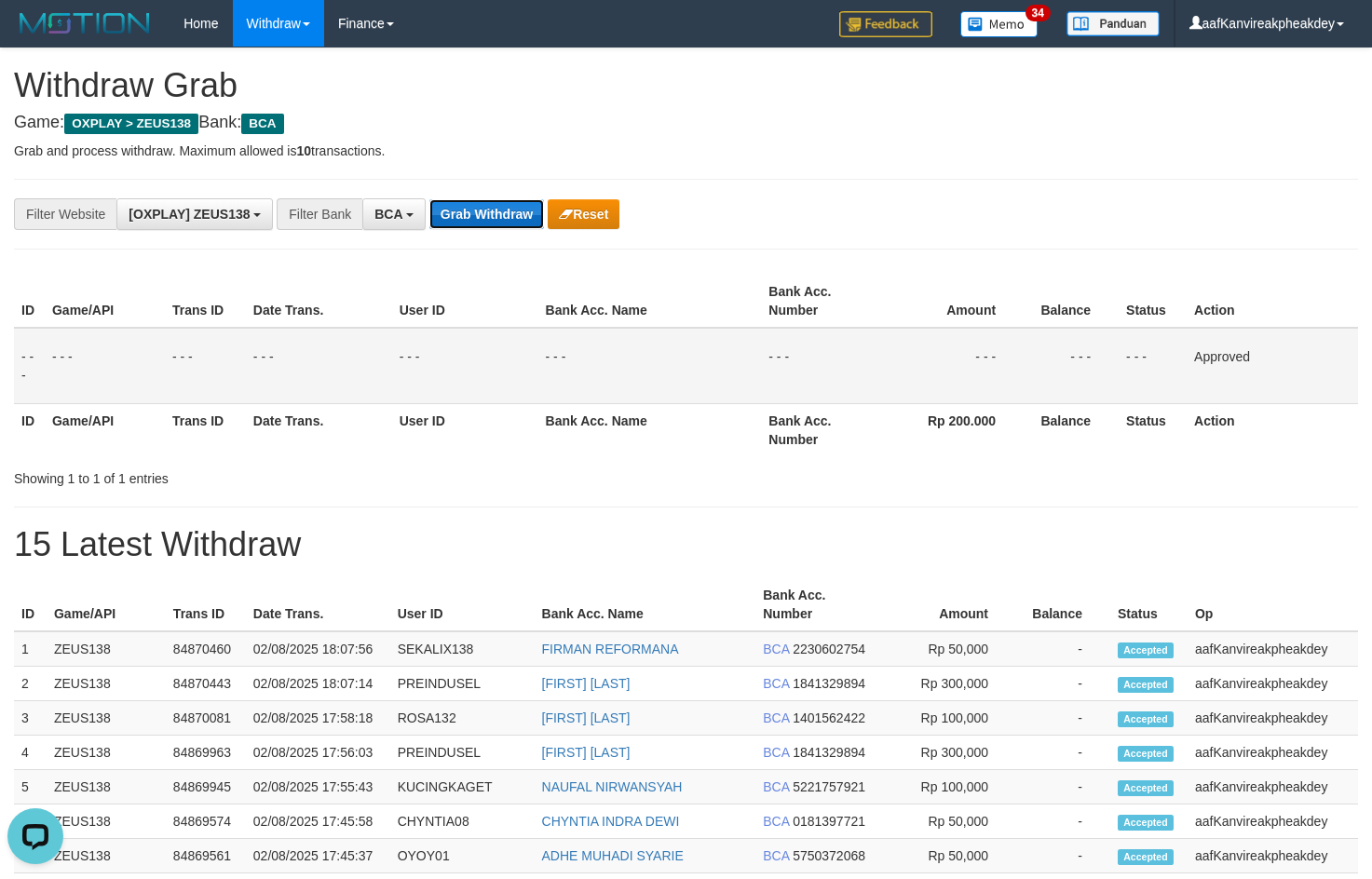 click on "Grab Withdraw" at bounding box center [486, 214] 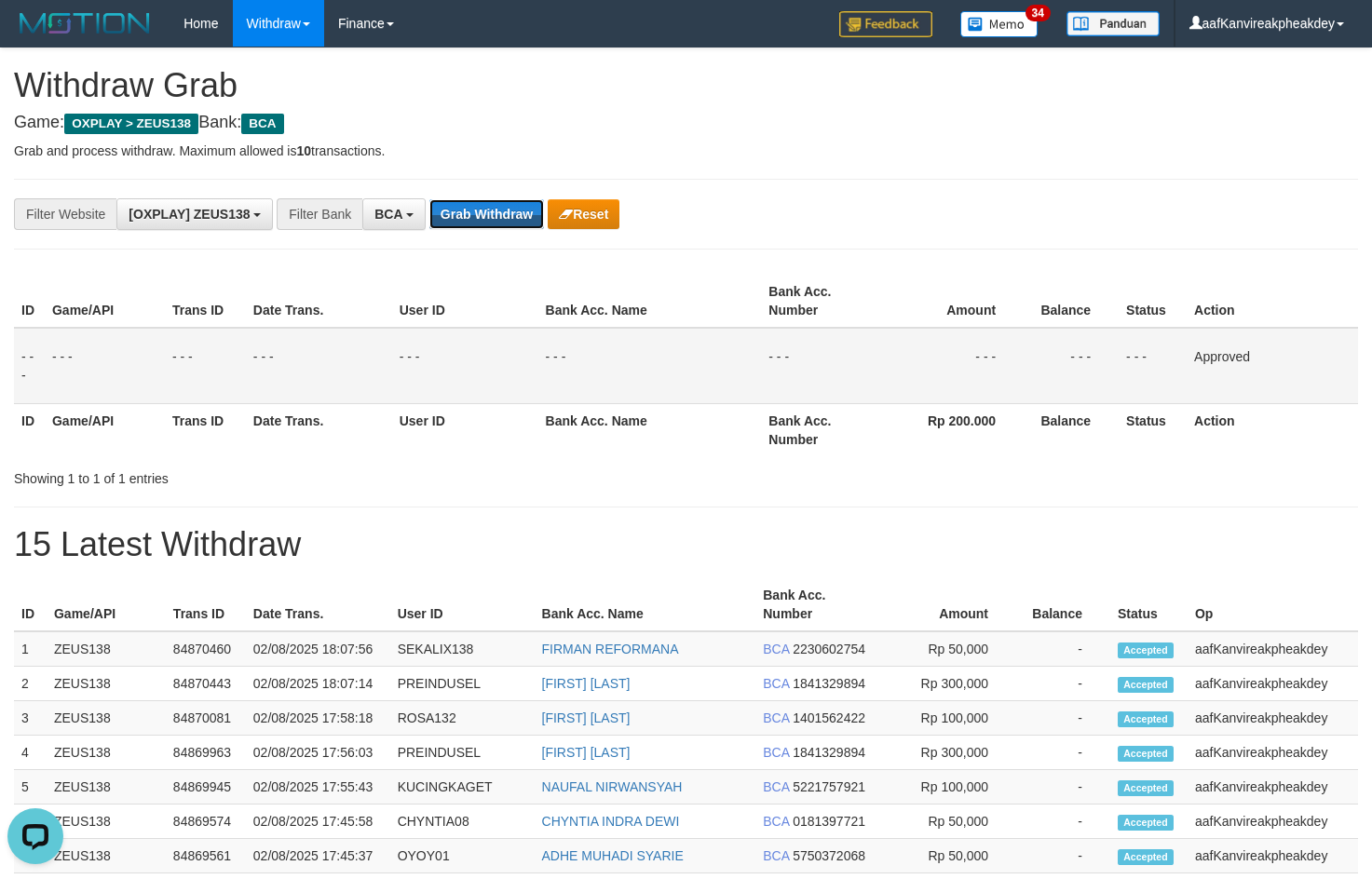 drag, startPoint x: 503, startPoint y: 219, endPoint x: 850, endPoint y: 293, distance: 354.80276 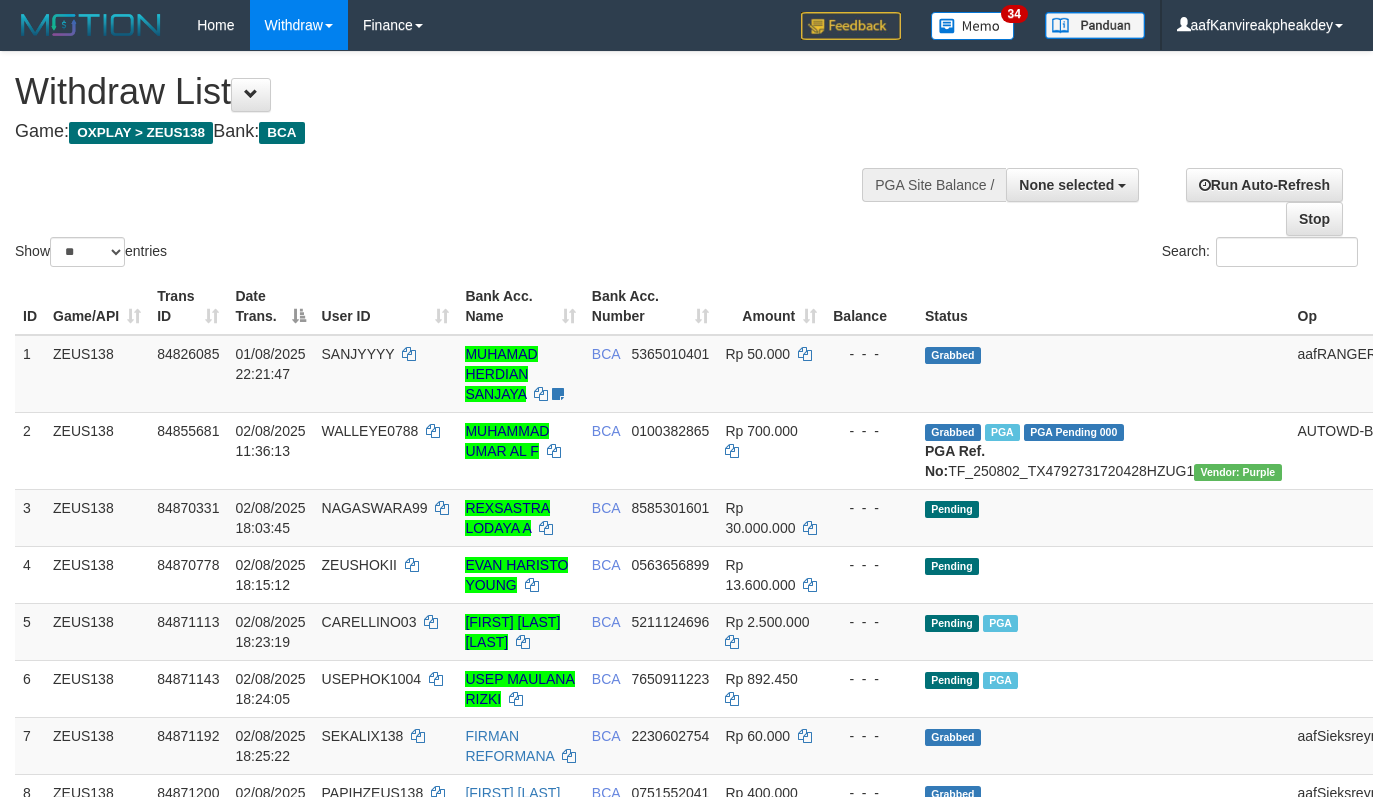 select 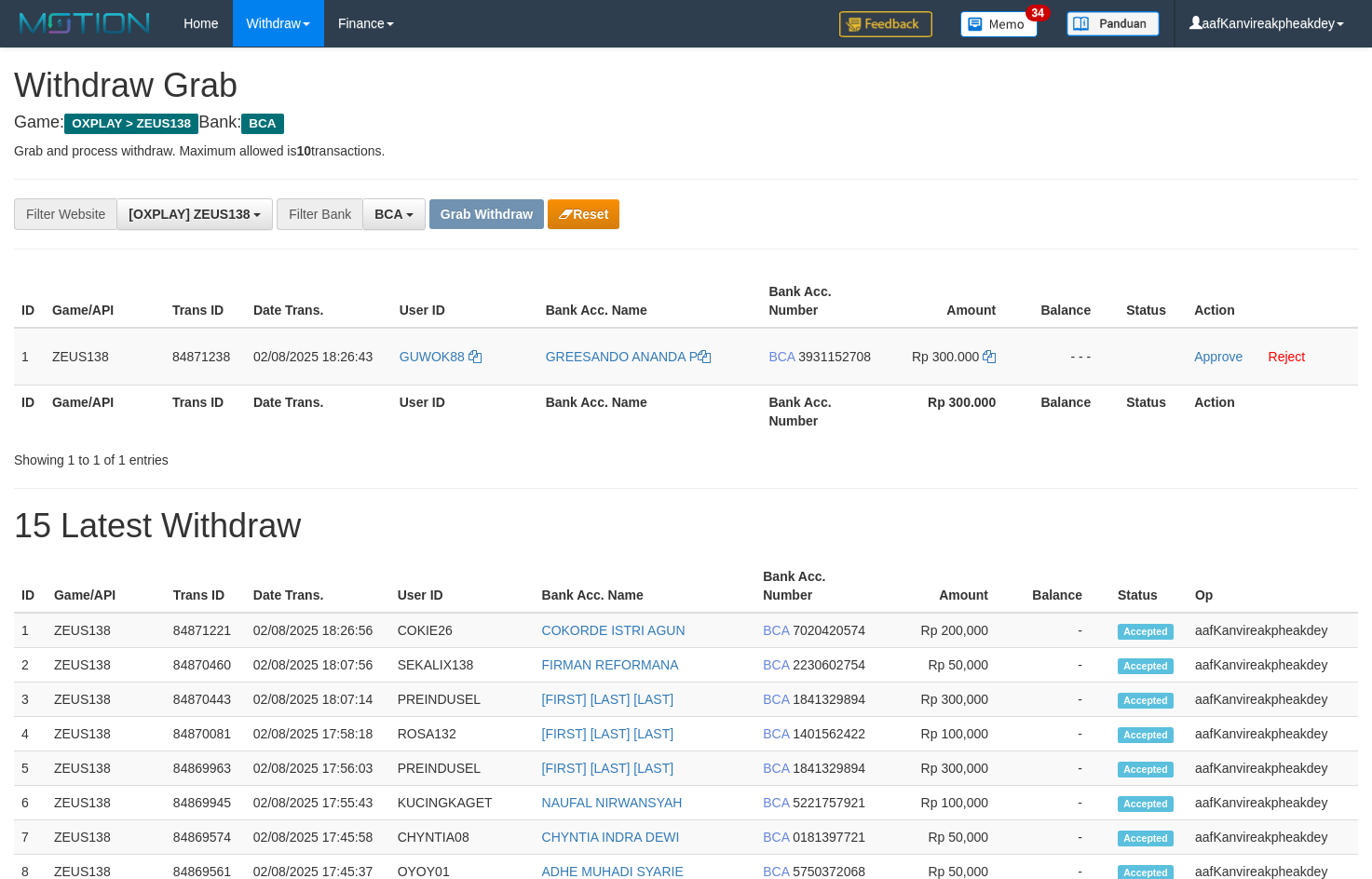 scroll, scrollTop: 0, scrollLeft: 0, axis: both 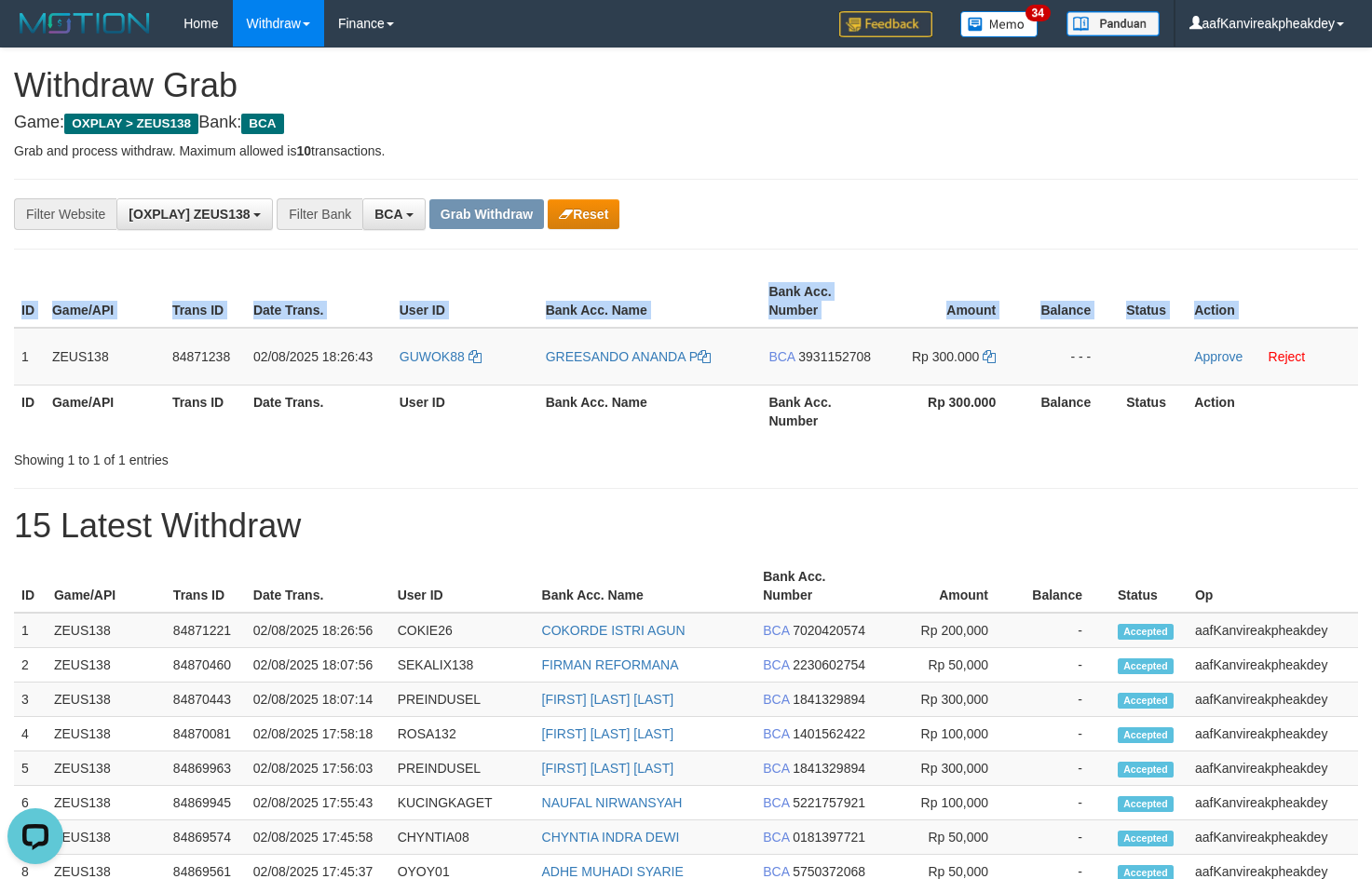 copy on "ID Game/API Trans ID Date Trans. User ID Bank Acc. Name Bank Acc. Number Amount Balance Status Action" 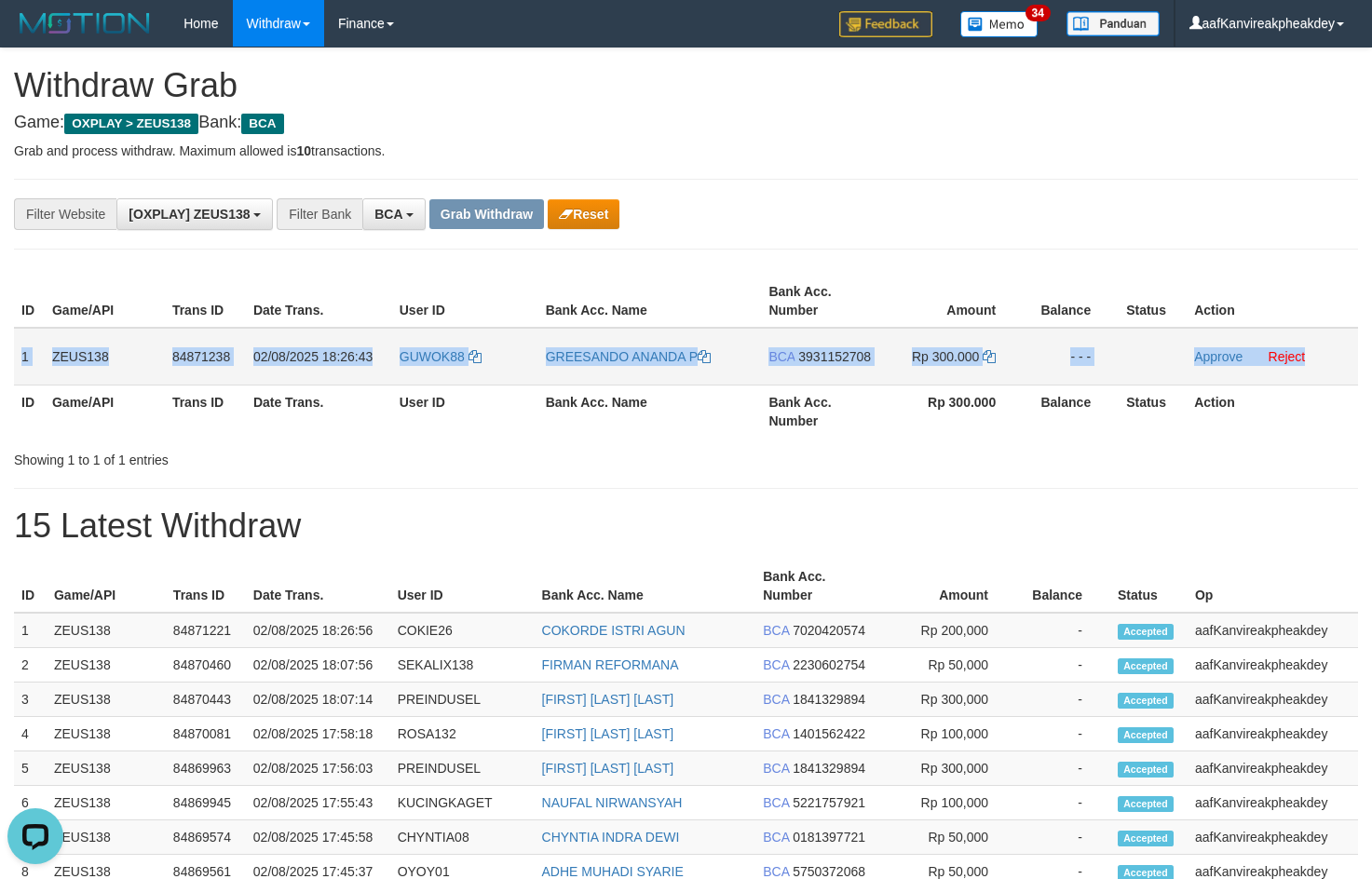copy on "1
ZEUS138
84871238
02/08/2025 18:26:43
GUWOK88
[NAME]
BCA
[PHONE]
Rp 300.000
- - -
Approve
Reject" 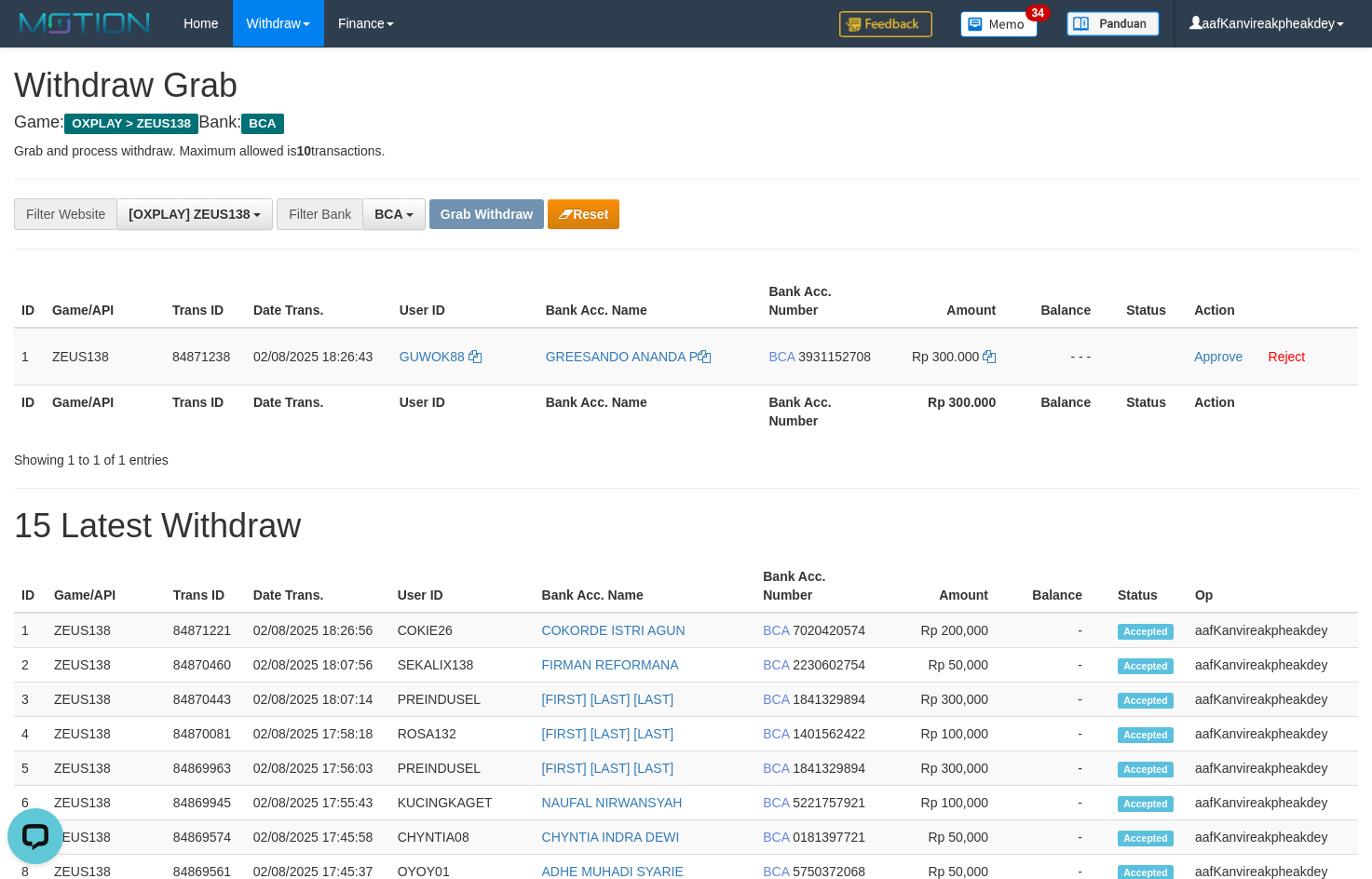 drag, startPoint x: 1178, startPoint y: 188, endPoint x: 1382, endPoint y: 190, distance: 204.0098 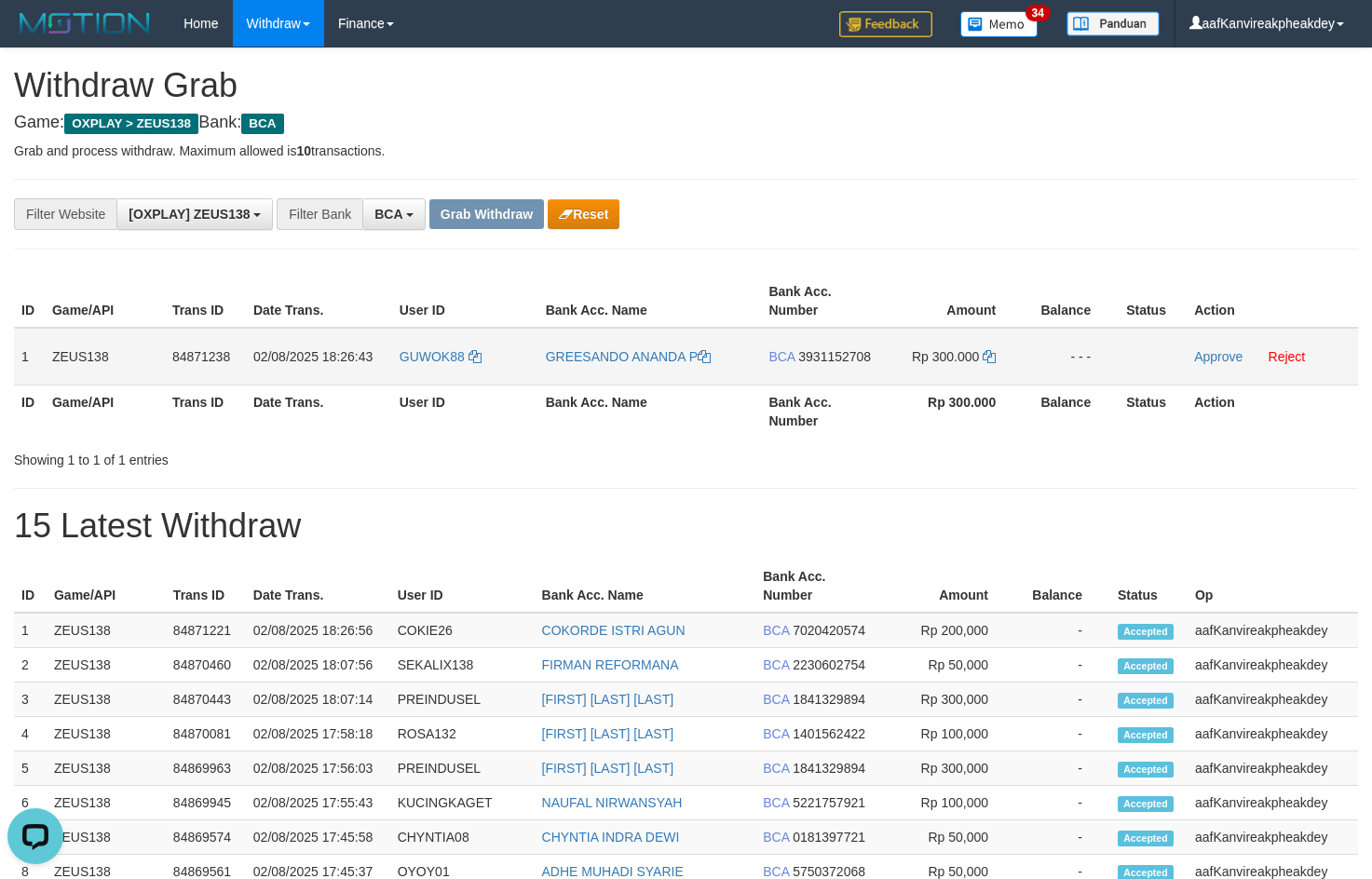 click on "3931152708" at bounding box center [835, 357] 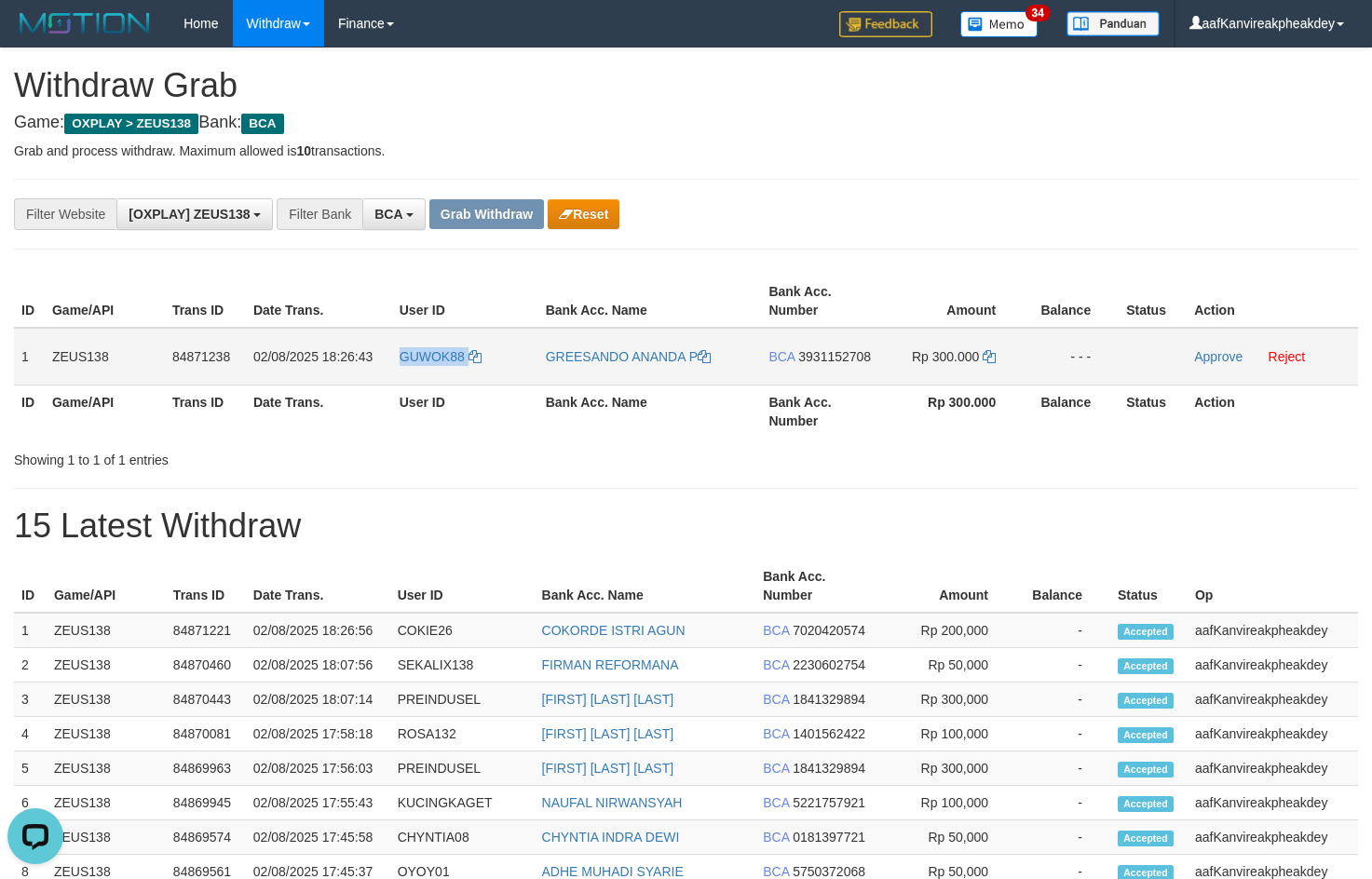 click on "GUWOK88" at bounding box center [465, 357] 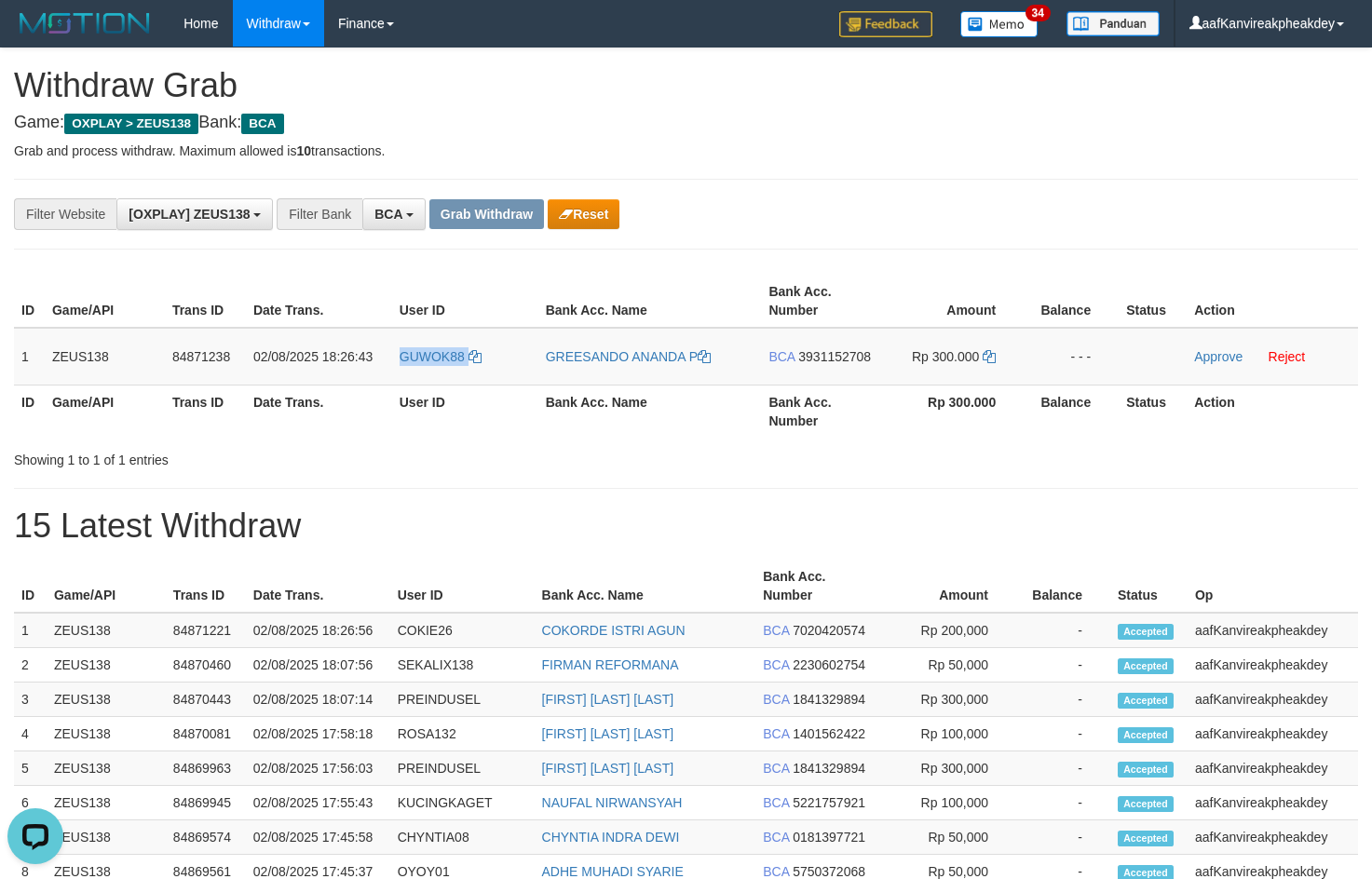 copy on "GUWOK88" 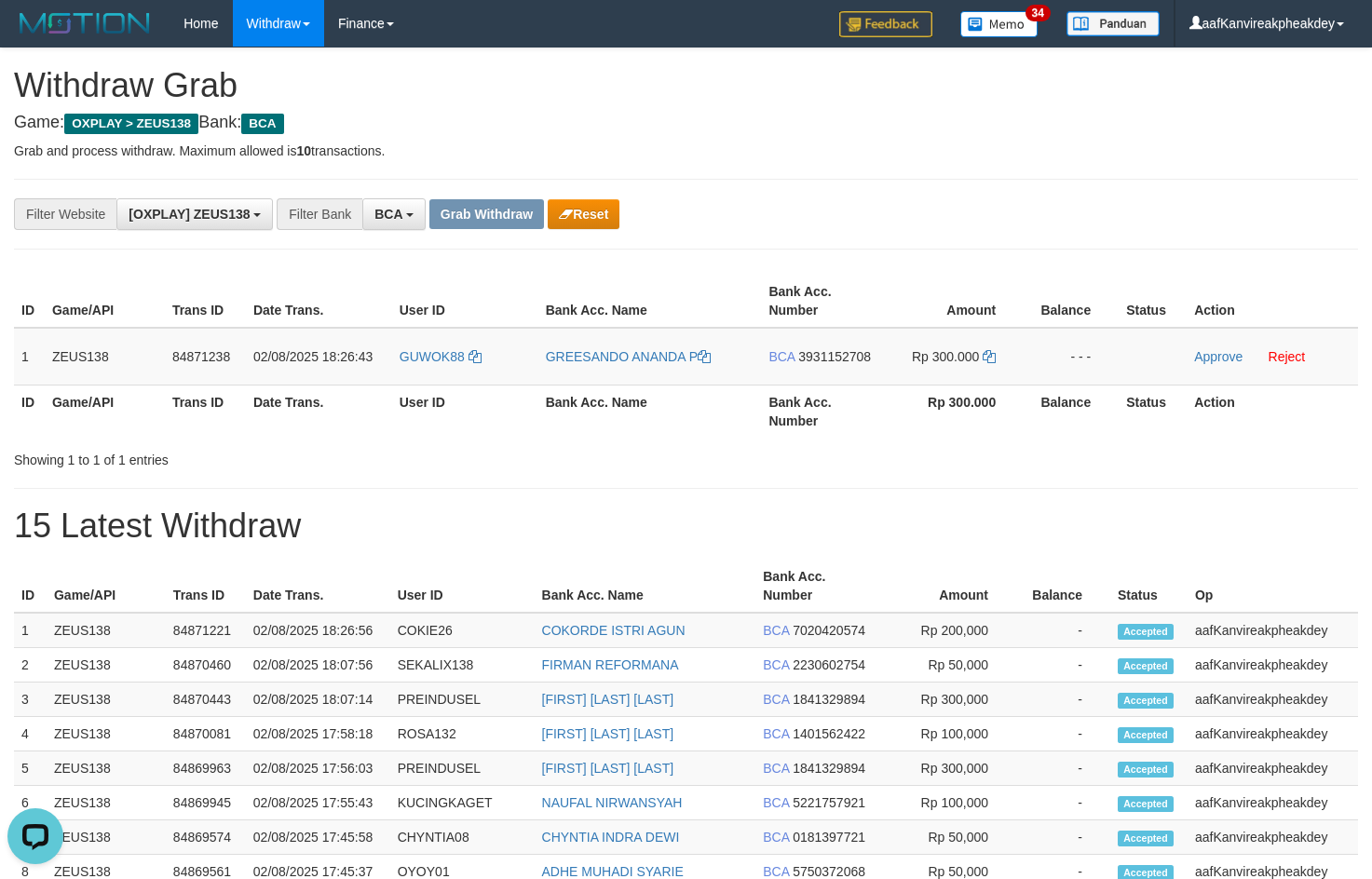 drag, startPoint x: 972, startPoint y: 154, endPoint x: 1381, endPoint y: 325, distance: 443.30802 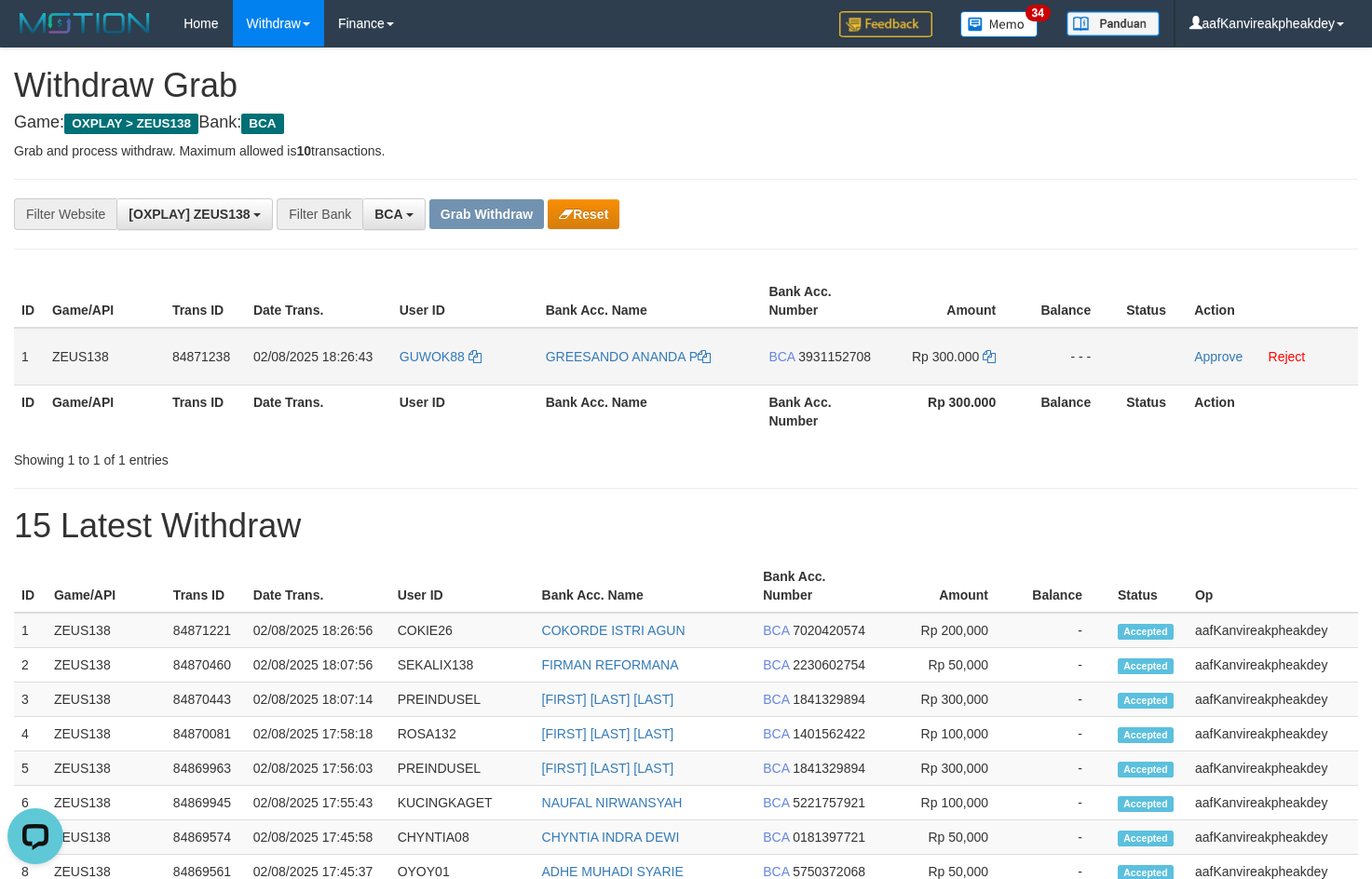 click on "3931152708" at bounding box center (835, 357) 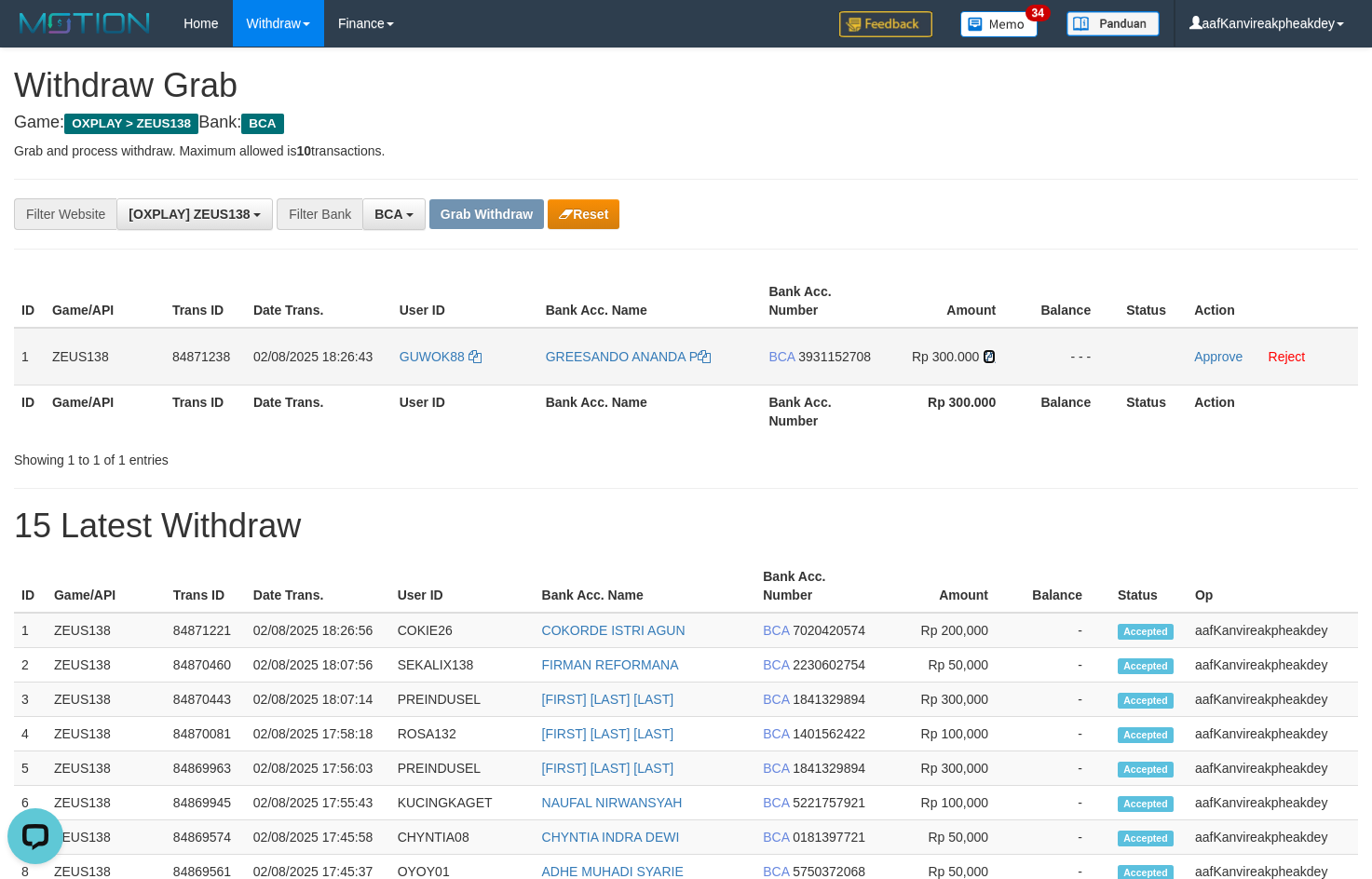 click at bounding box center (989, 357) 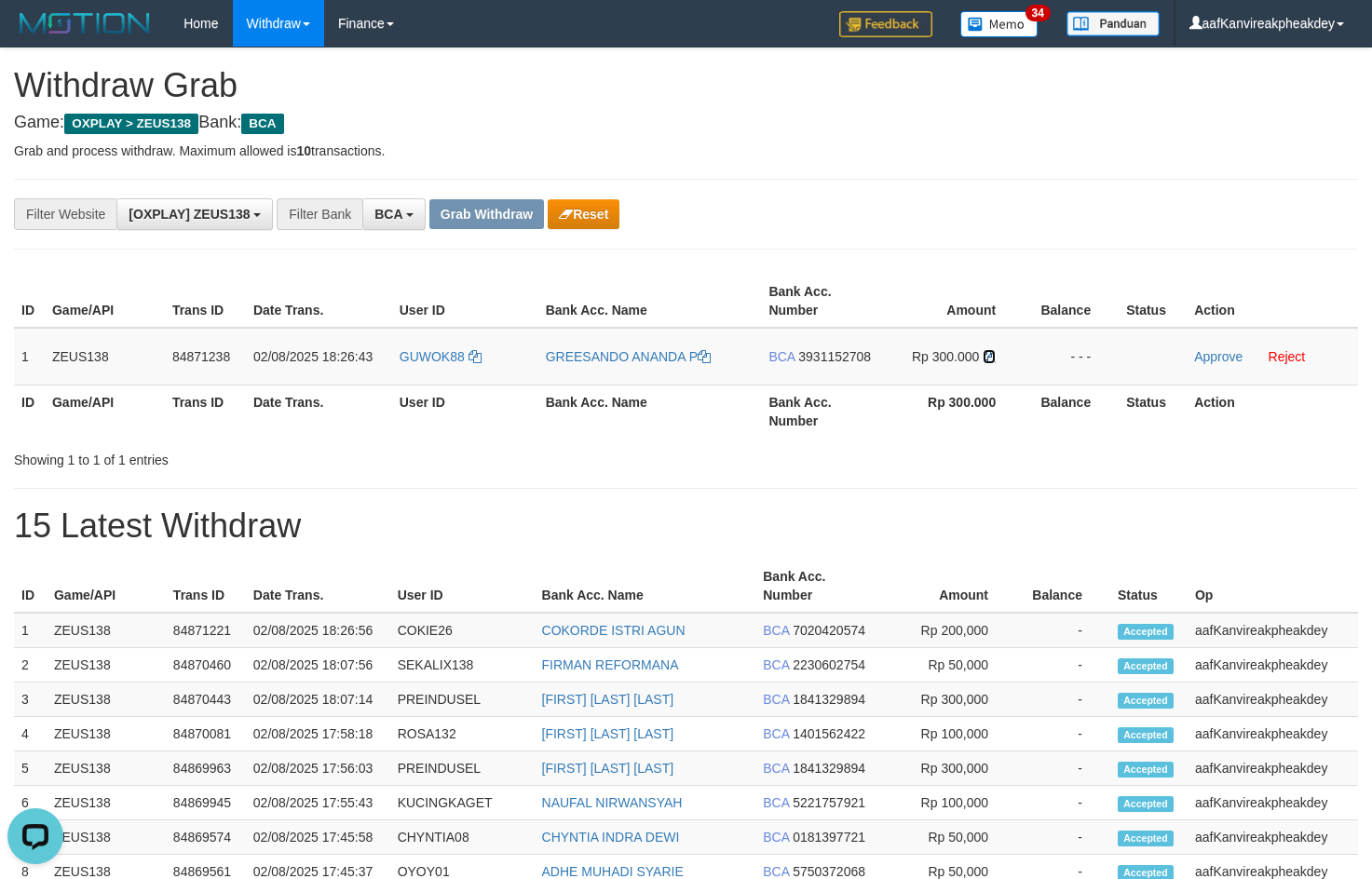 drag, startPoint x: 992, startPoint y: 359, endPoint x: 1379, endPoint y: 338, distance: 387.56935 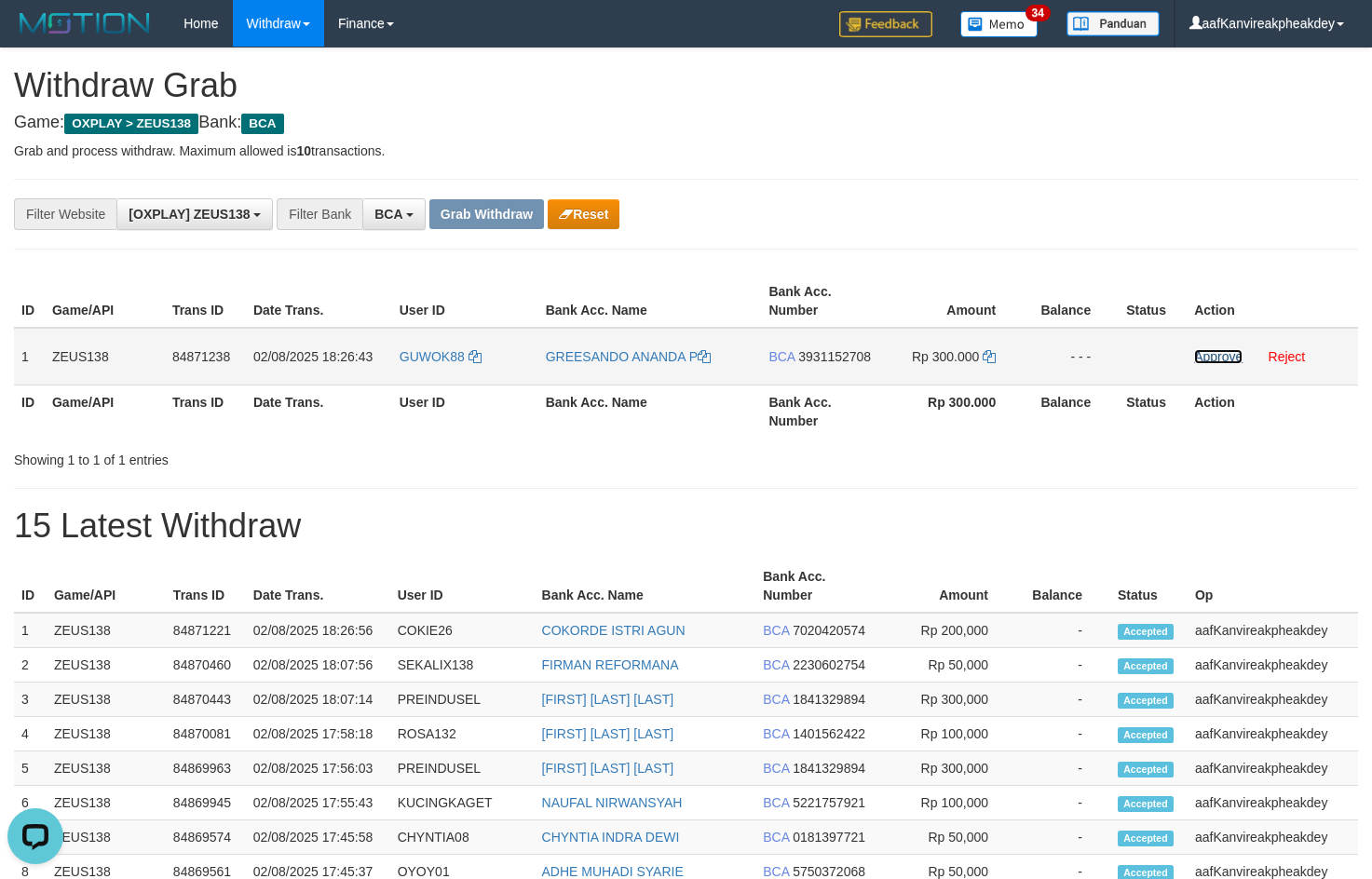 click on "Approve" at bounding box center (1218, 357) 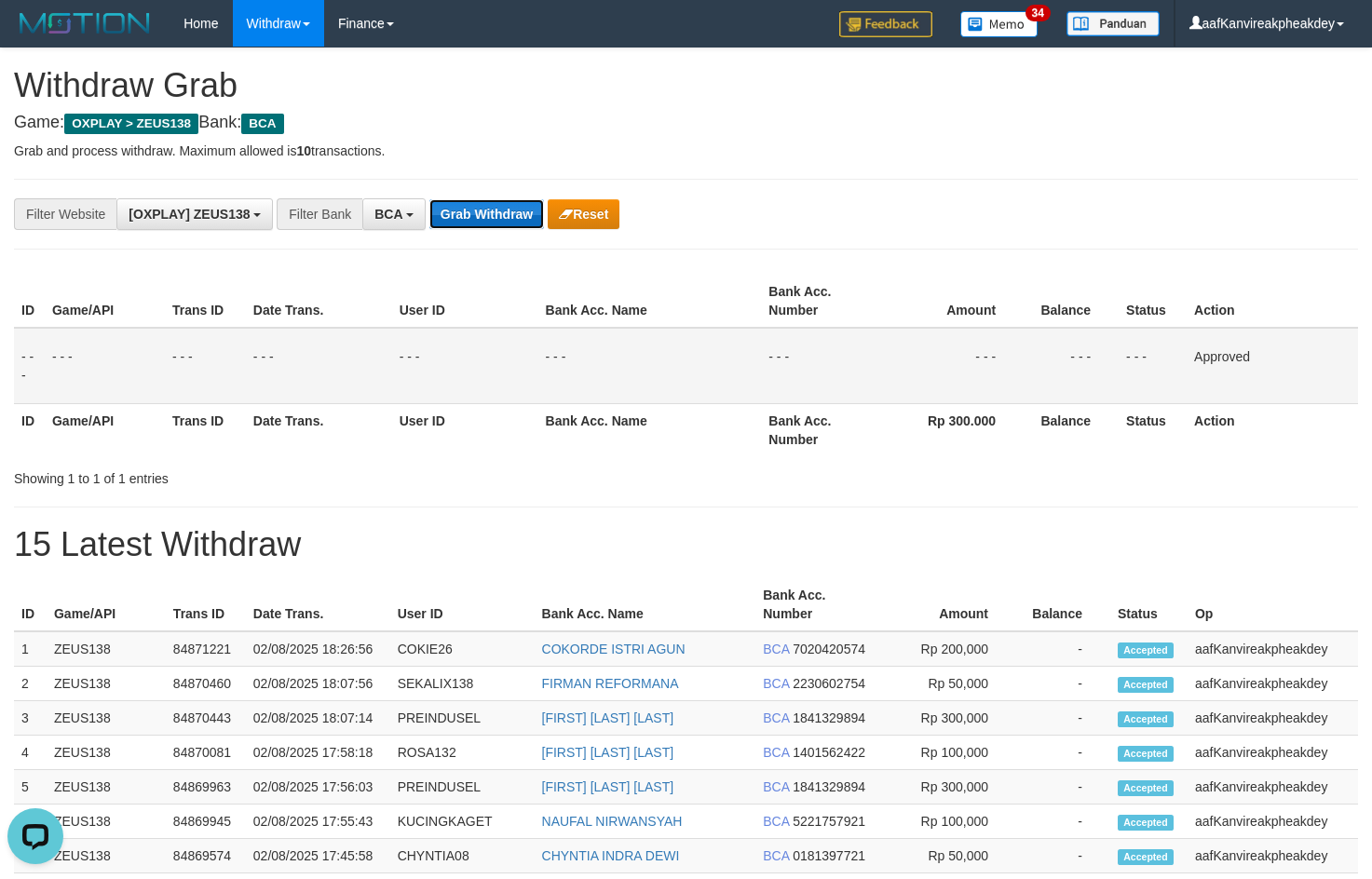 click on "Grab Withdraw" at bounding box center [486, 214] 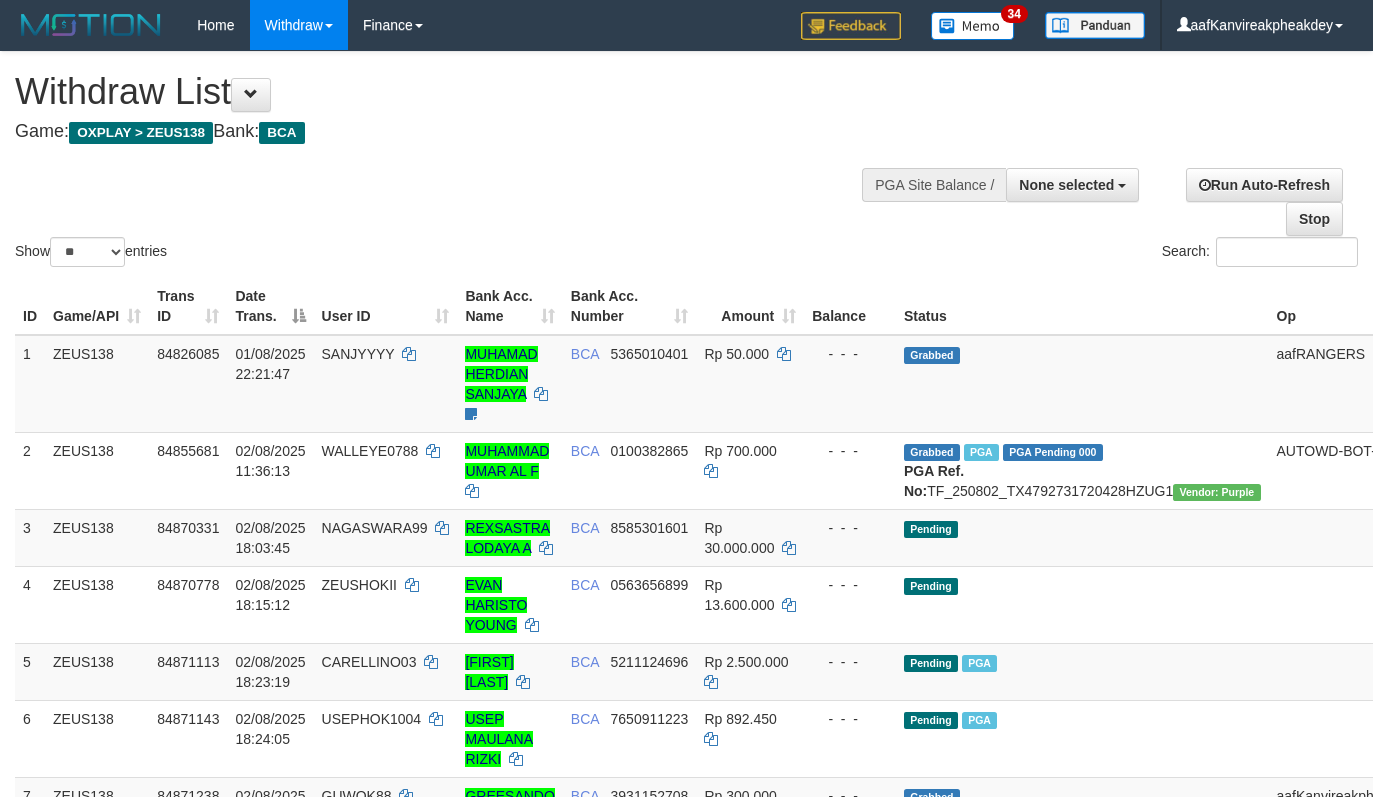 select 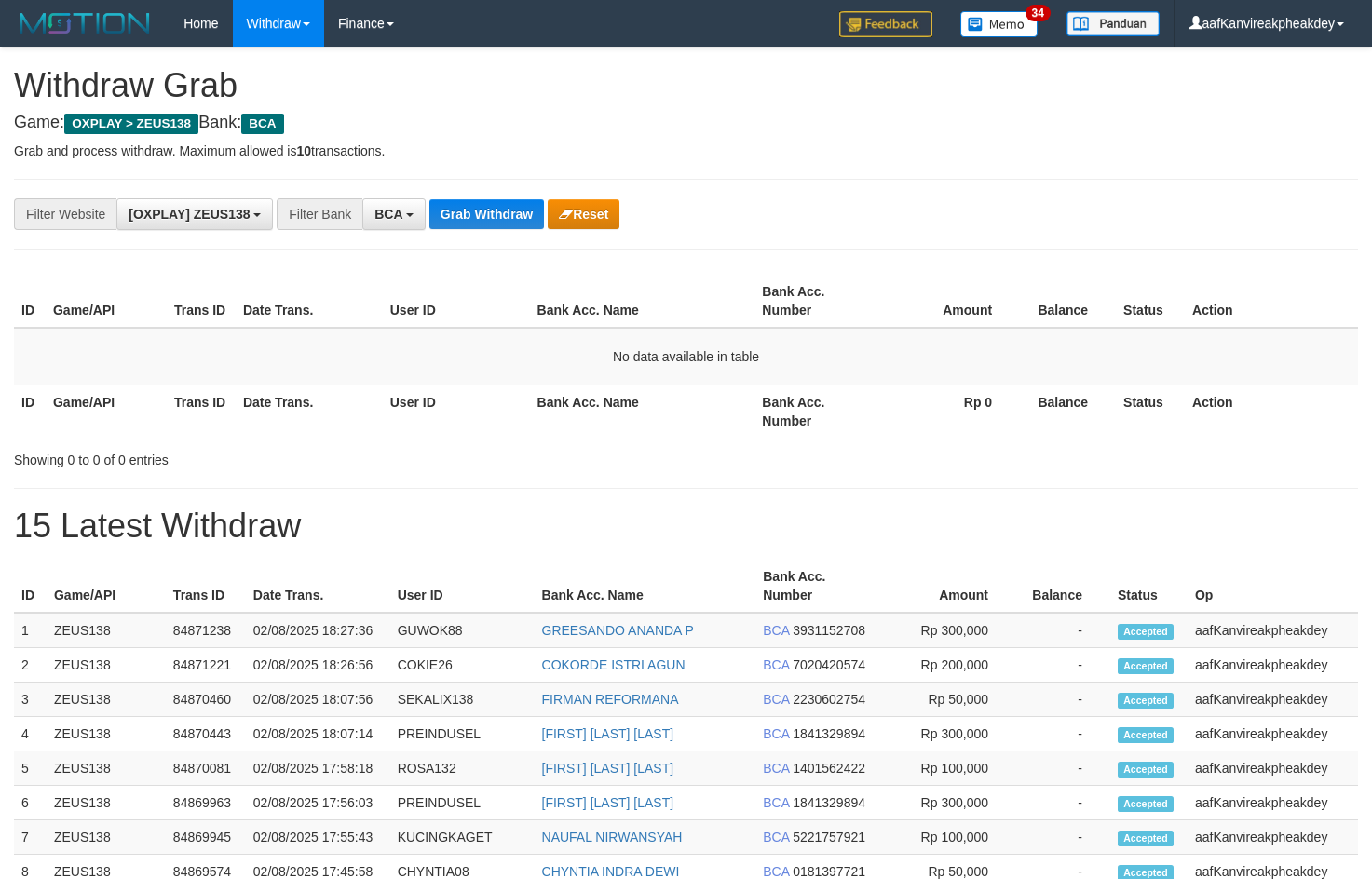 scroll, scrollTop: 0, scrollLeft: 0, axis: both 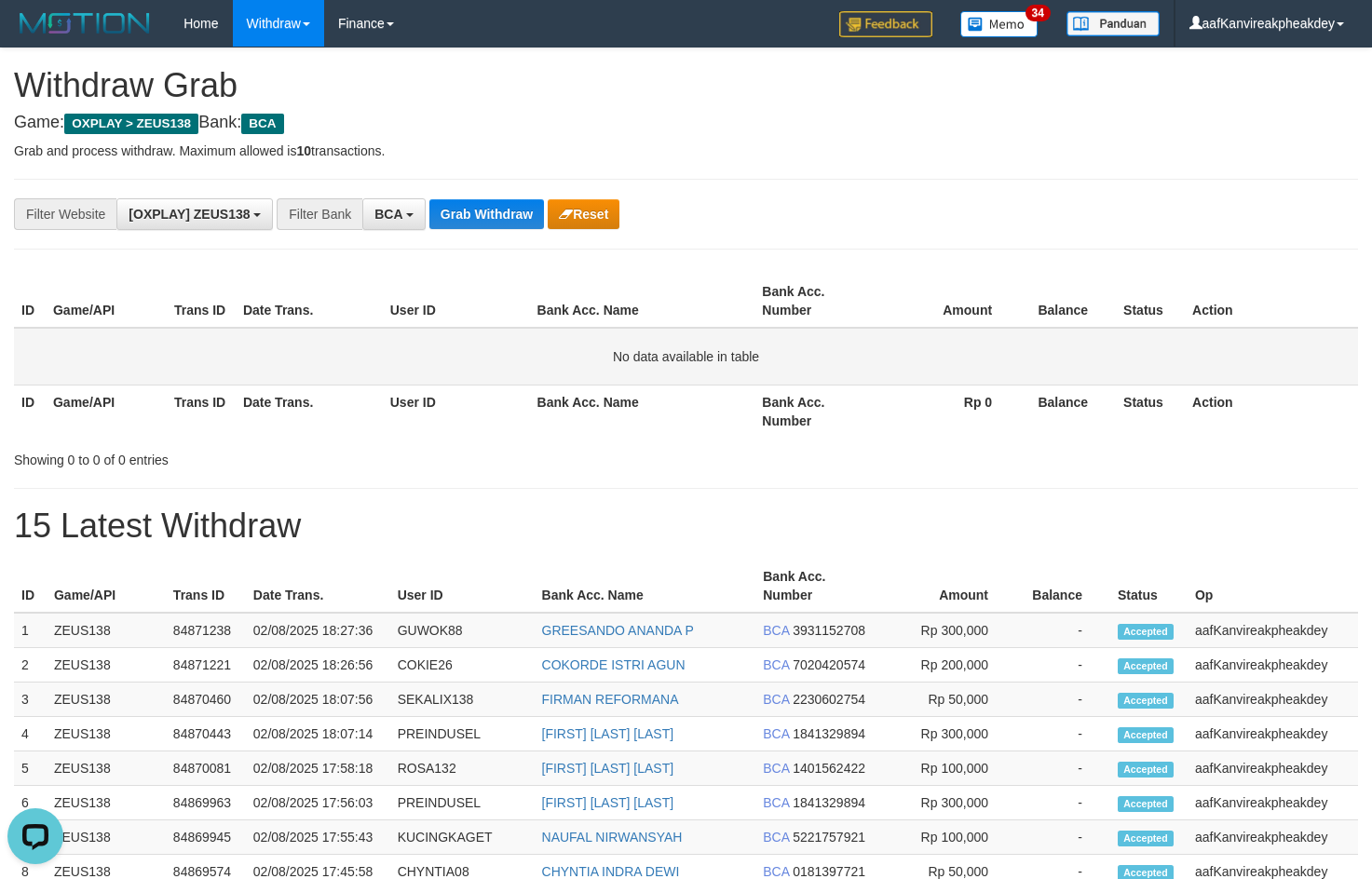 drag, startPoint x: 1113, startPoint y: 409, endPoint x: 1172, endPoint y: 375, distance: 68.09552 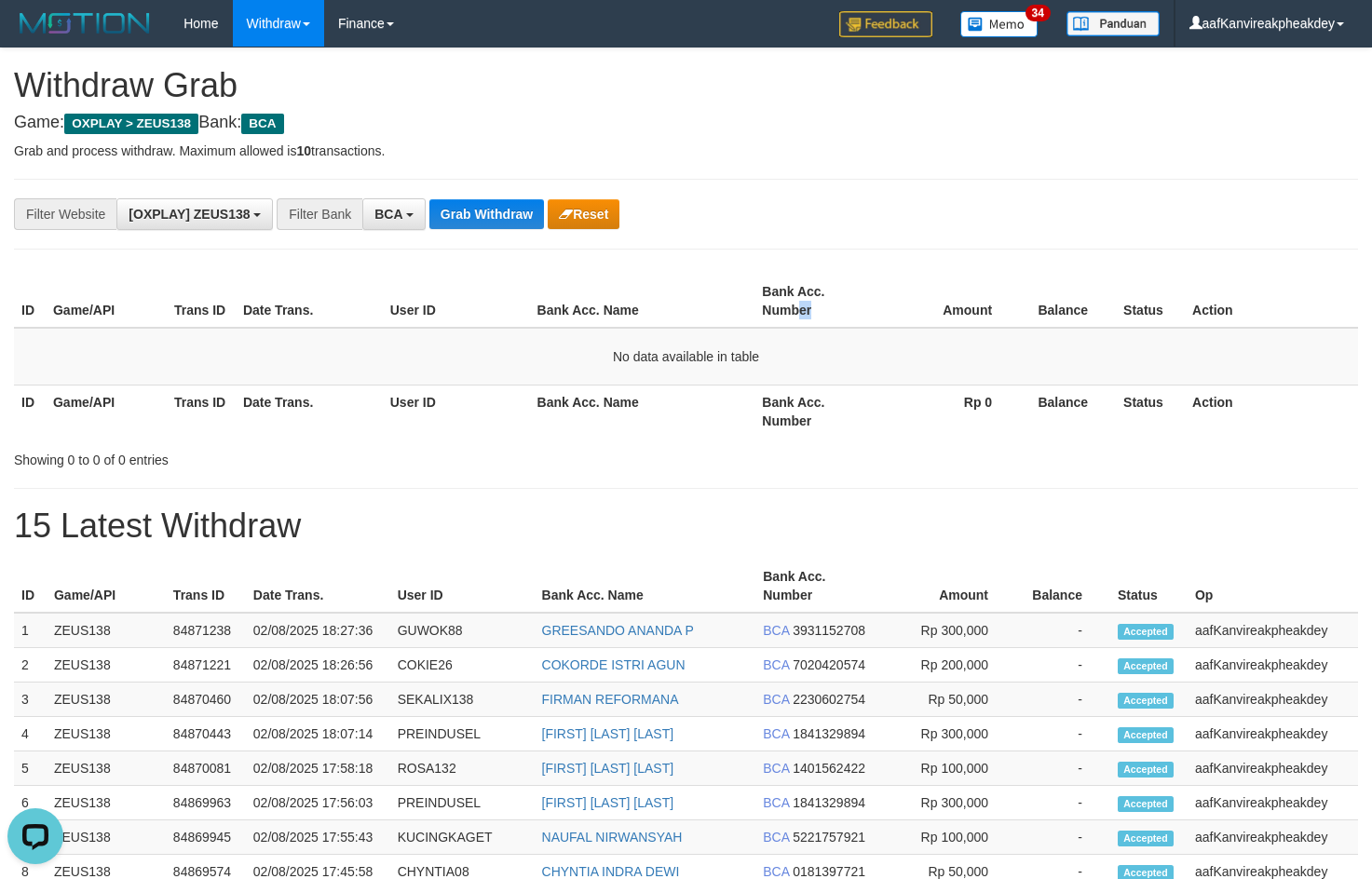 click on "Bank Acc. Number" at bounding box center (815, 301) 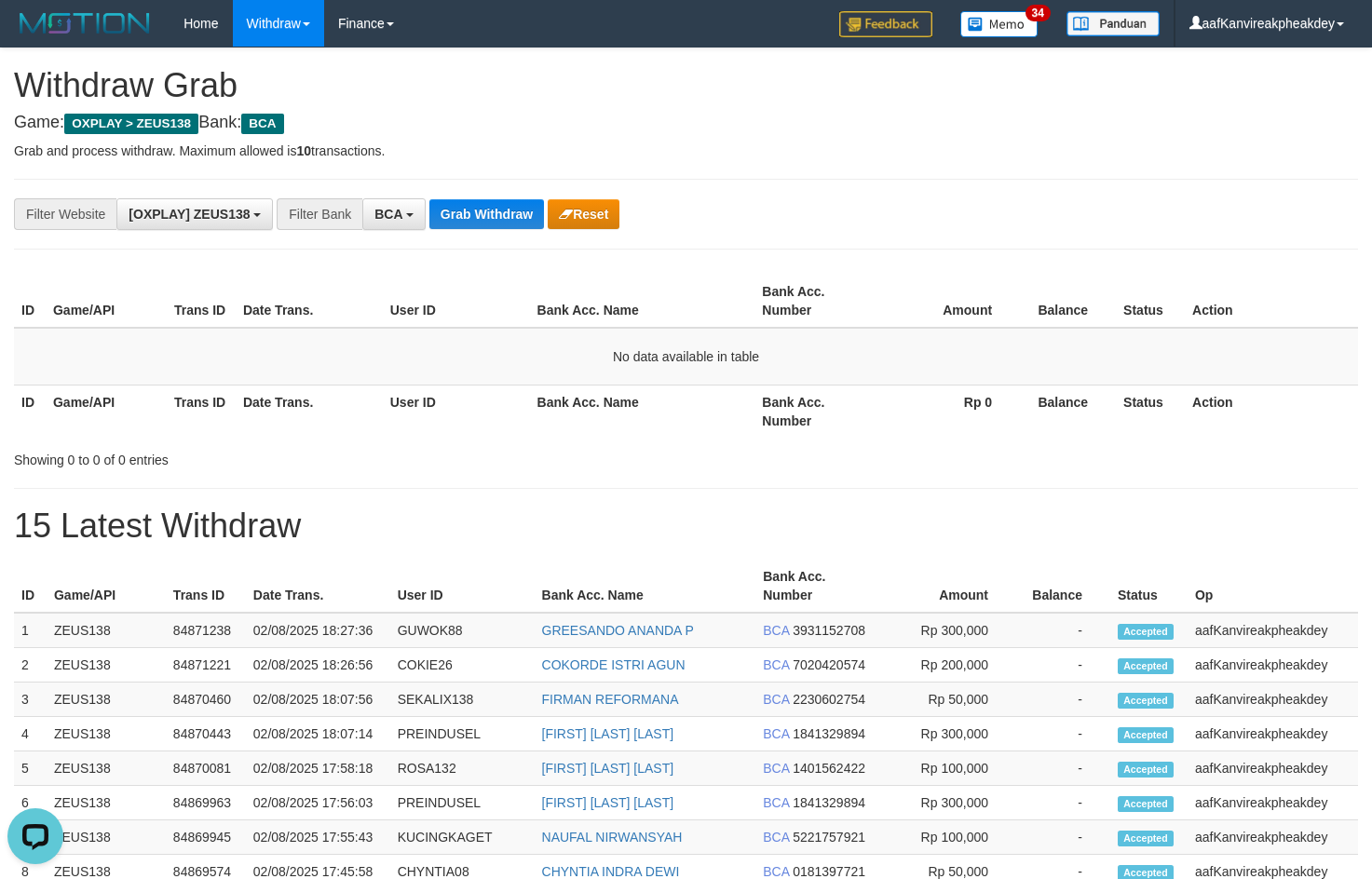 click on "**********" at bounding box center (686, 214) 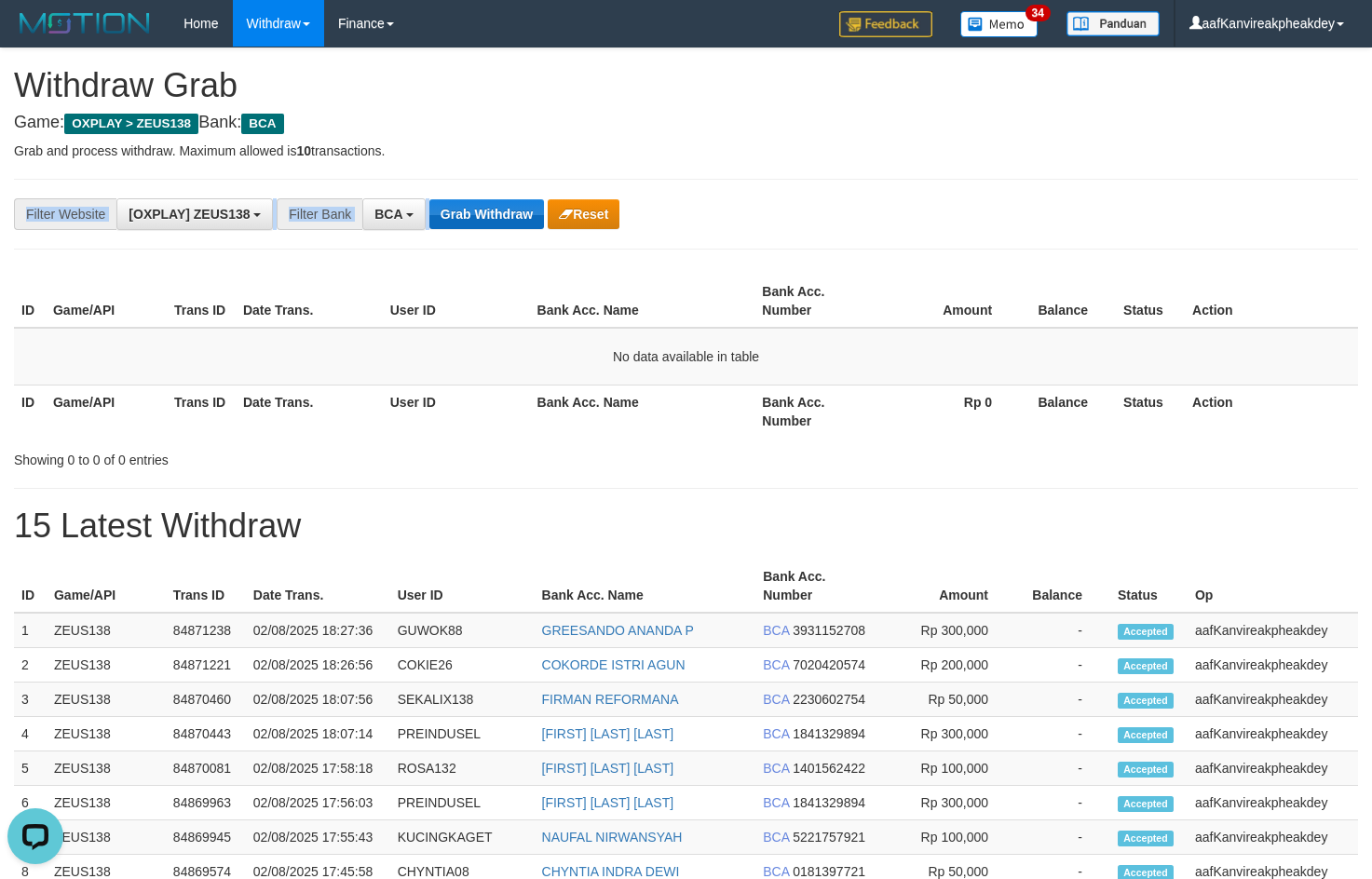 click on "**********" at bounding box center [686, 214] 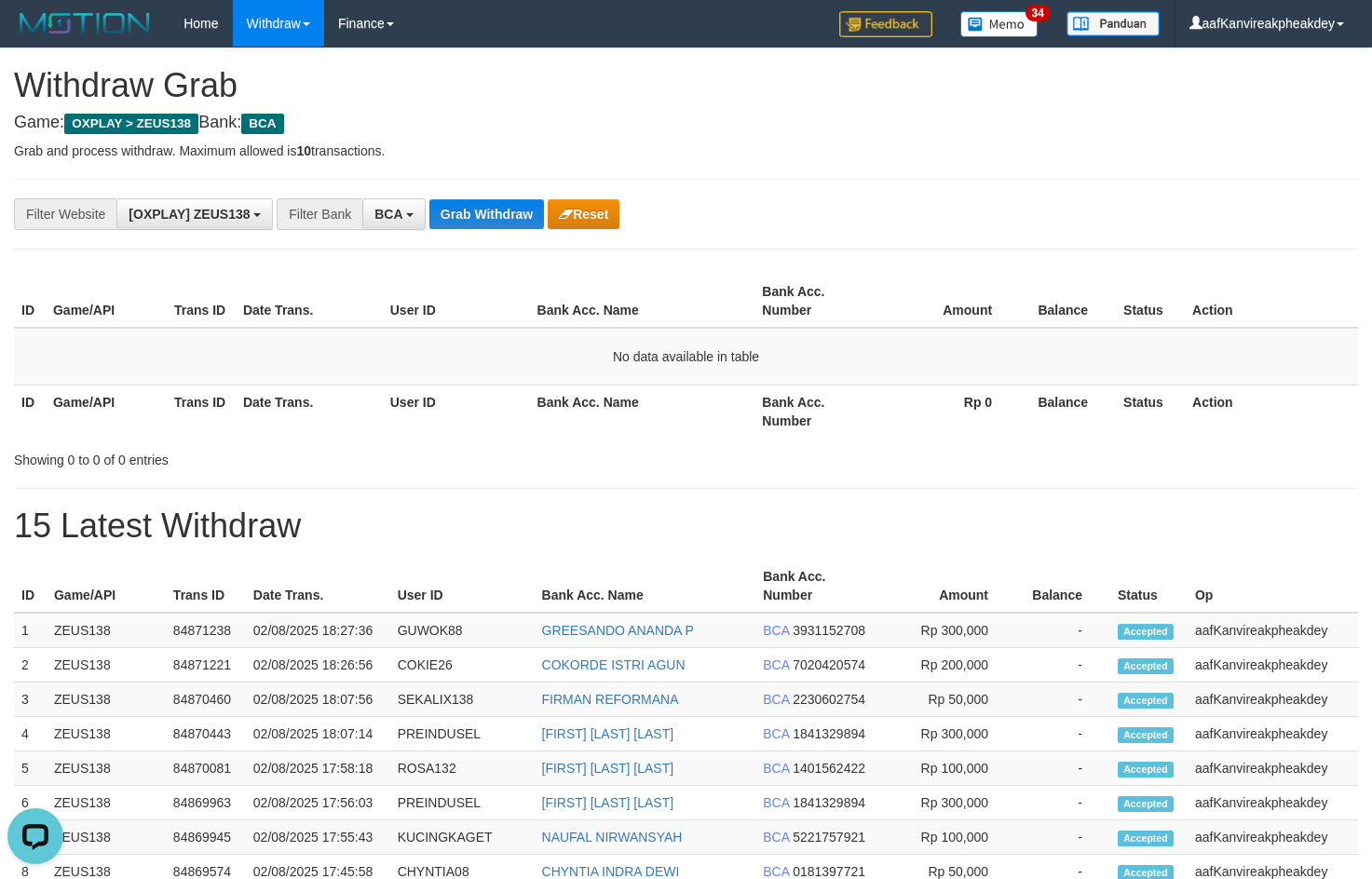 click on "**********" at bounding box center [686, 214] 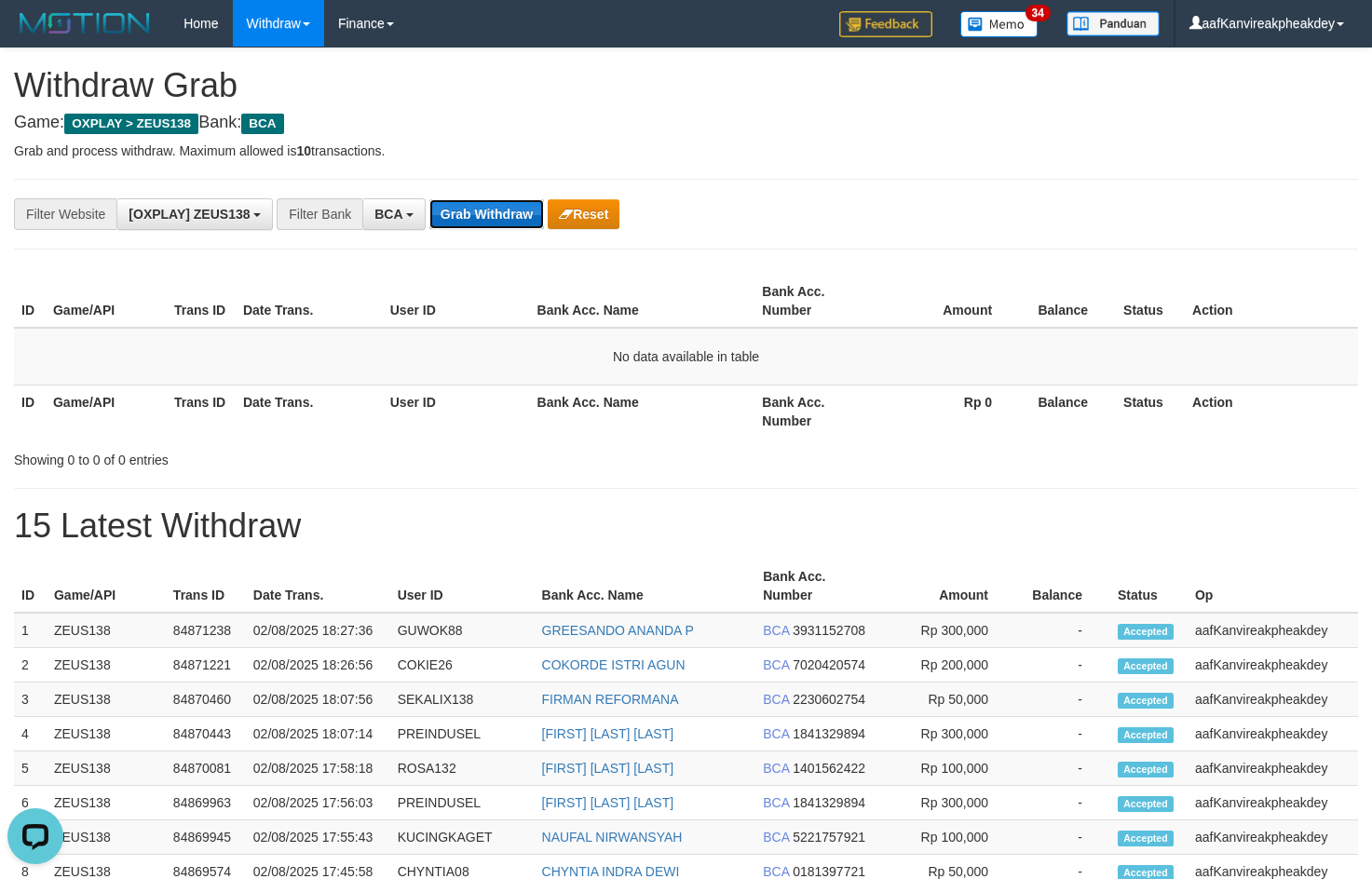 click on "Grab Withdraw" at bounding box center [486, 214] 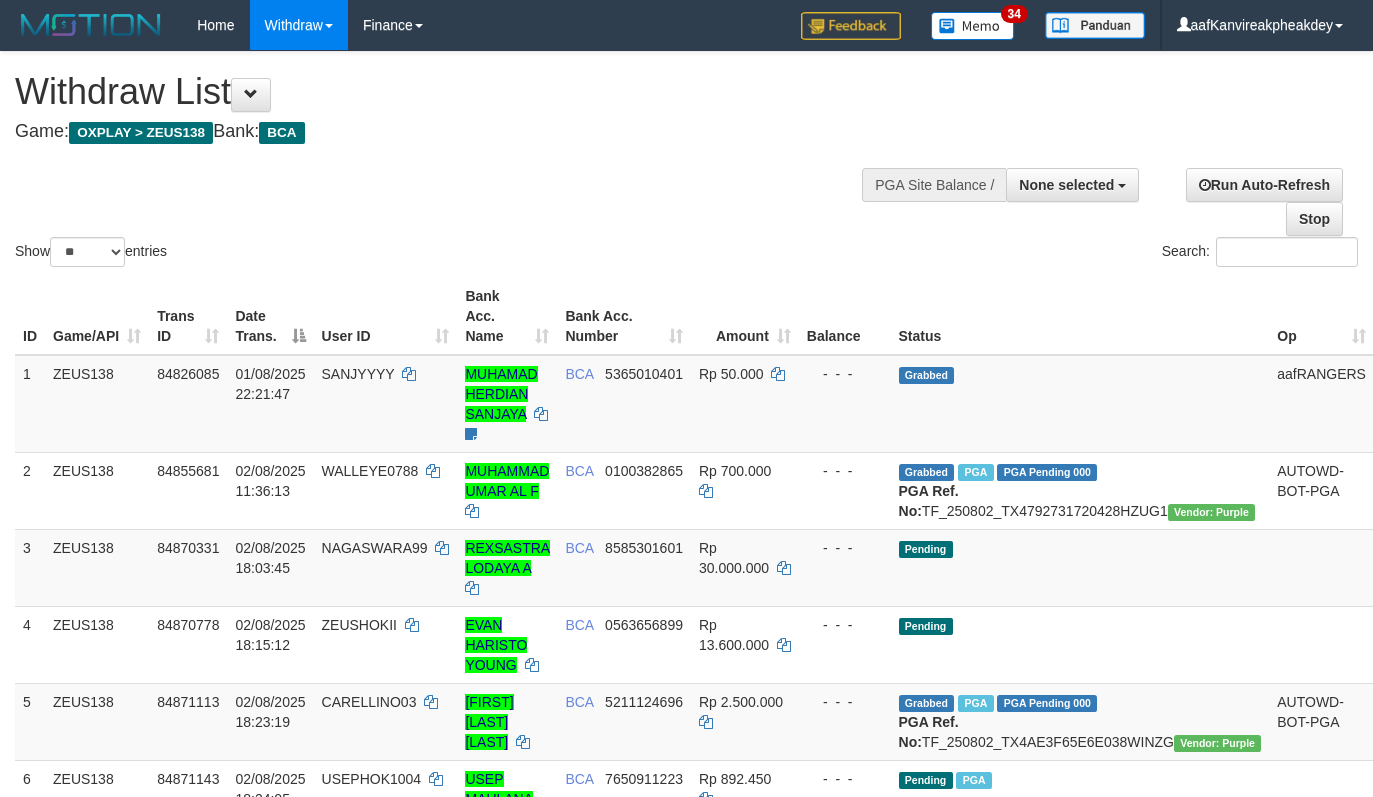 select 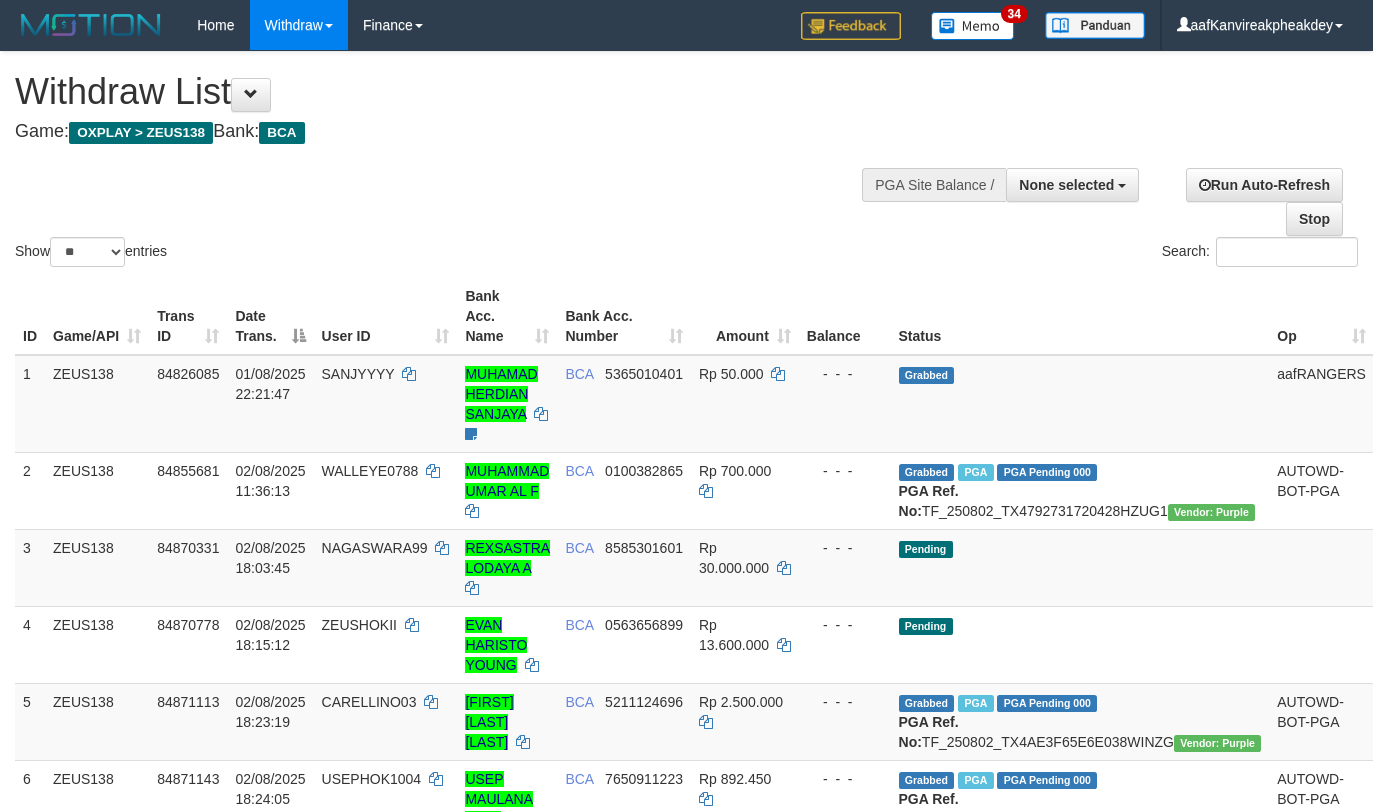 select 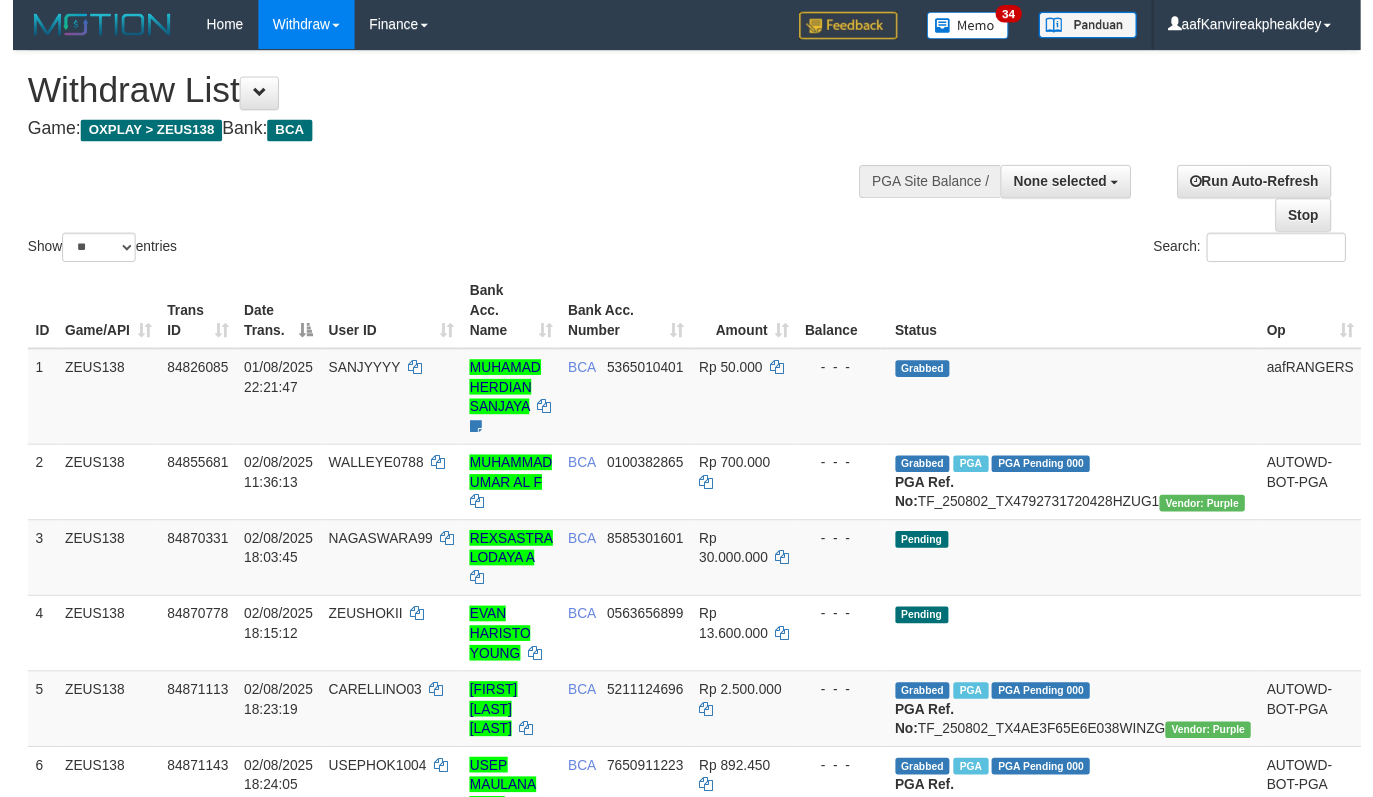scroll, scrollTop: 563, scrollLeft: 0, axis: vertical 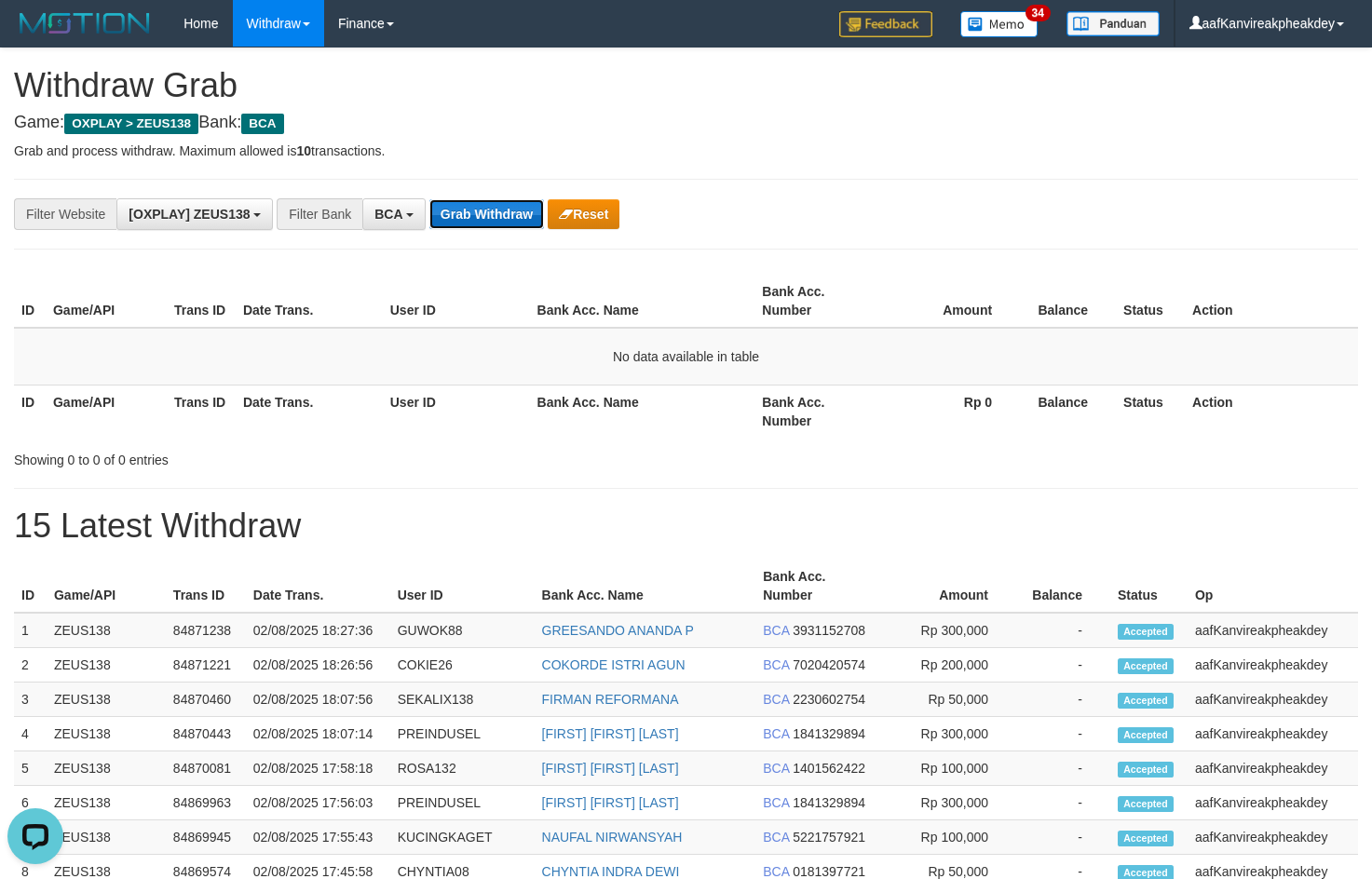 click on "Grab Withdraw" at bounding box center [486, 214] 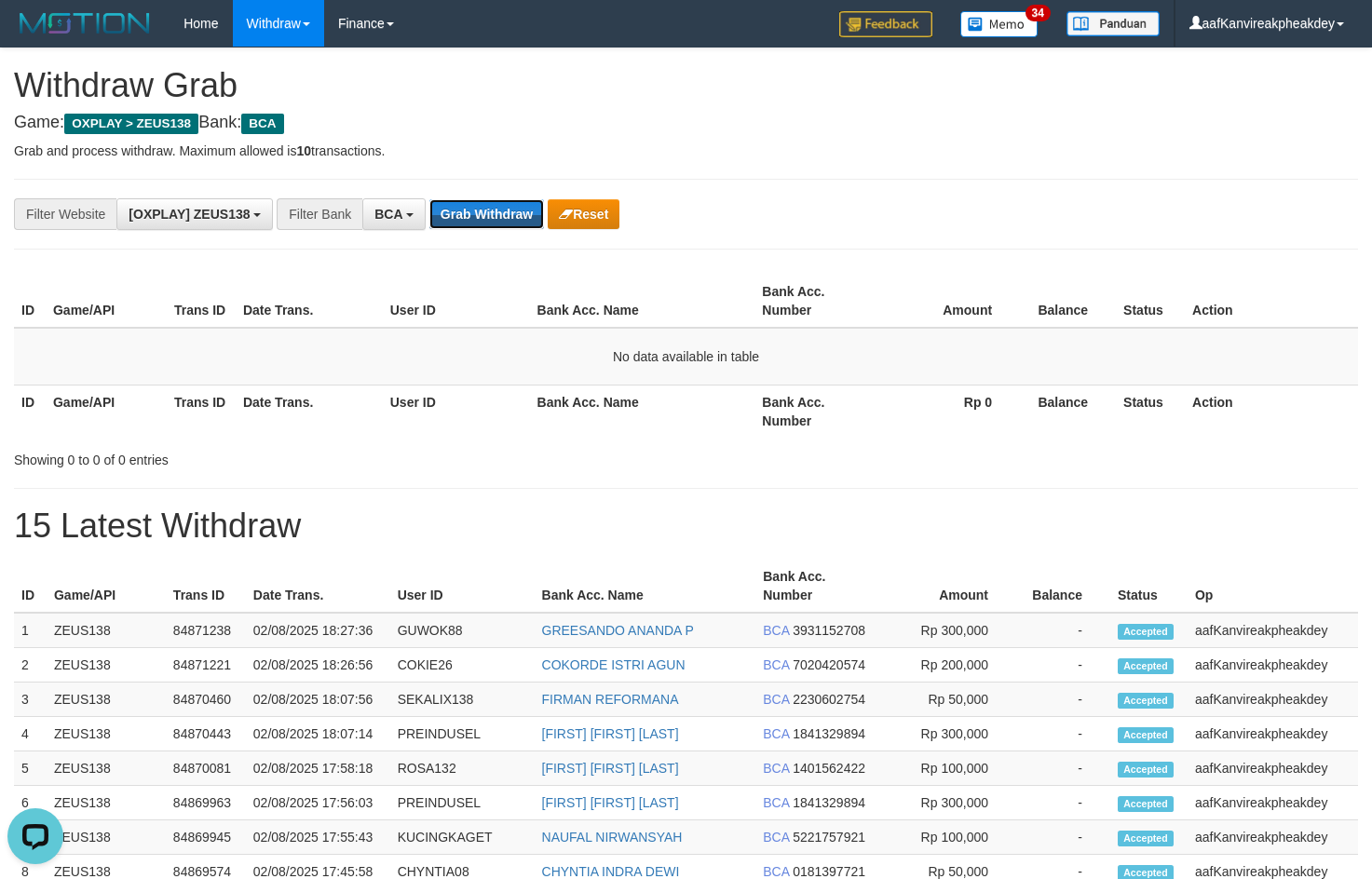 drag, startPoint x: 471, startPoint y: 220, endPoint x: 1380, endPoint y: 309, distance: 913.34659 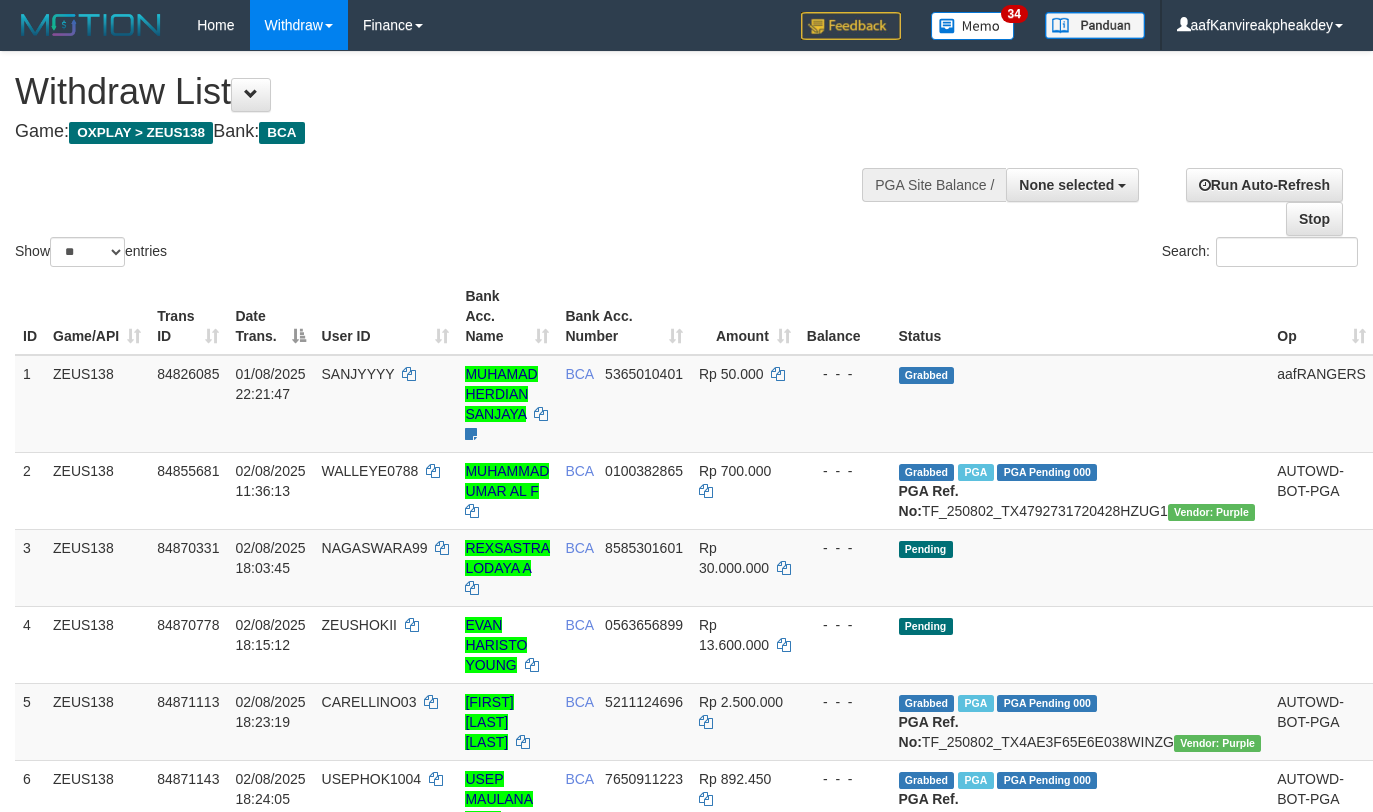 select 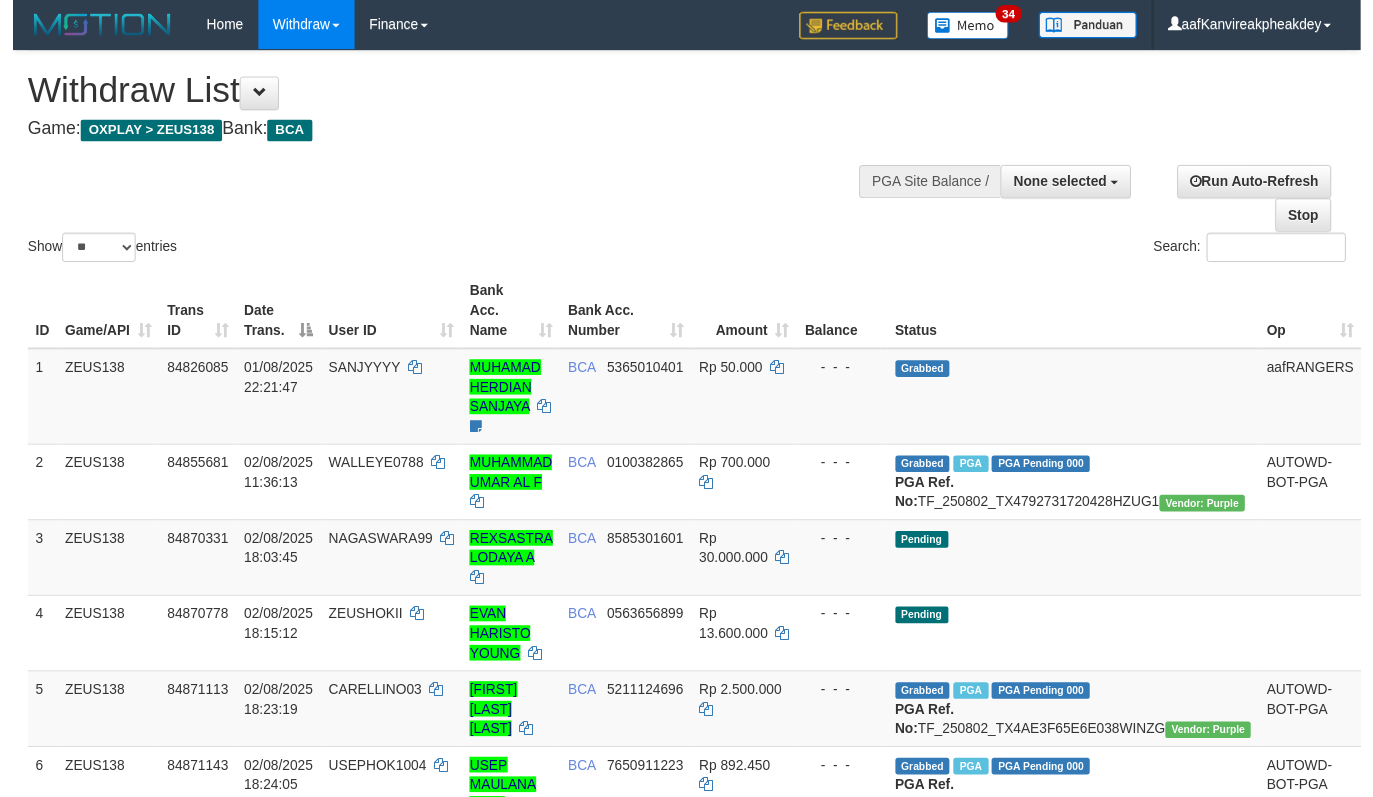 scroll, scrollTop: 563, scrollLeft: 0, axis: vertical 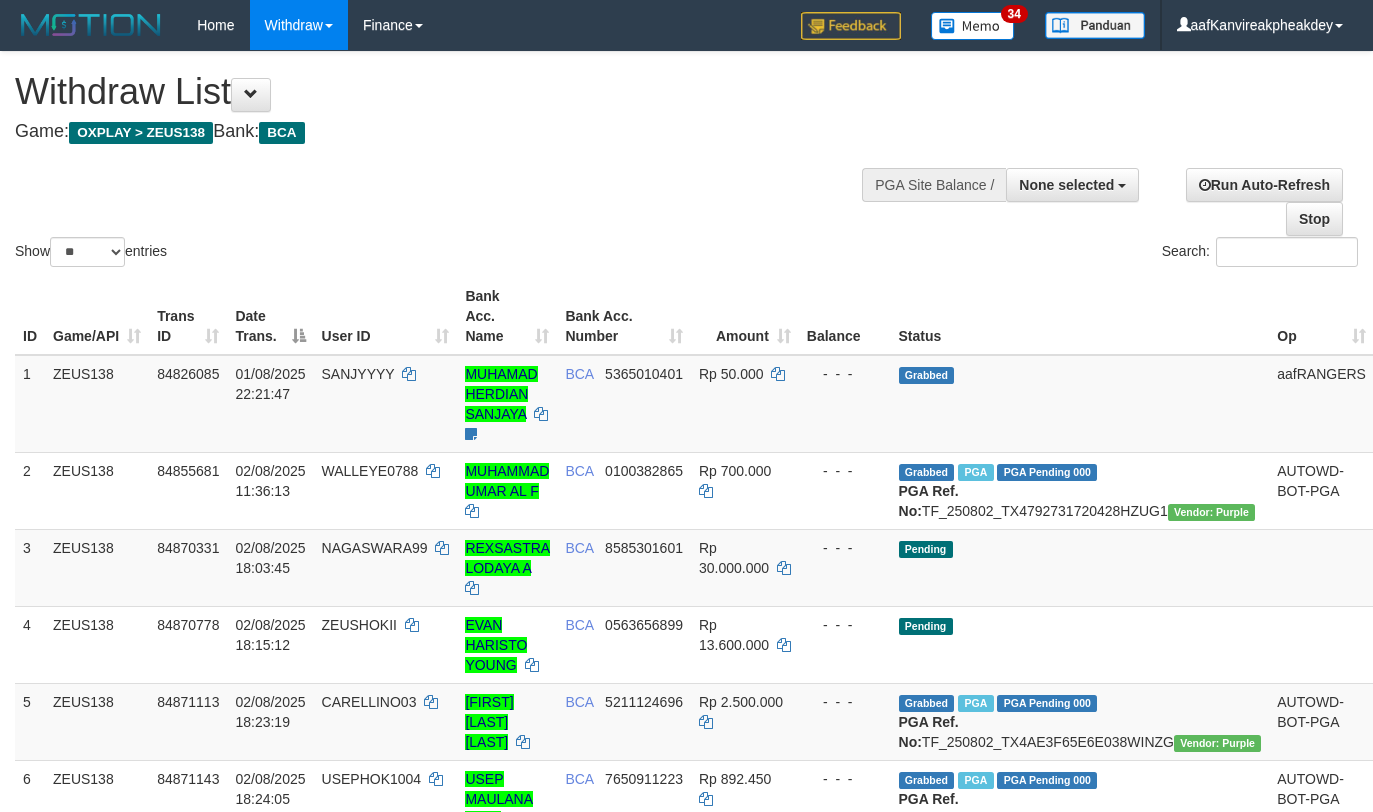 select 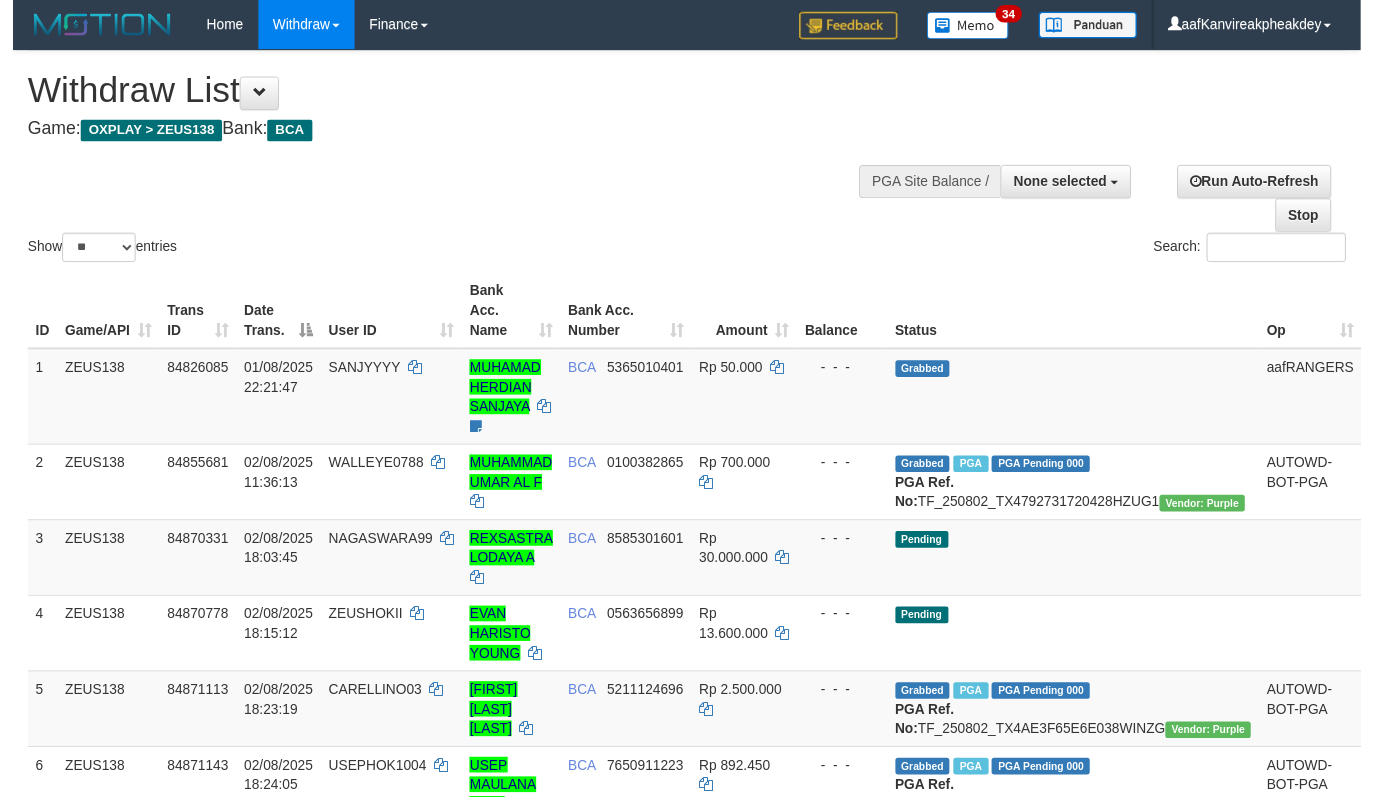 scroll, scrollTop: 563, scrollLeft: 0, axis: vertical 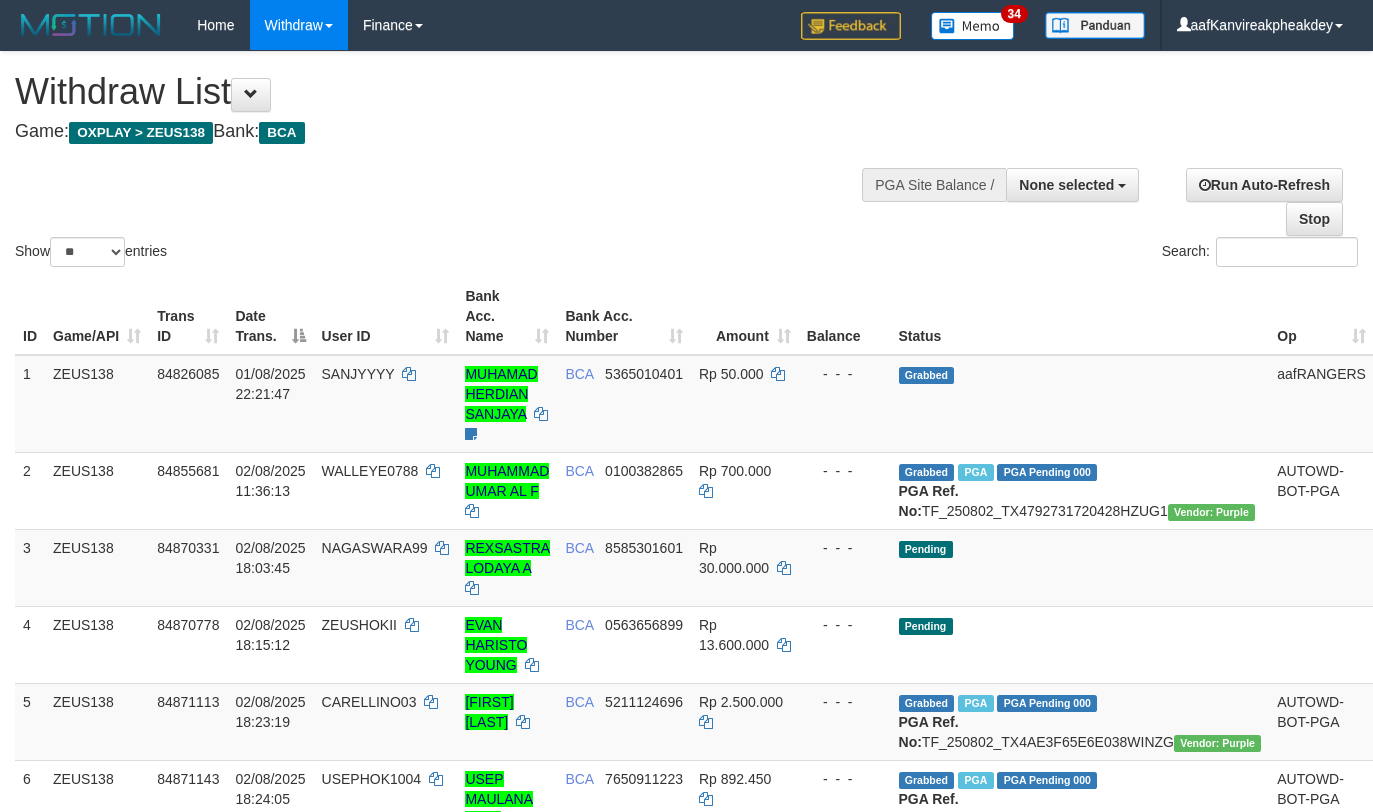 select 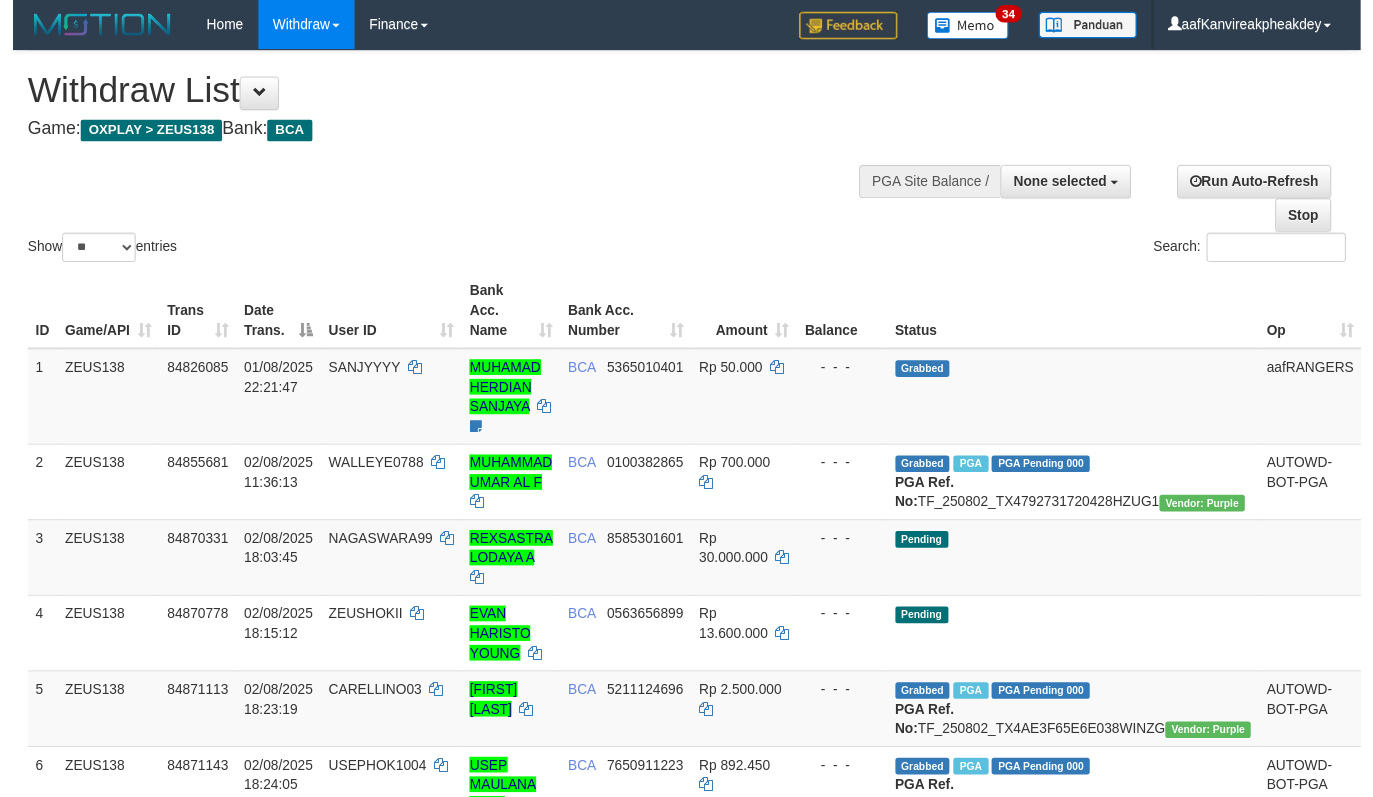 scroll, scrollTop: 563, scrollLeft: 0, axis: vertical 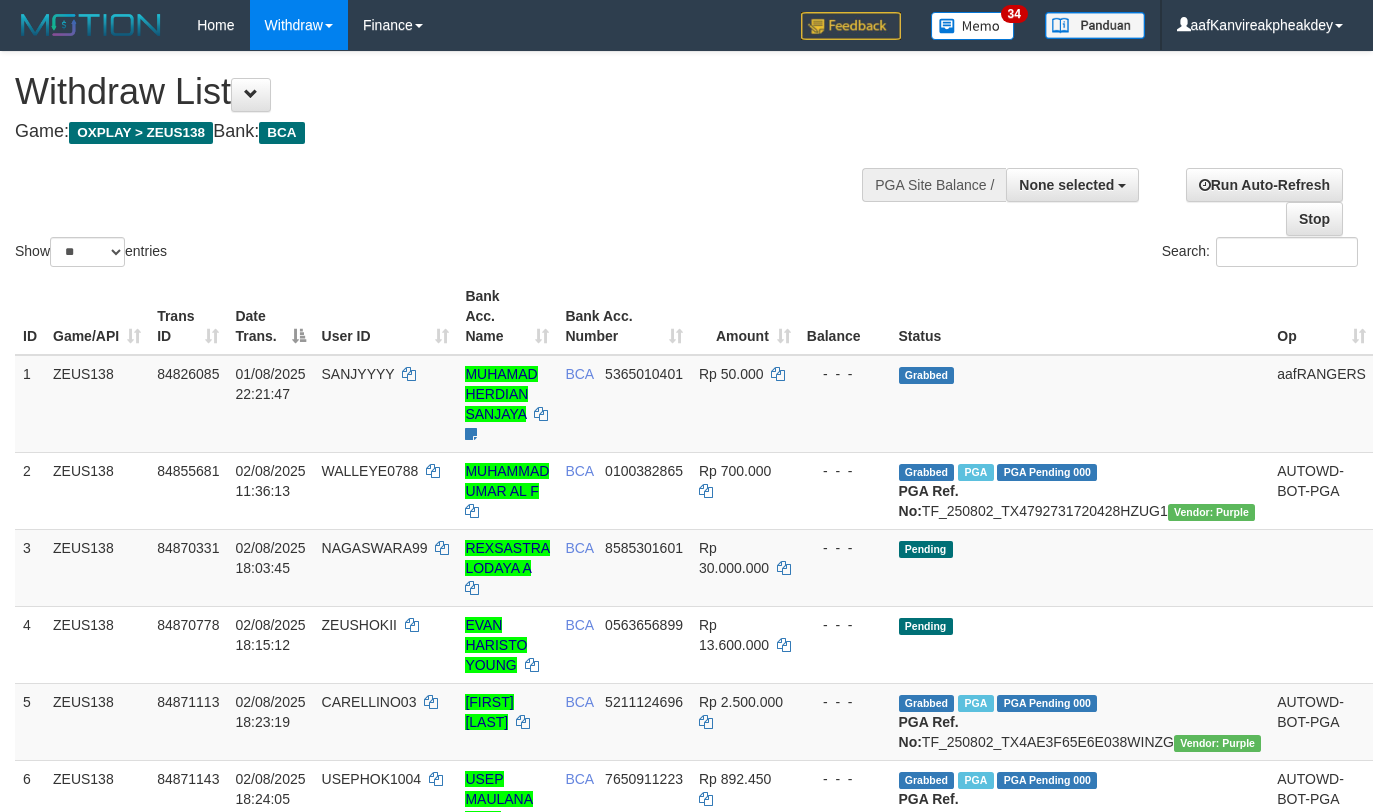 select 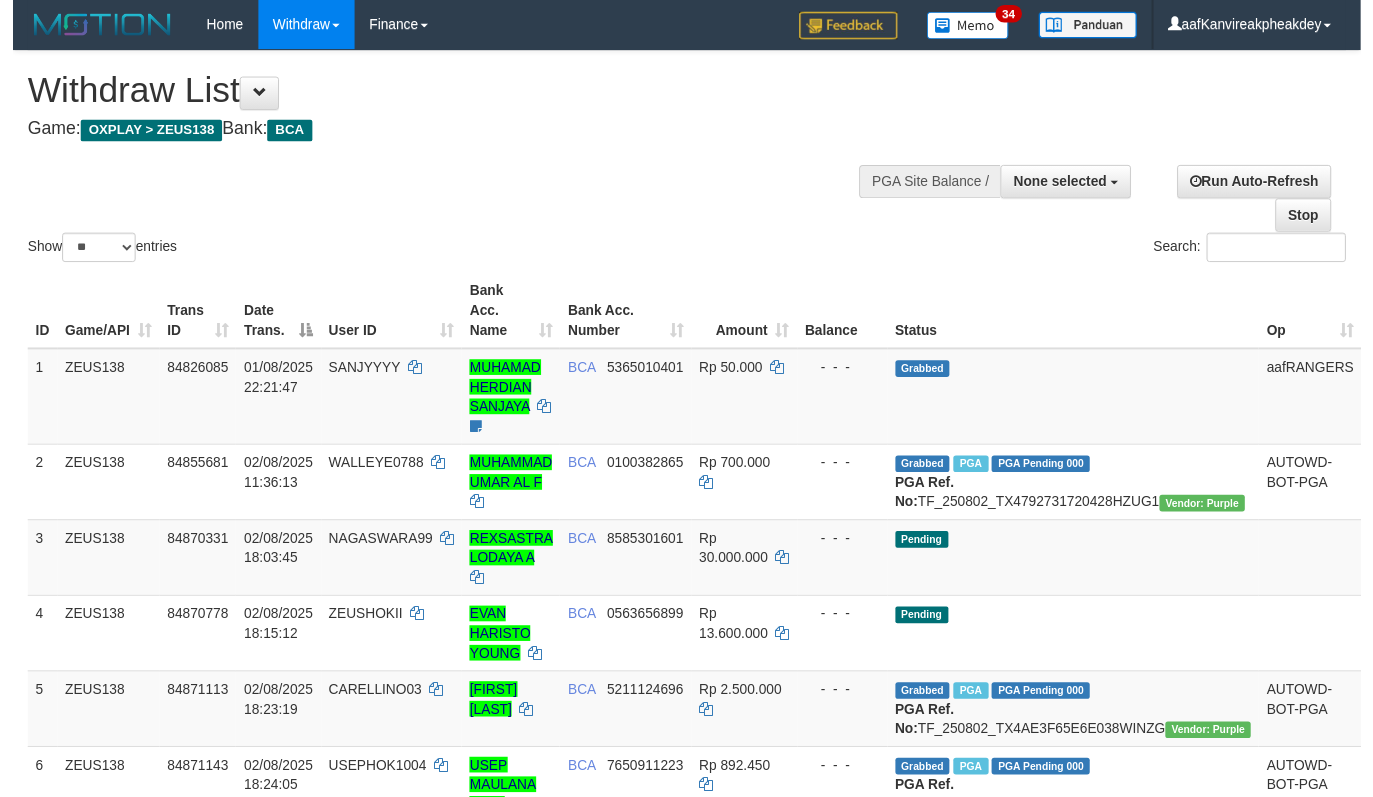 scroll, scrollTop: 563, scrollLeft: 0, axis: vertical 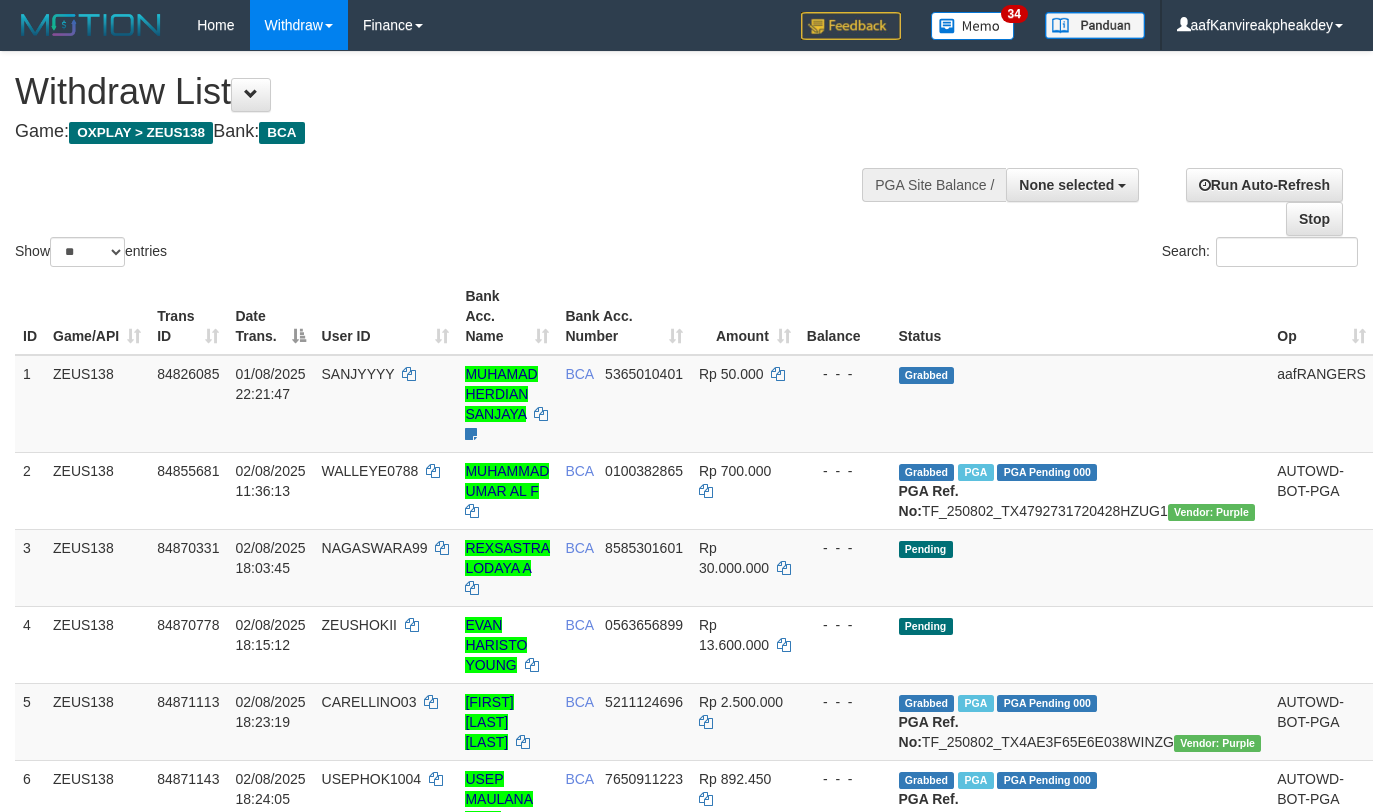 select 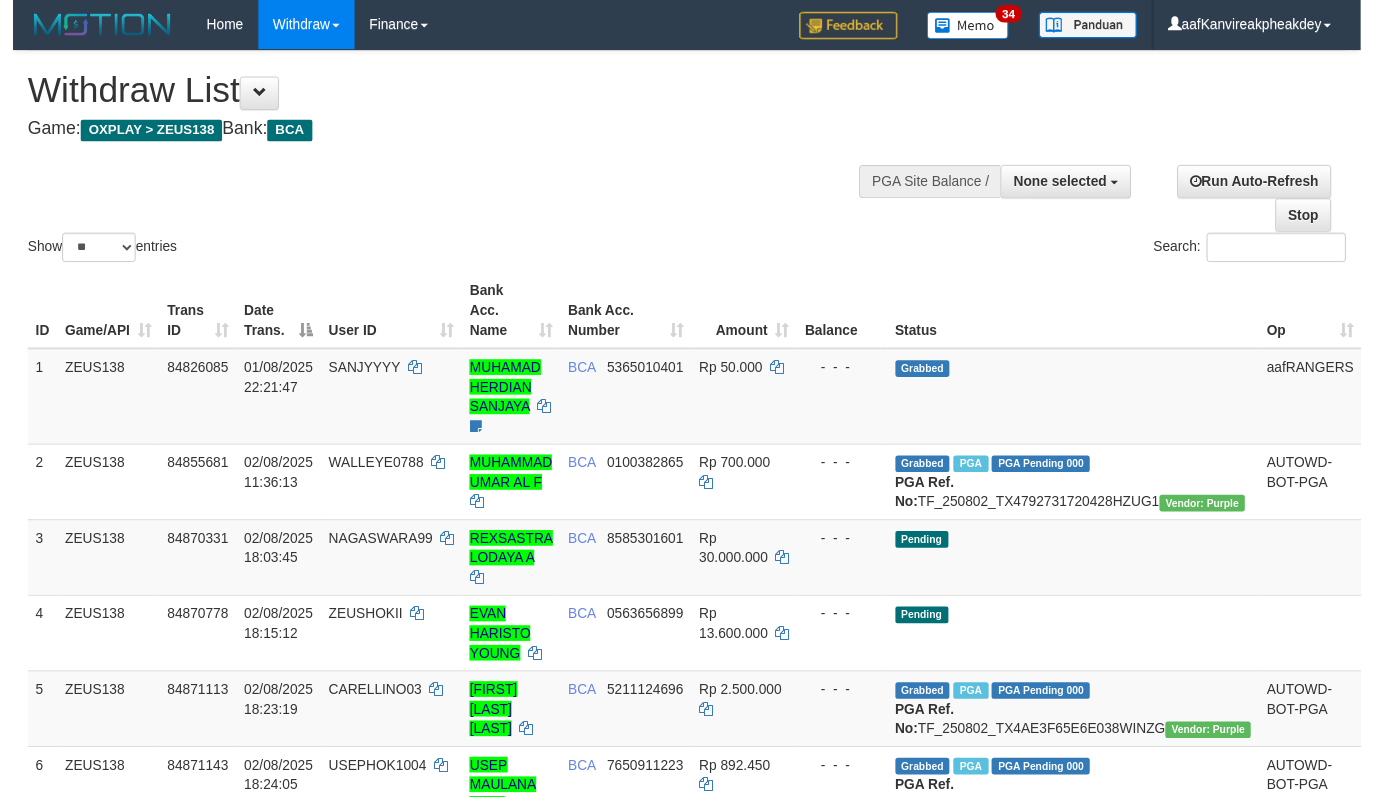 scroll, scrollTop: 563, scrollLeft: 0, axis: vertical 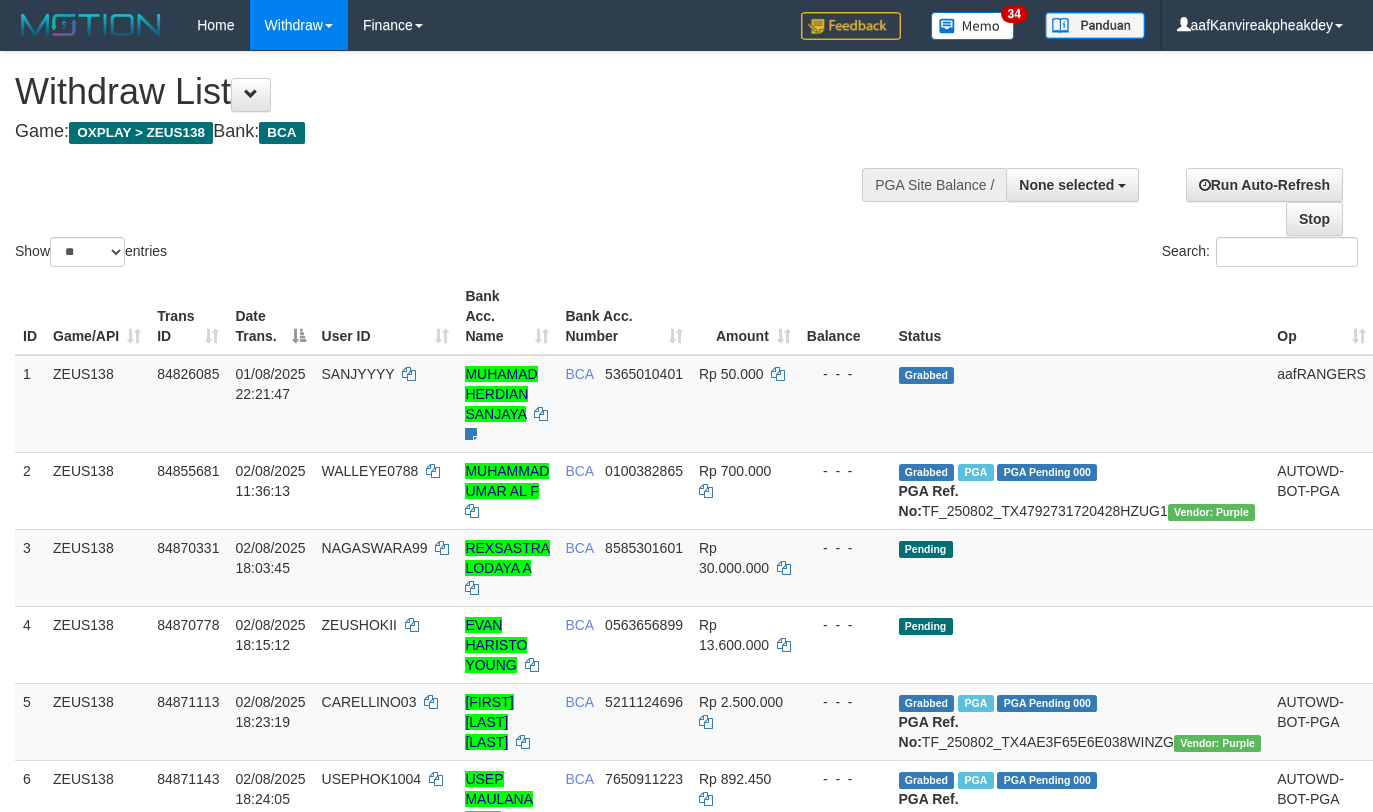 select 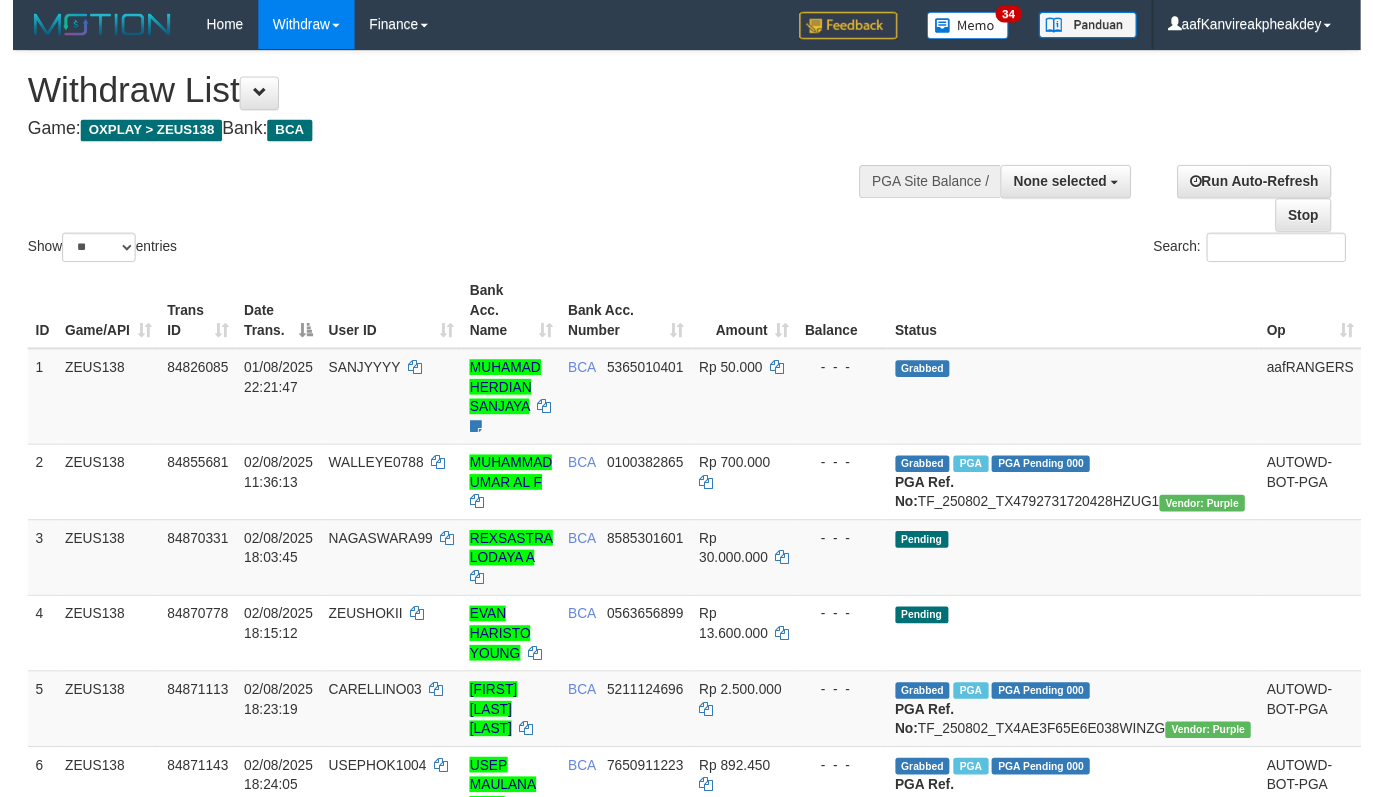 scroll, scrollTop: 563, scrollLeft: 0, axis: vertical 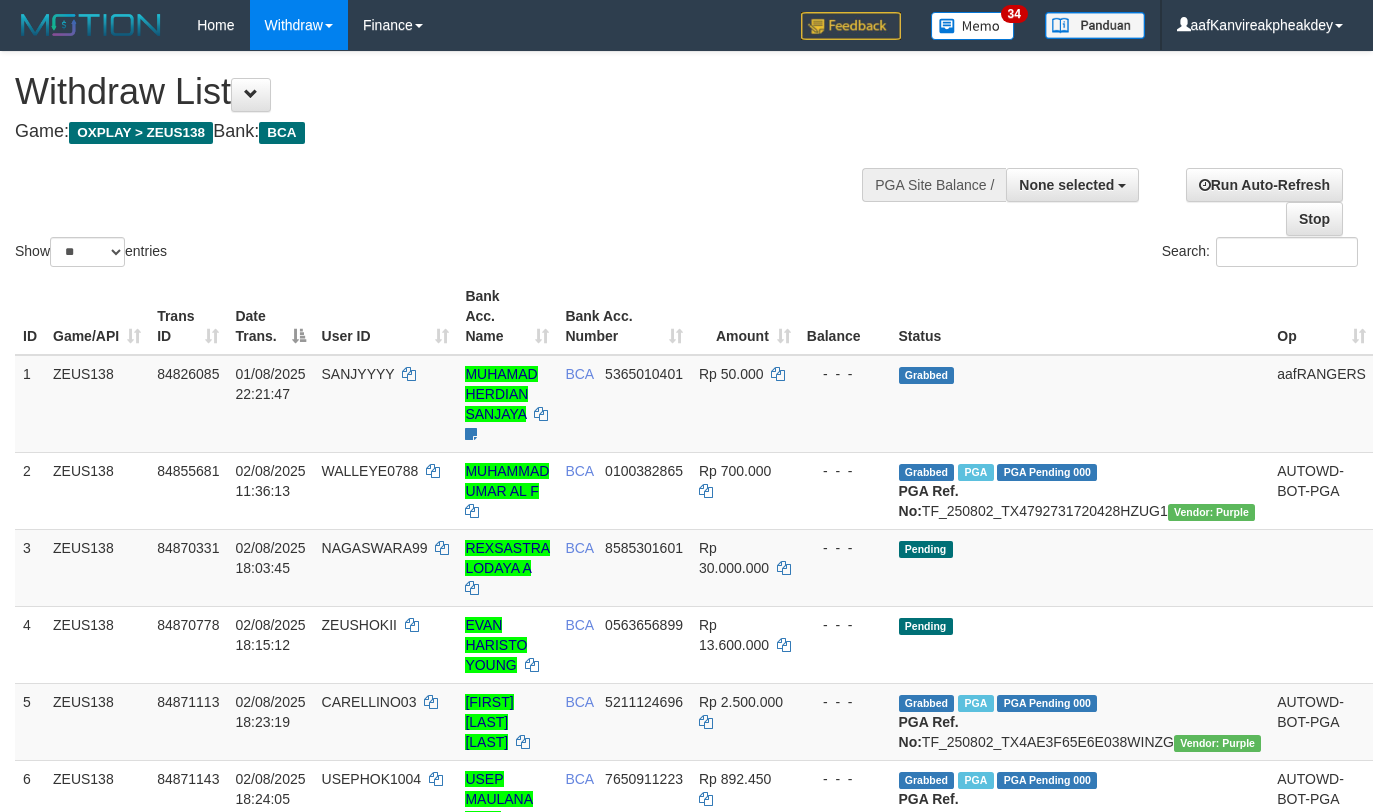 select 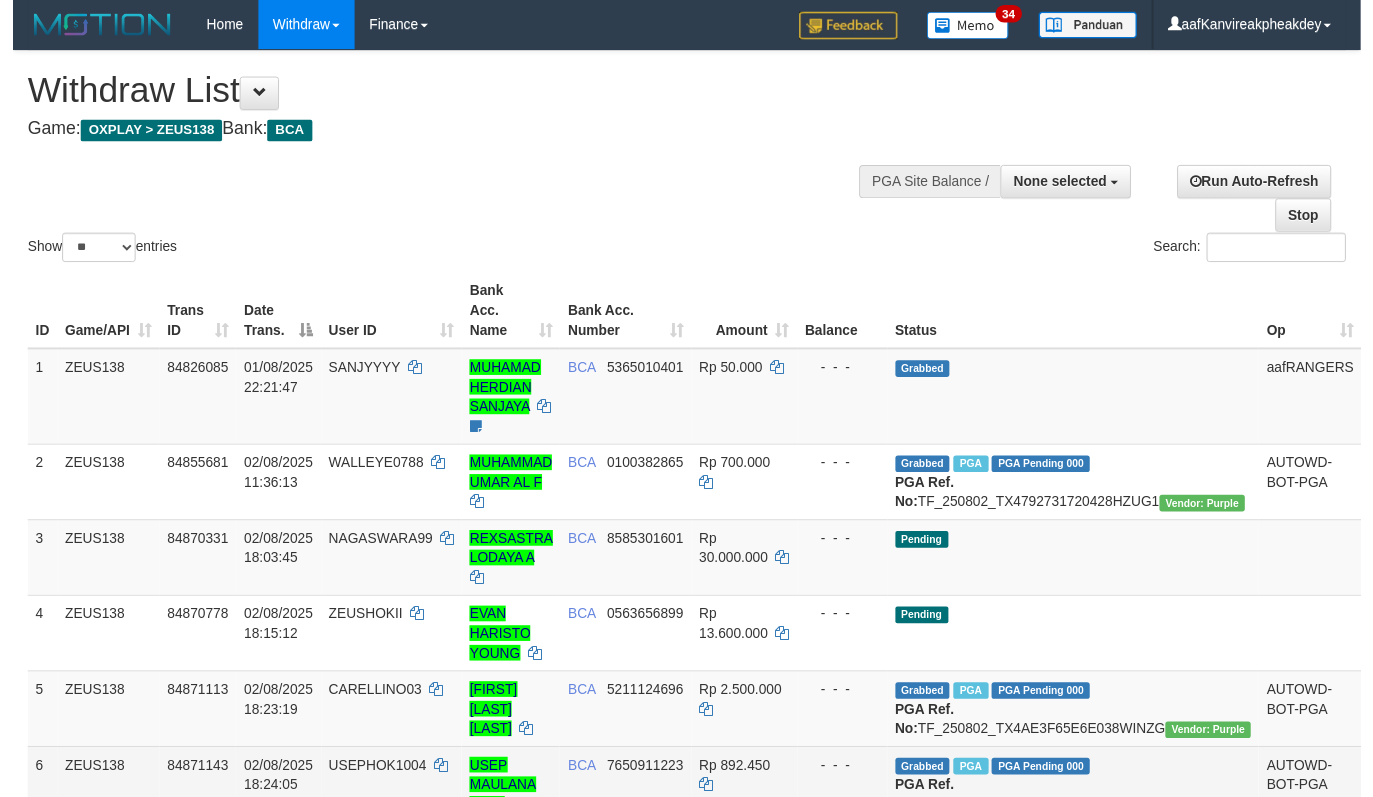 scroll, scrollTop: 563, scrollLeft: 0, axis: vertical 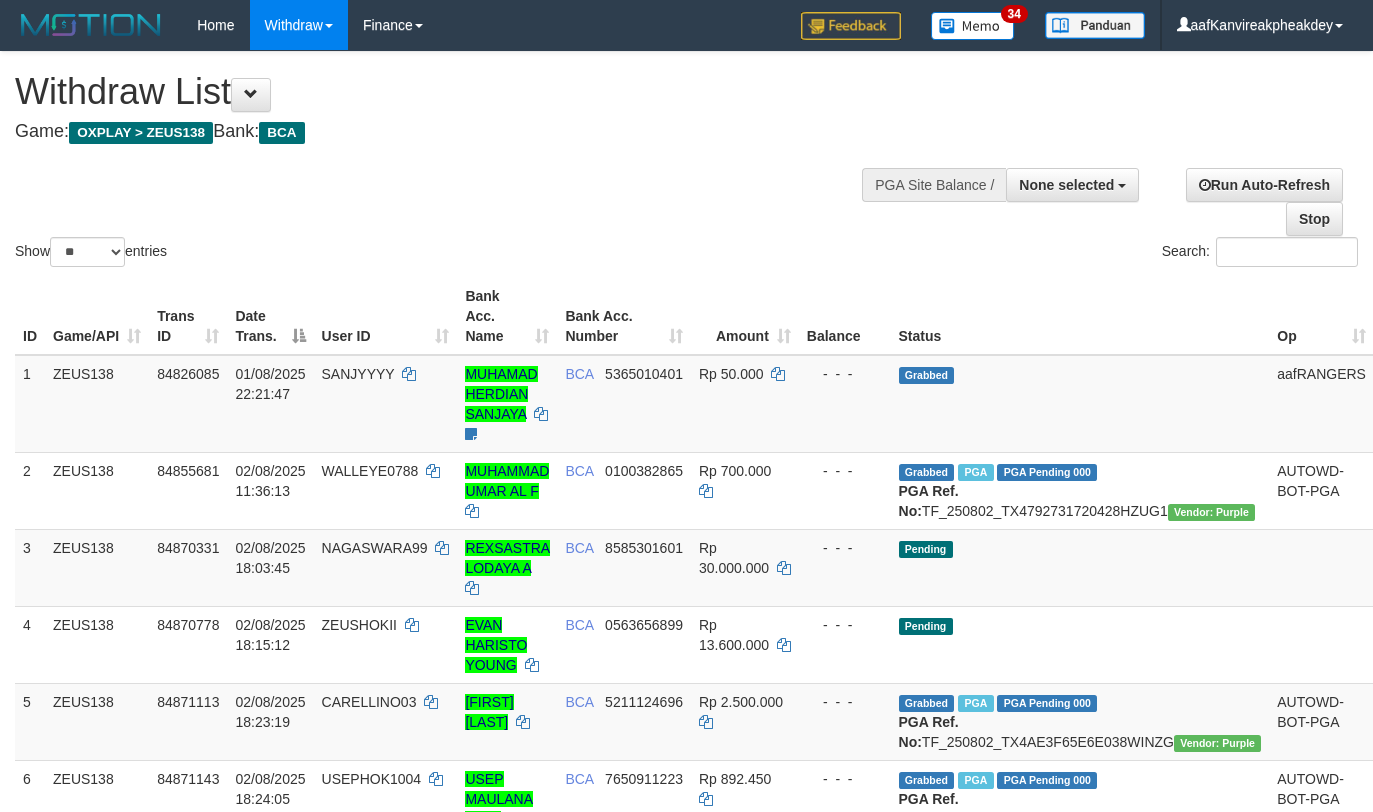 select 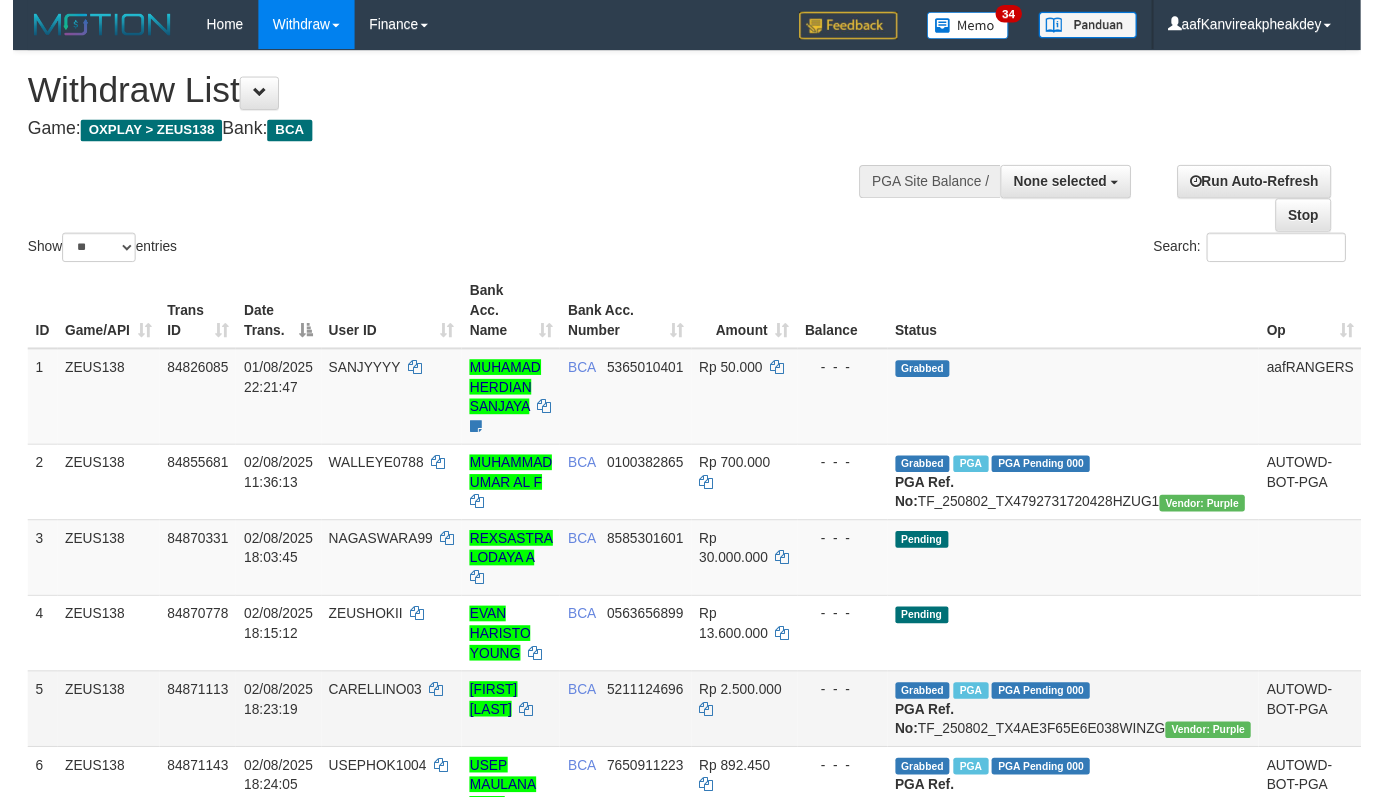 scroll, scrollTop: 563, scrollLeft: 0, axis: vertical 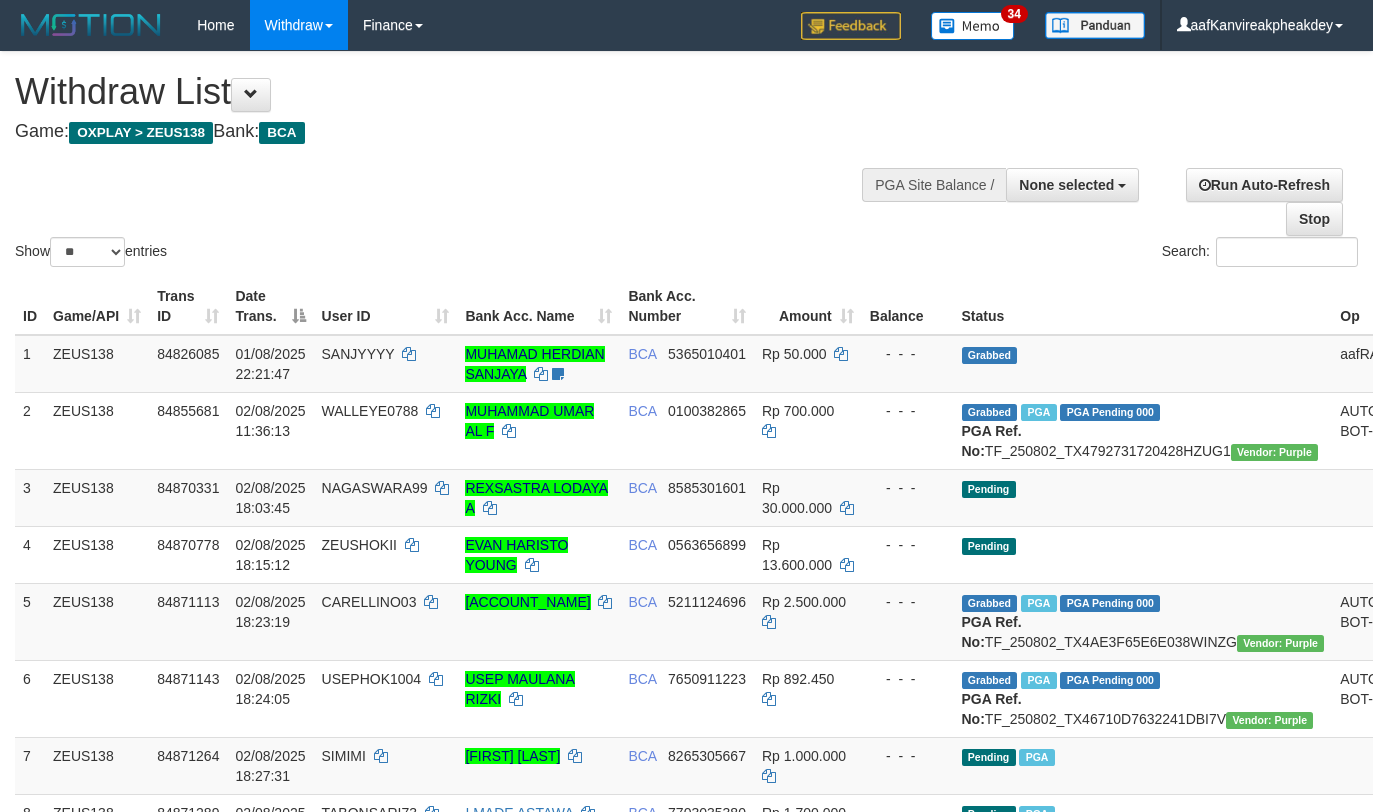 select 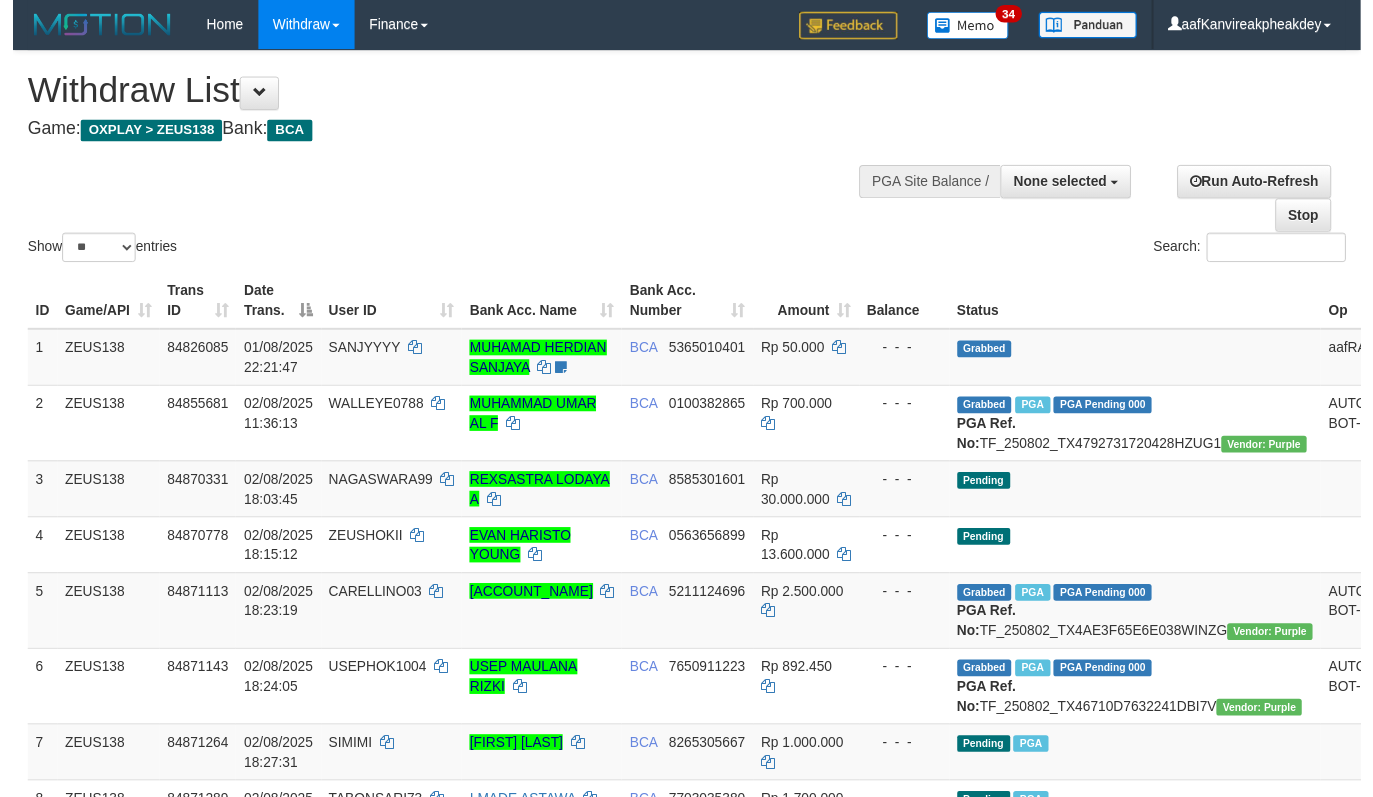 scroll, scrollTop: 563, scrollLeft: 0, axis: vertical 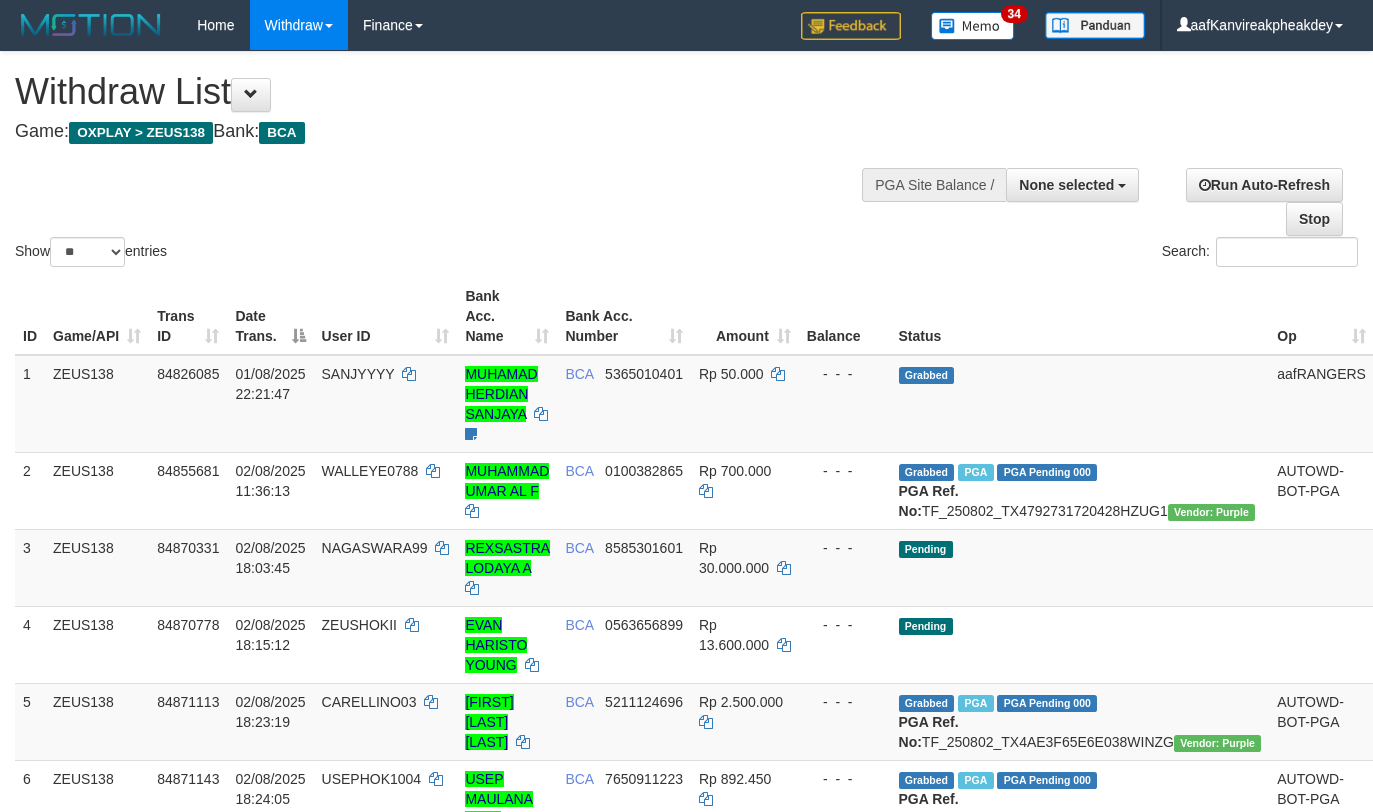 select 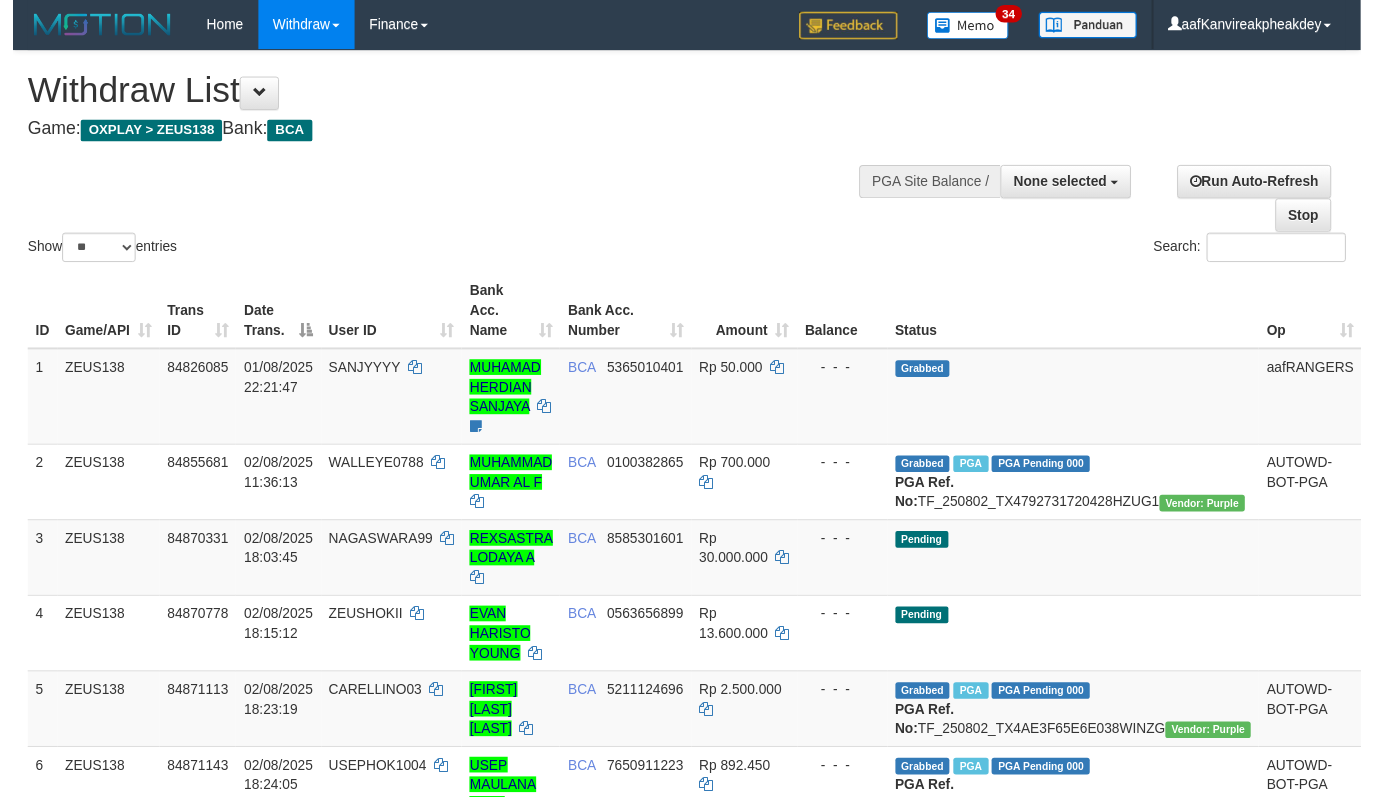 scroll, scrollTop: 563, scrollLeft: 0, axis: vertical 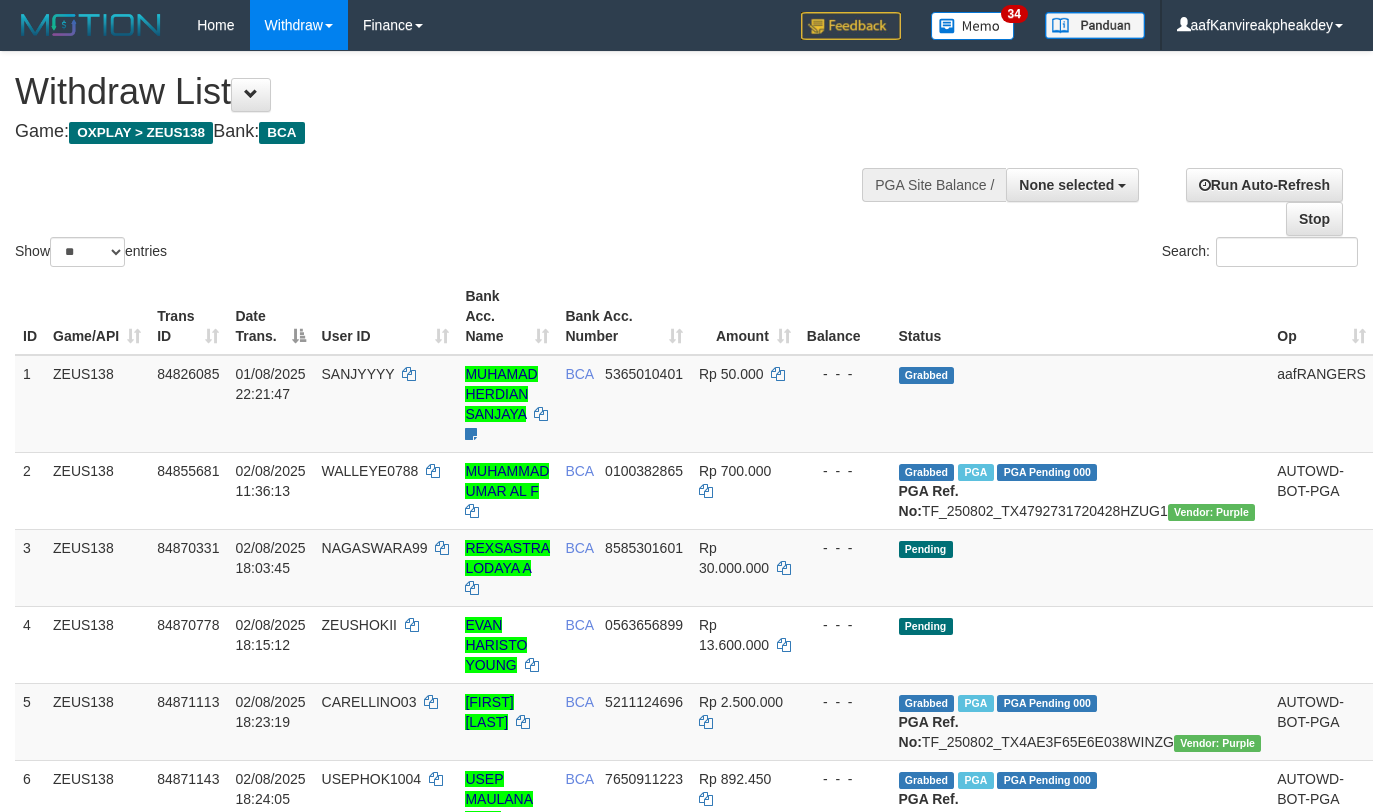 select 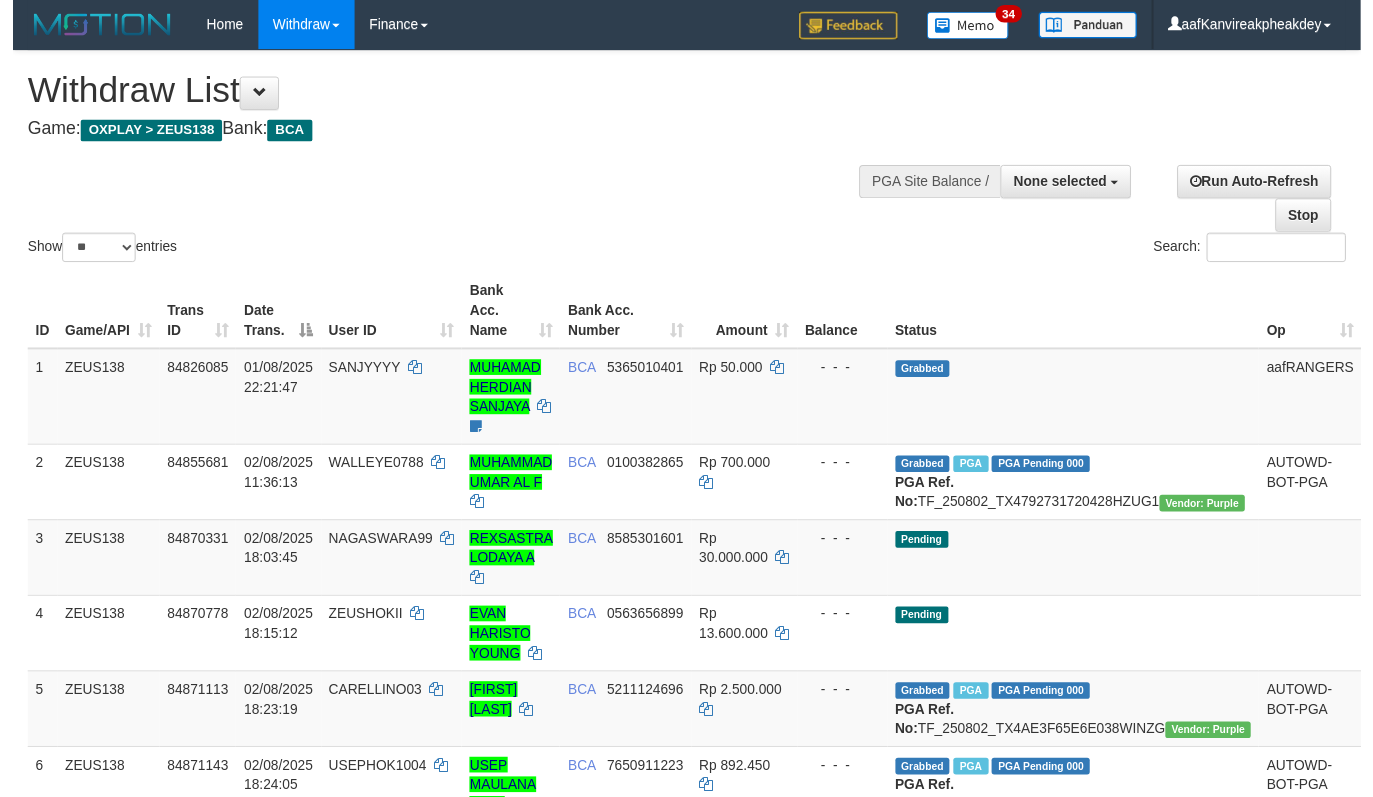scroll, scrollTop: 563, scrollLeft: 0, axis: vertical 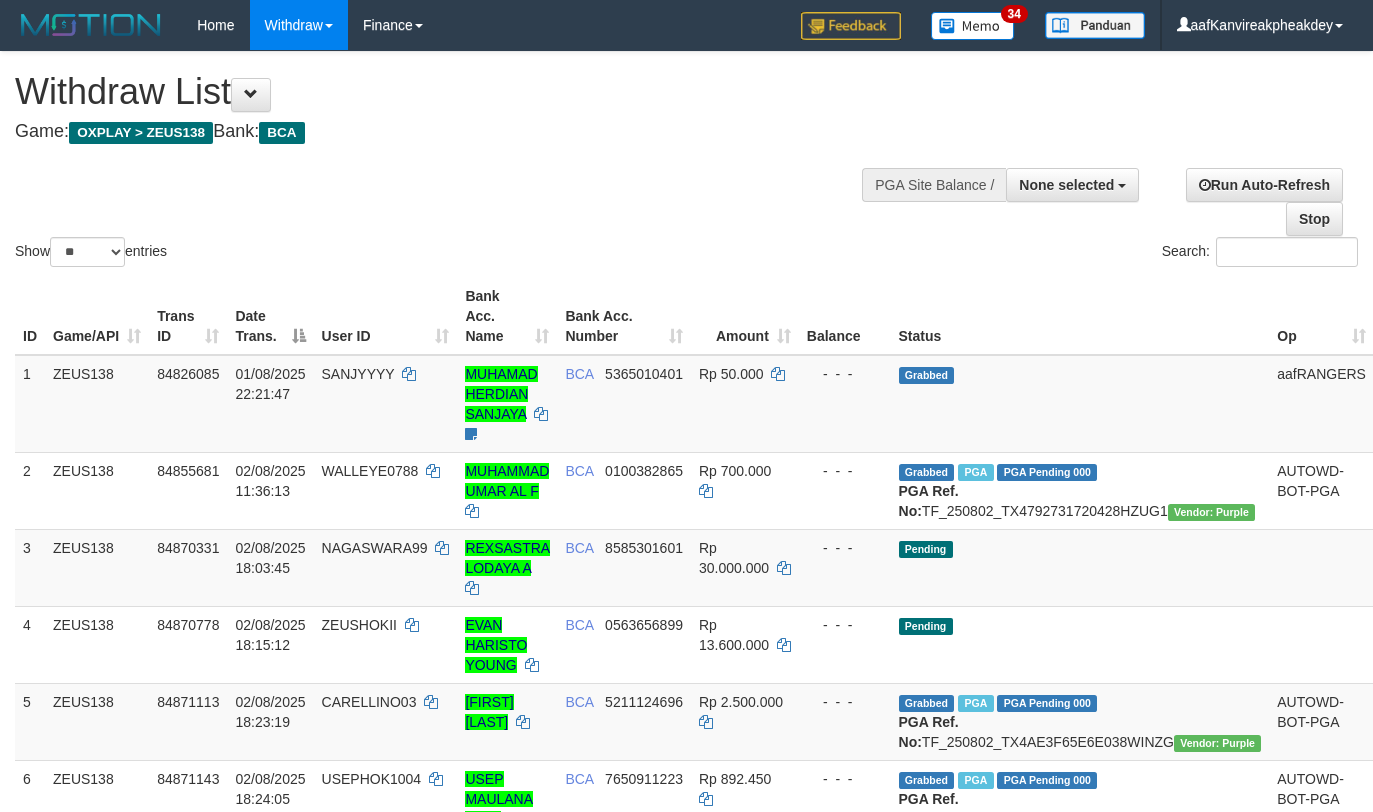 select 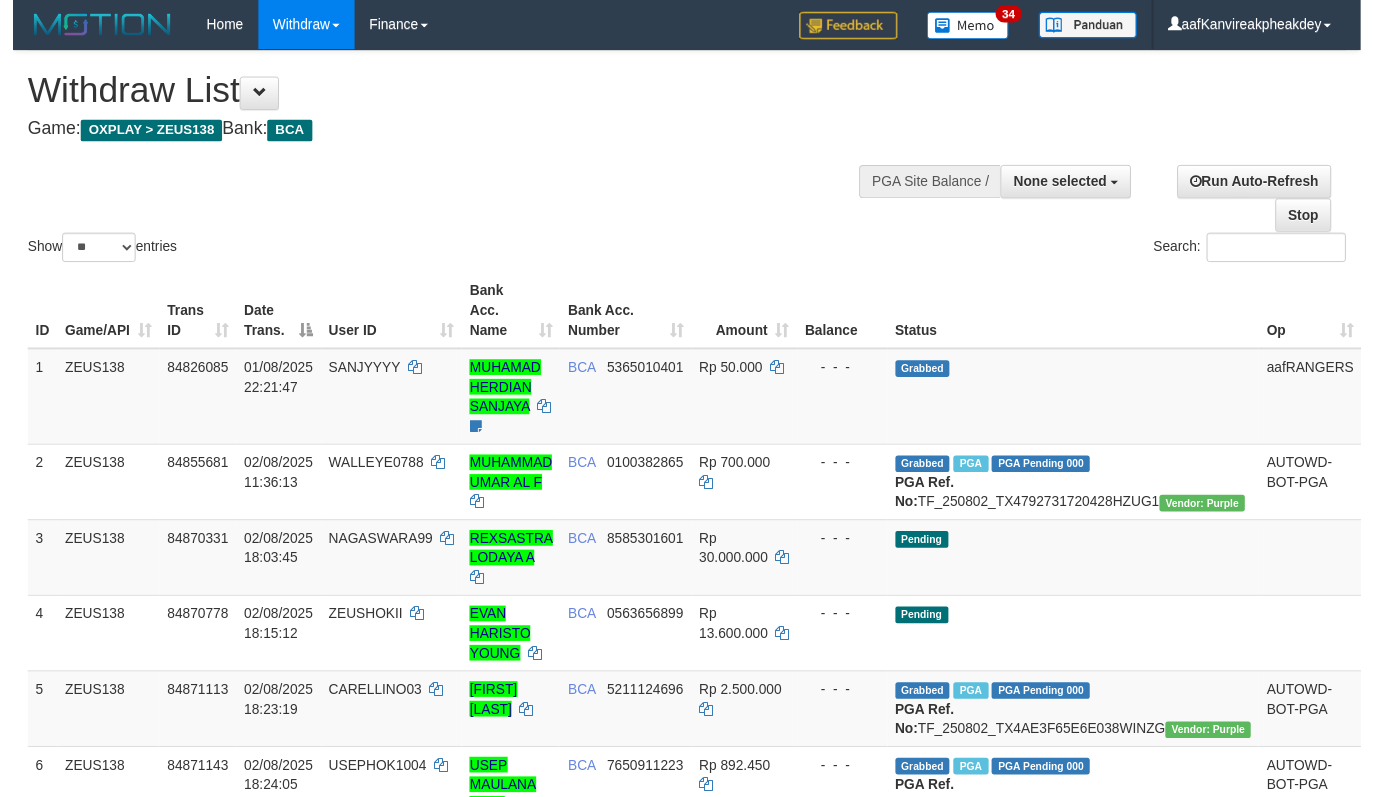 scroll, scrollTop: 563, scrollLeft: 0, axis: vertical 